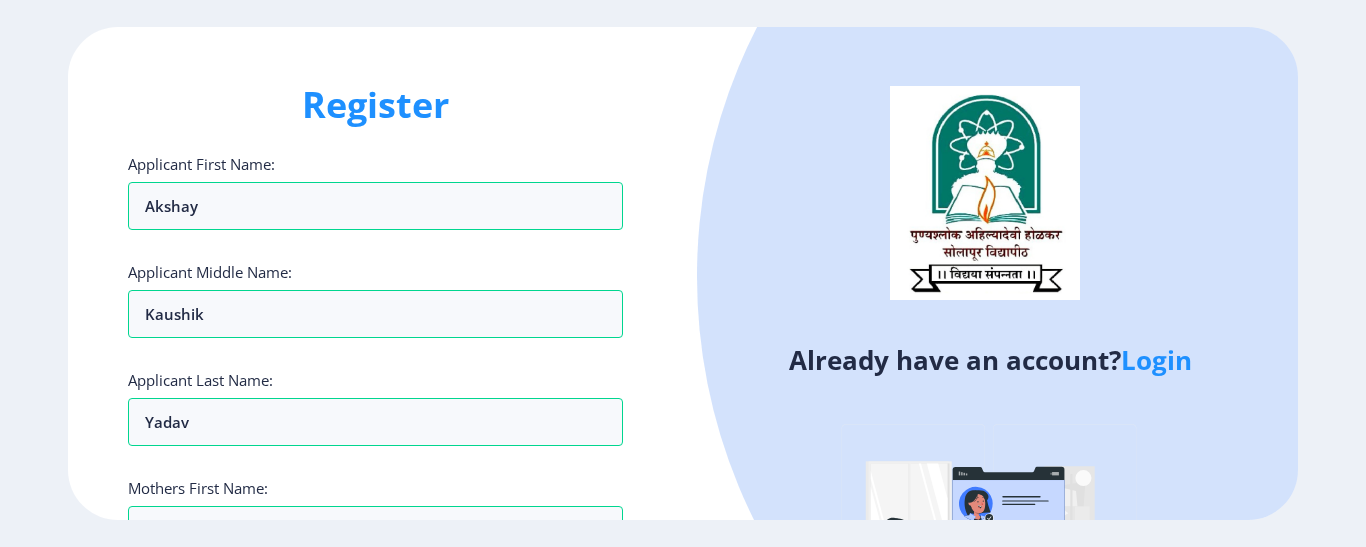 select 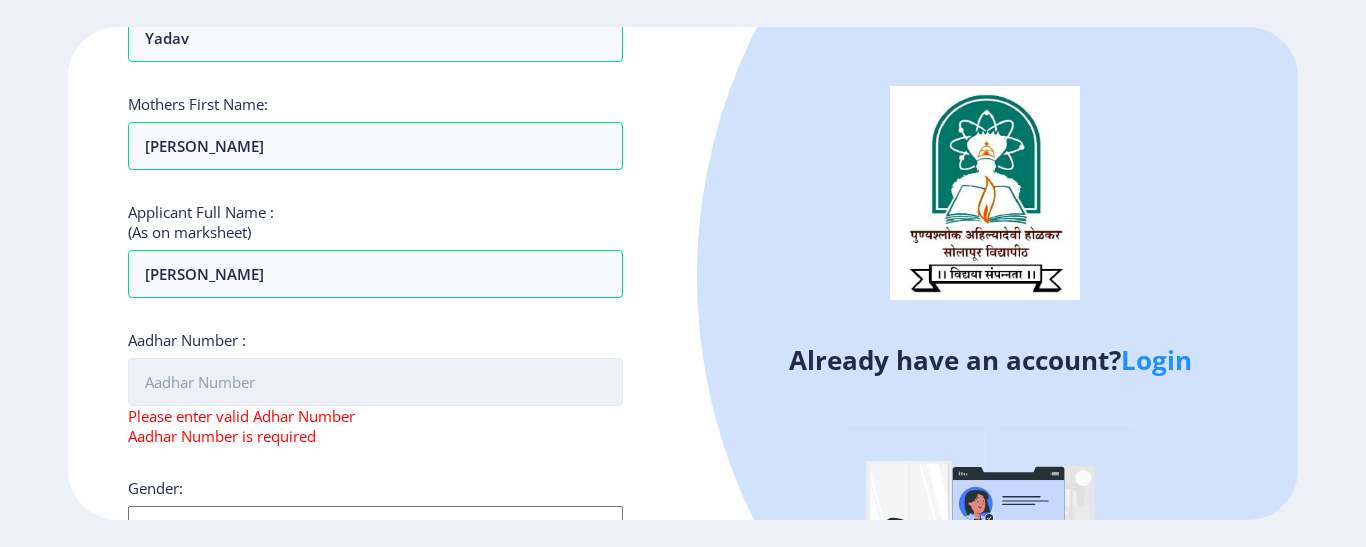click on "Aadhar Number :" at bounding box center (375, 382) 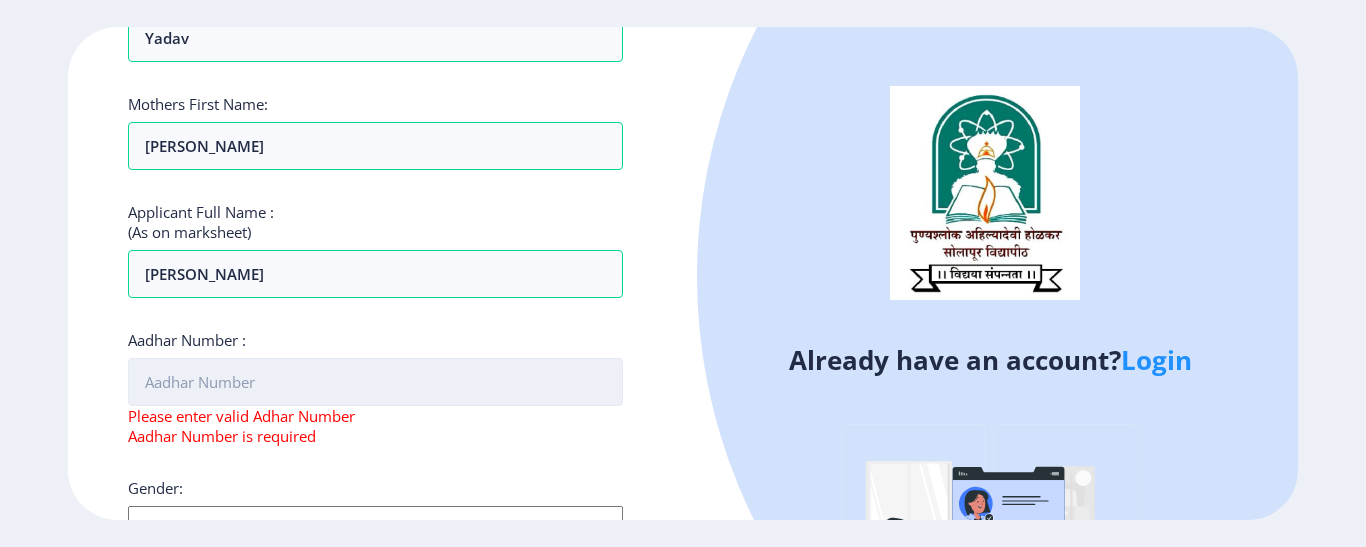 click on "Aadhar Number :" at bounding box center [375, 382] 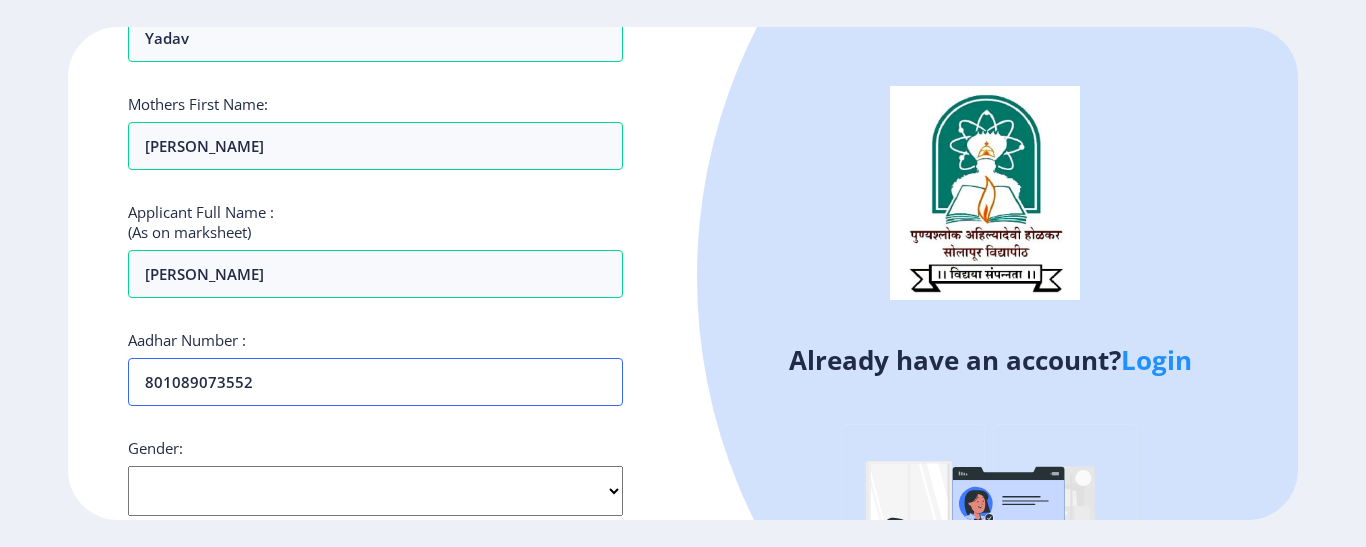type on "801089073552" 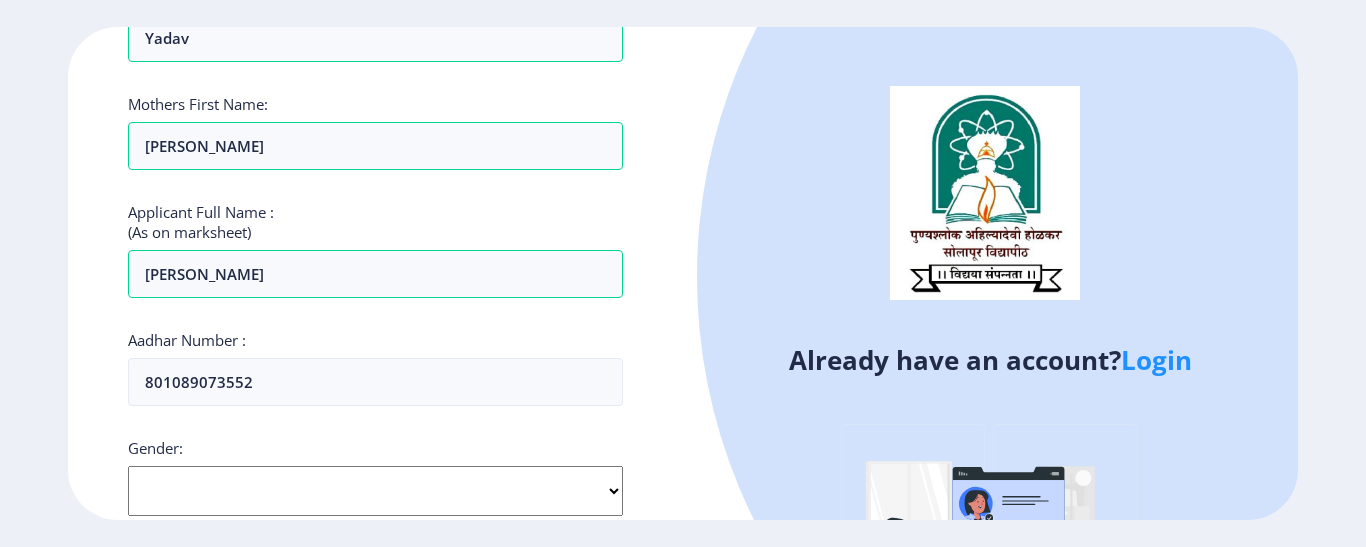 click on "Select Gender [DEMOGRAPHIC_DATA] [DEMOGRAPHIC_DATA] Other" 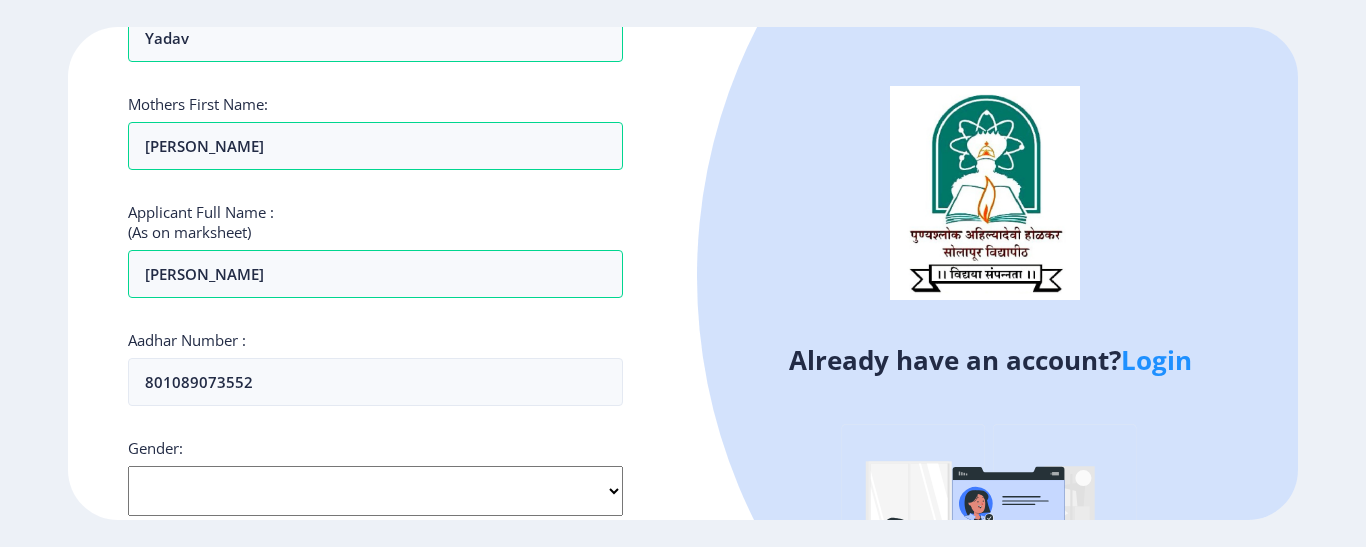 select on "[DEMOGRAPHIC_DATA]" 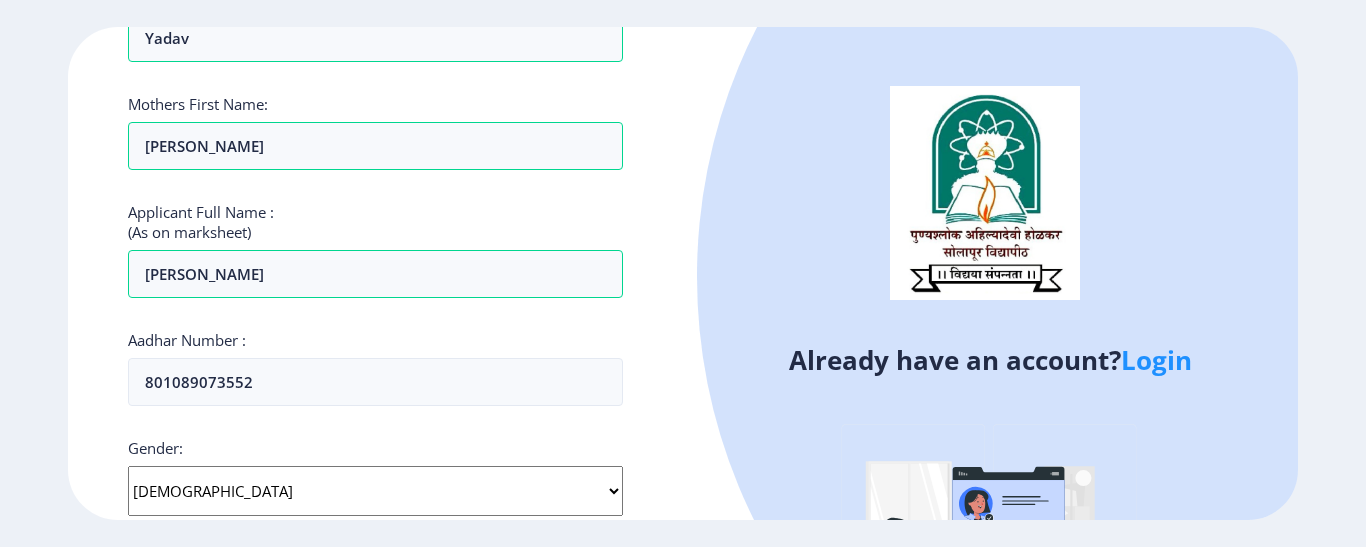 click on "Select Gender [DEMOGRAPHIC_DATA] [DEMOGRAPHIC_DATA] Other" 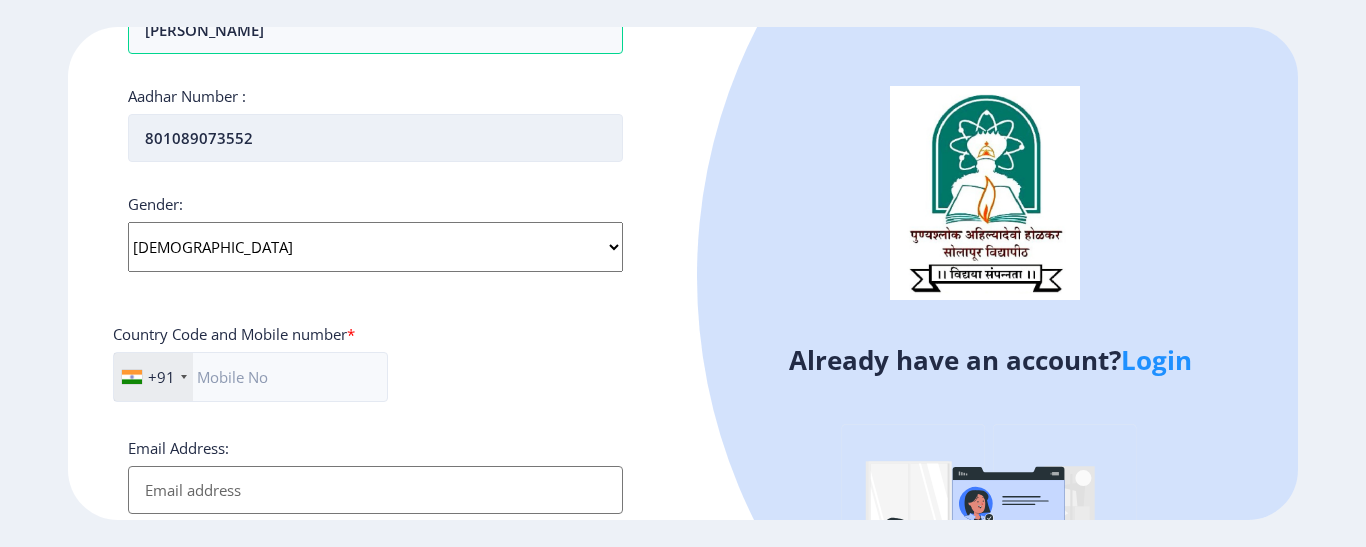 scroll, scrollTop: 704, scrollLeft: 0, axis: vertical 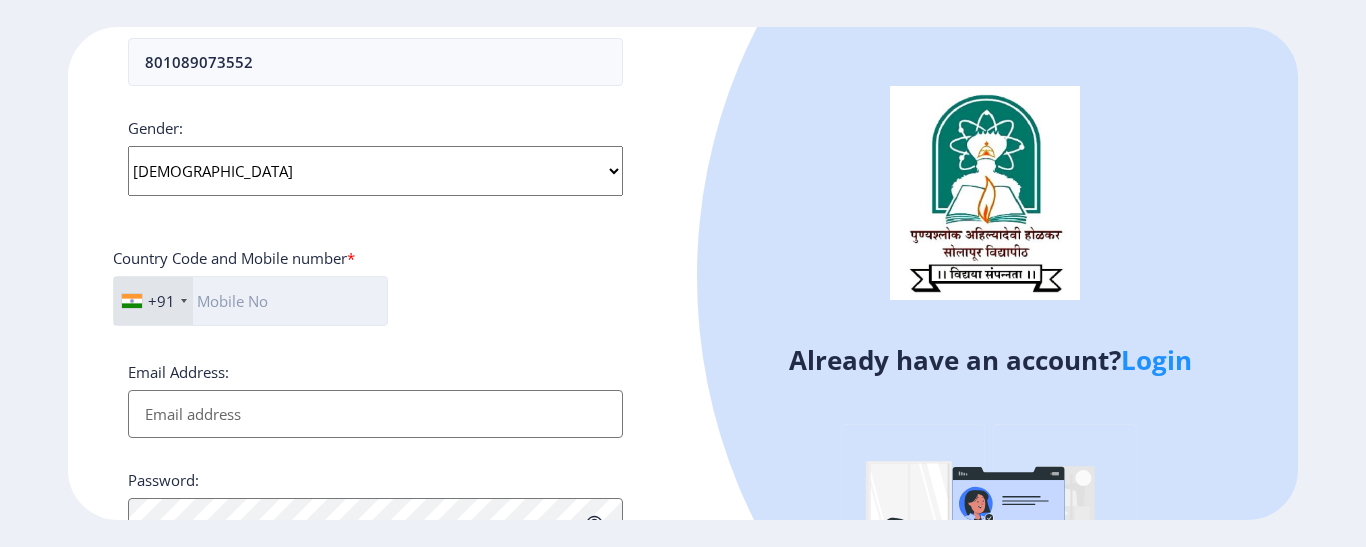 click 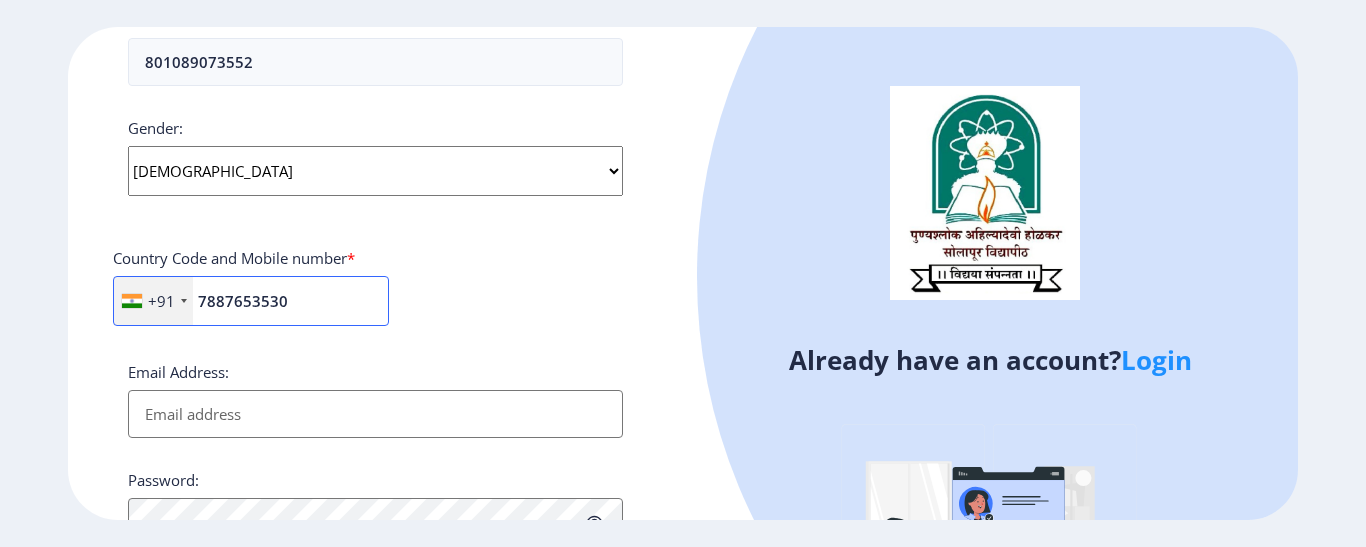 type on "7887653530" 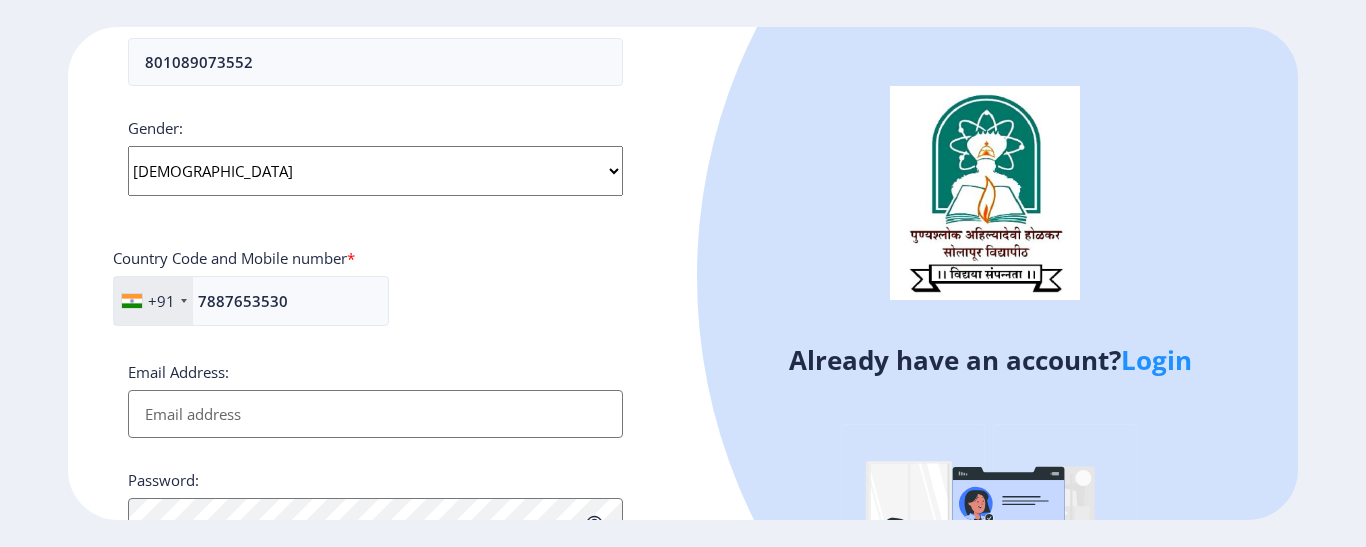 click on "Email Address:" at bounding box center (375, 414) 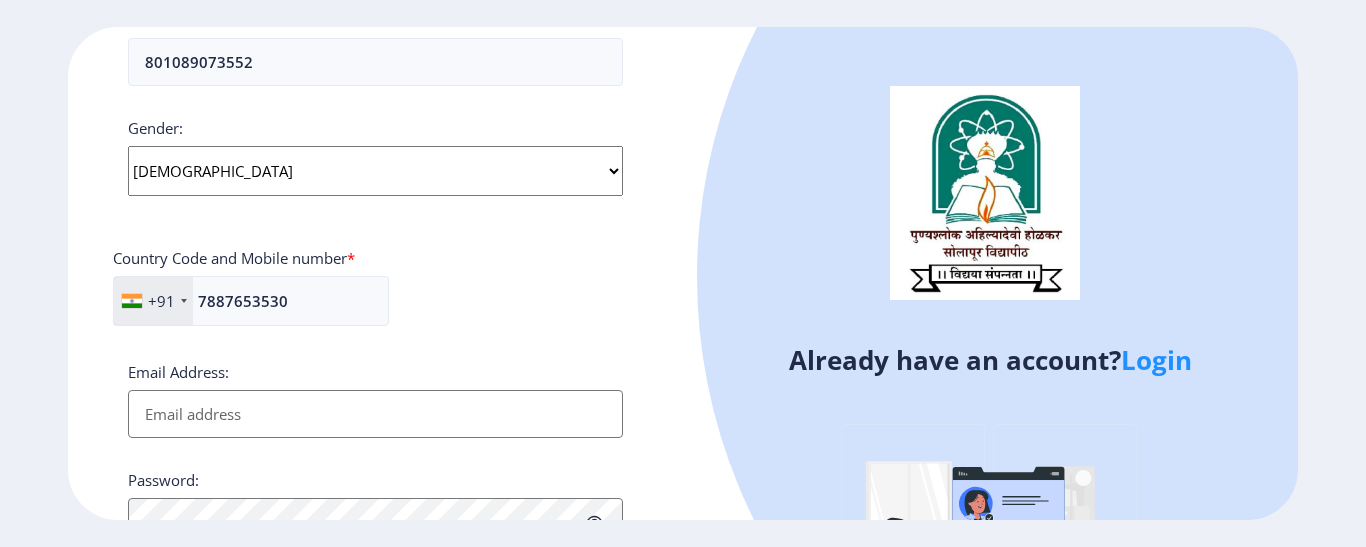 type on "[EMAIL_ADDRESS][DOMAIN_NAME]" 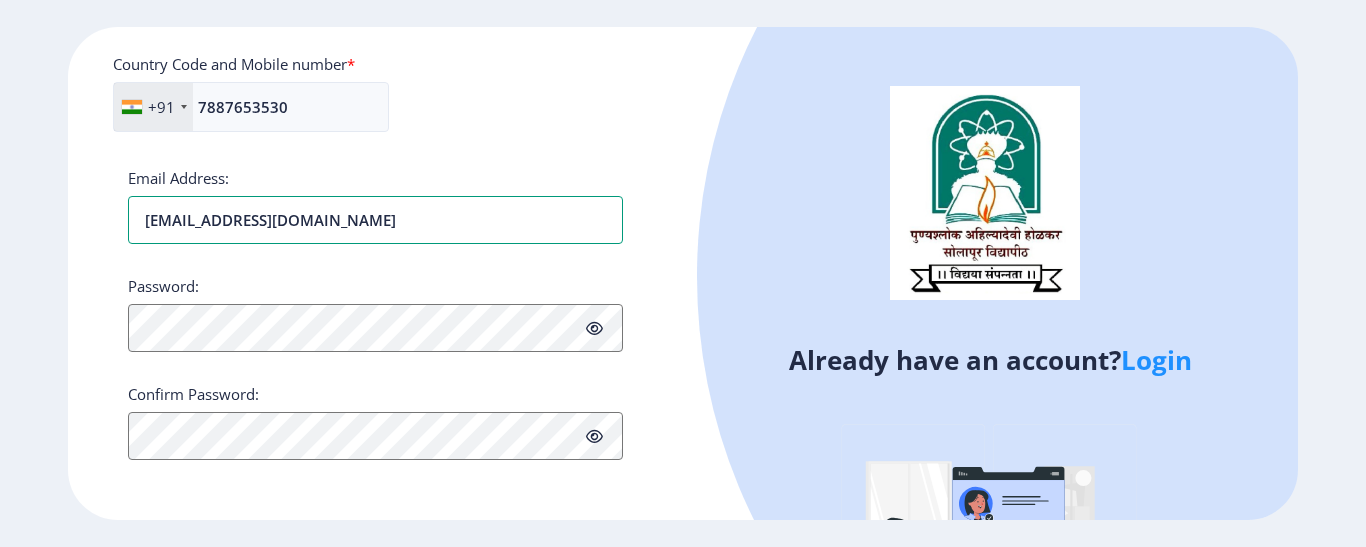 scroll, scrollTop: 900, scrollLeft: 0, axis: vertical 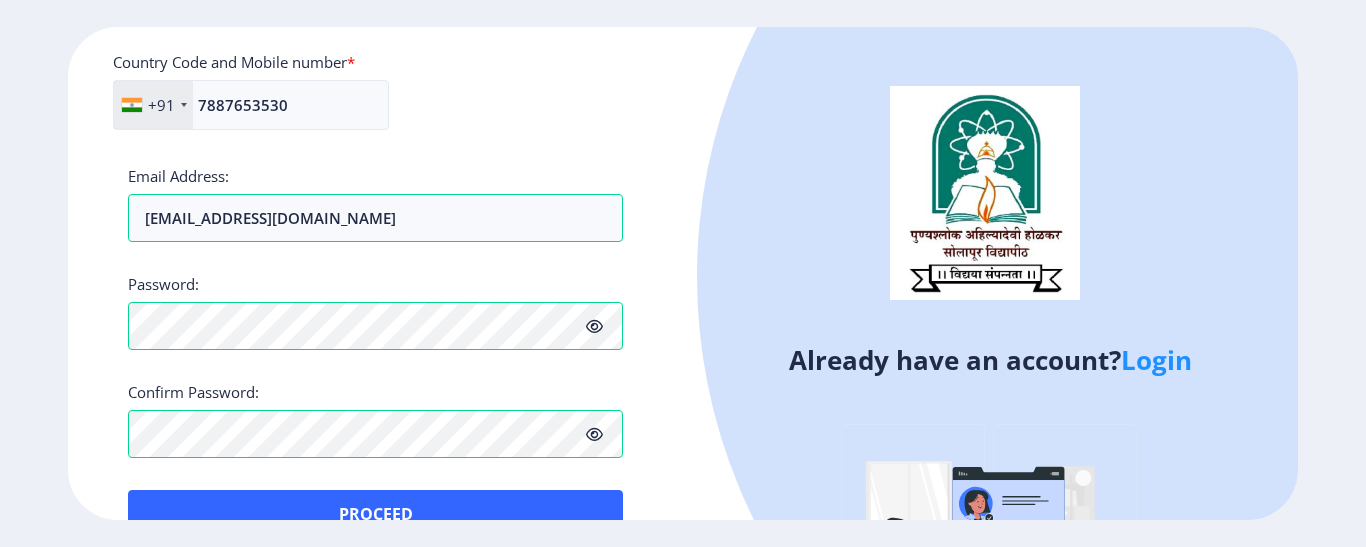 click 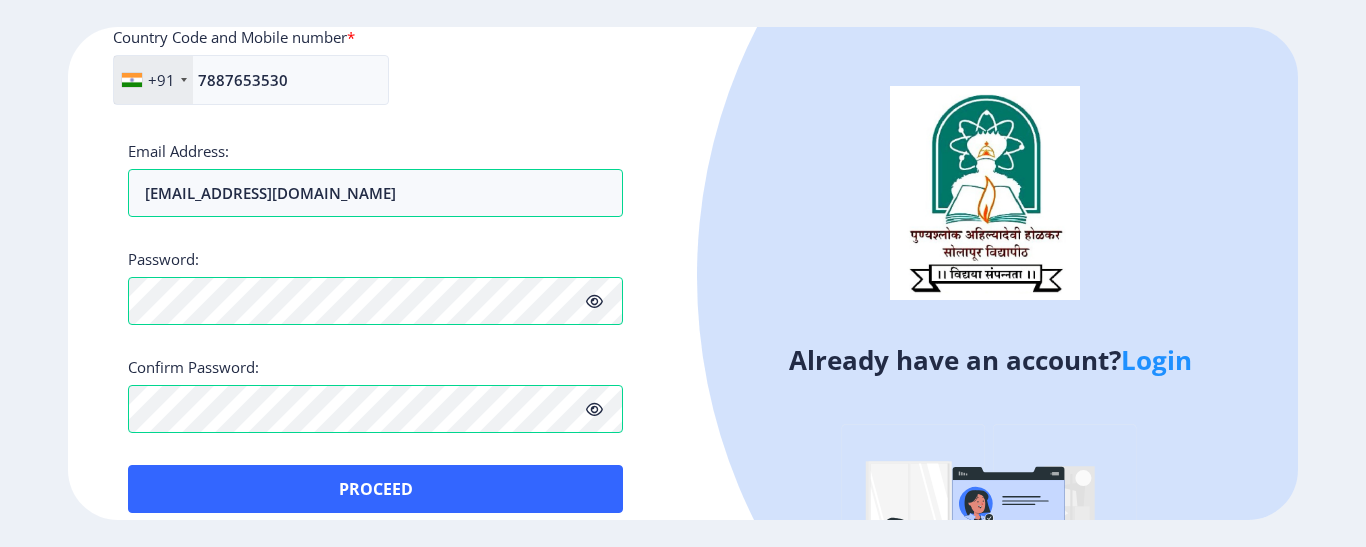 scroll, scrollTop: 948, scrollLeft: 0, axis: vertical 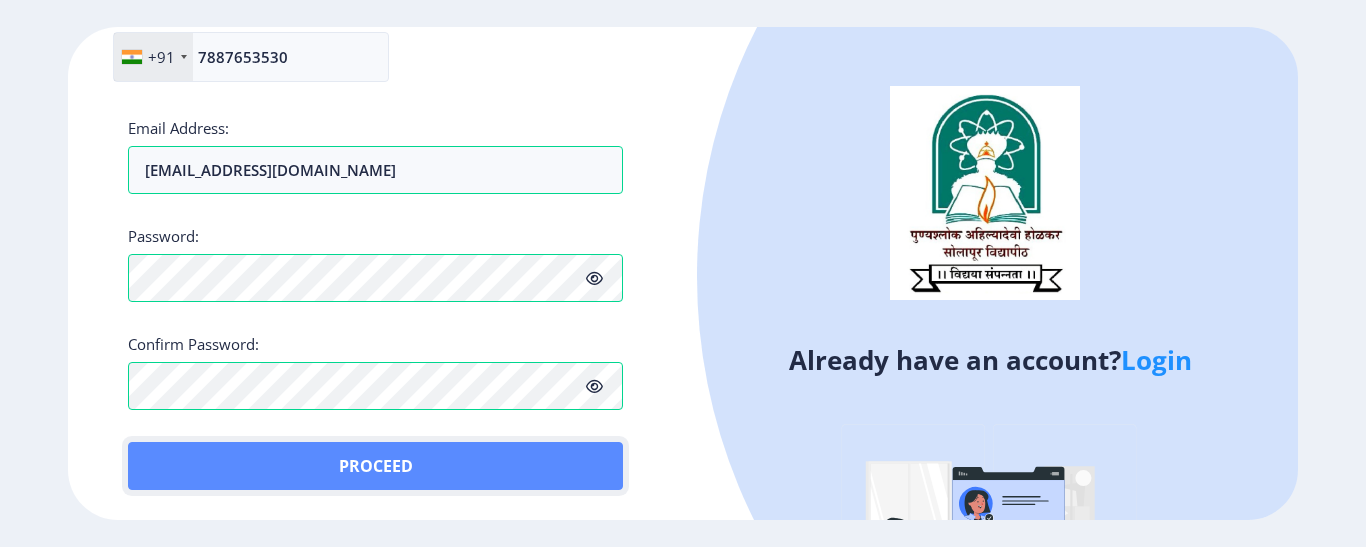 click on "Proceed" 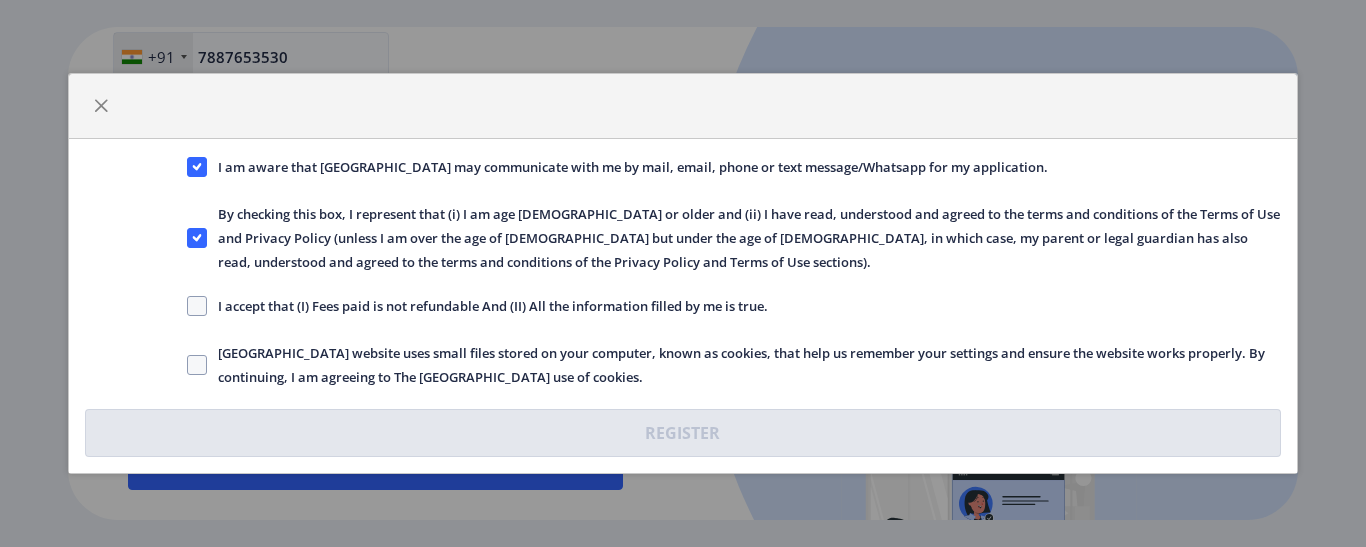 click on "I accept that (I) Fees paid is not refundable And (II) All the information filled by me is true." 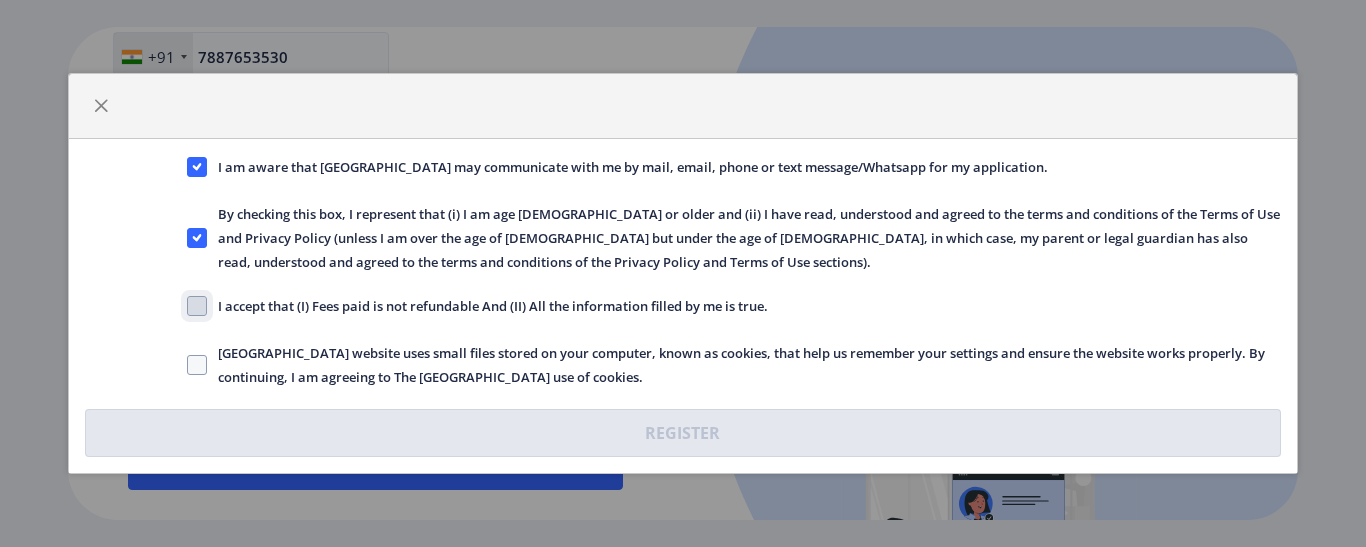 click on "I accept that (I) Fees paid is not refundable And (II) All the information filled by me is true." 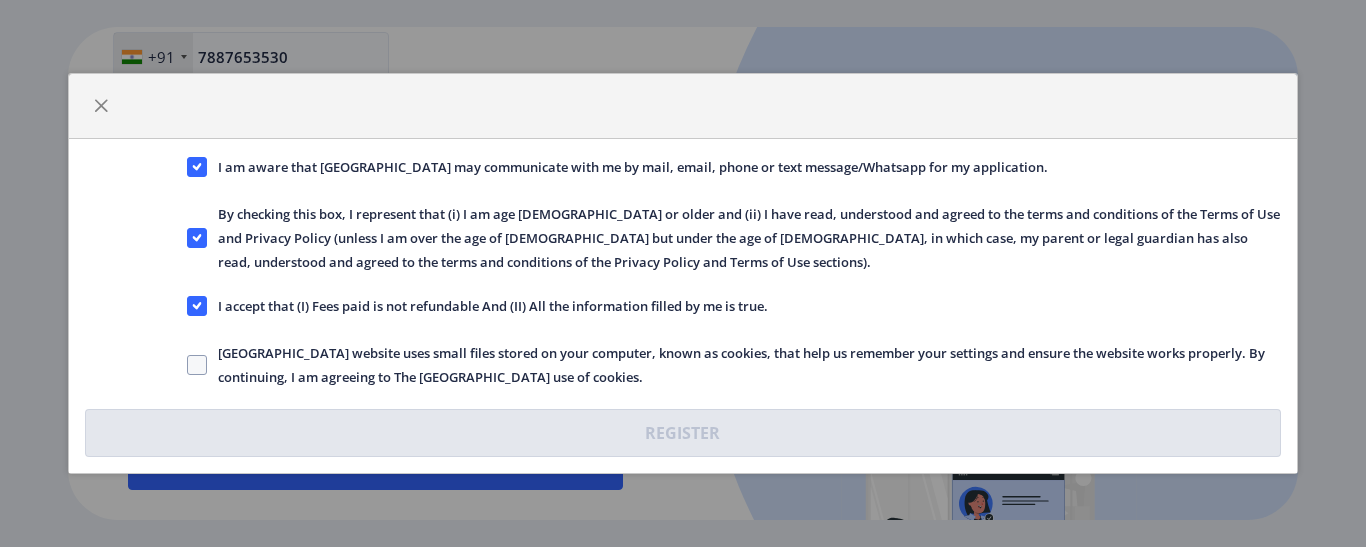 click on "[GEOGRAPHIC_DATA] website uses small files stored on your computer, known as cookies, that help us remember your settings and ensure the website works properly. By continuing, I am agreeing to The [GEOGRAPHIC_DATA] use of cookies." 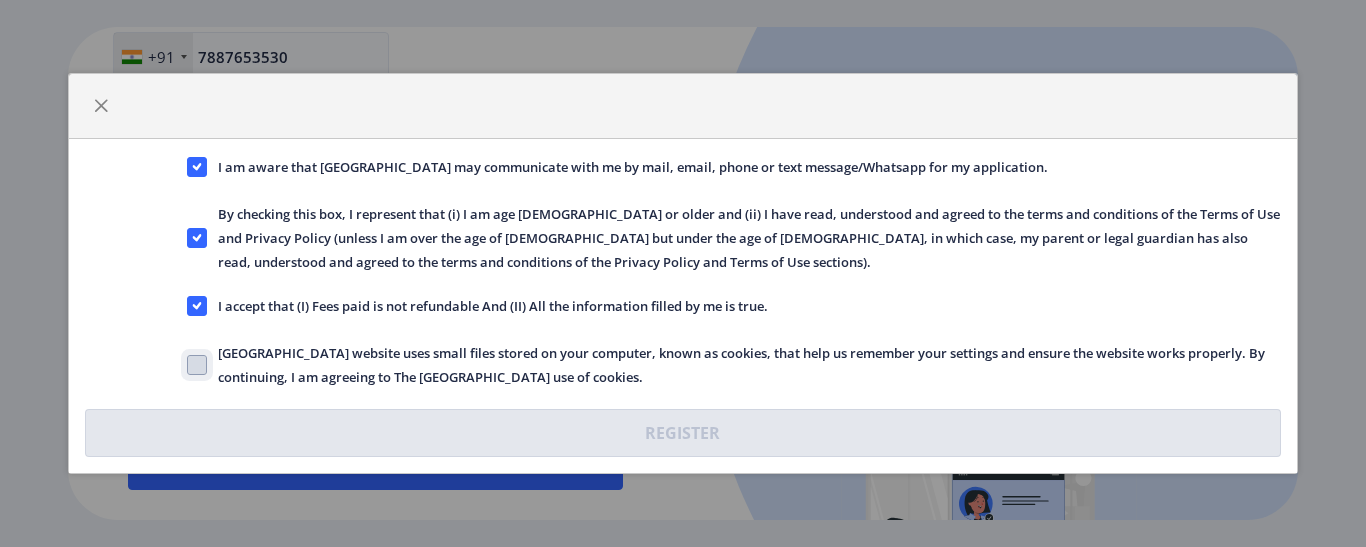 click on "[GEOGRAPHIC_DATA] website uses small files stored on your computer, known as cookies, that help us remember your settings and ensure the website works properly. By continuing, I am agreeing to The [GEOGRAPHIC_DATA] use of cookies." 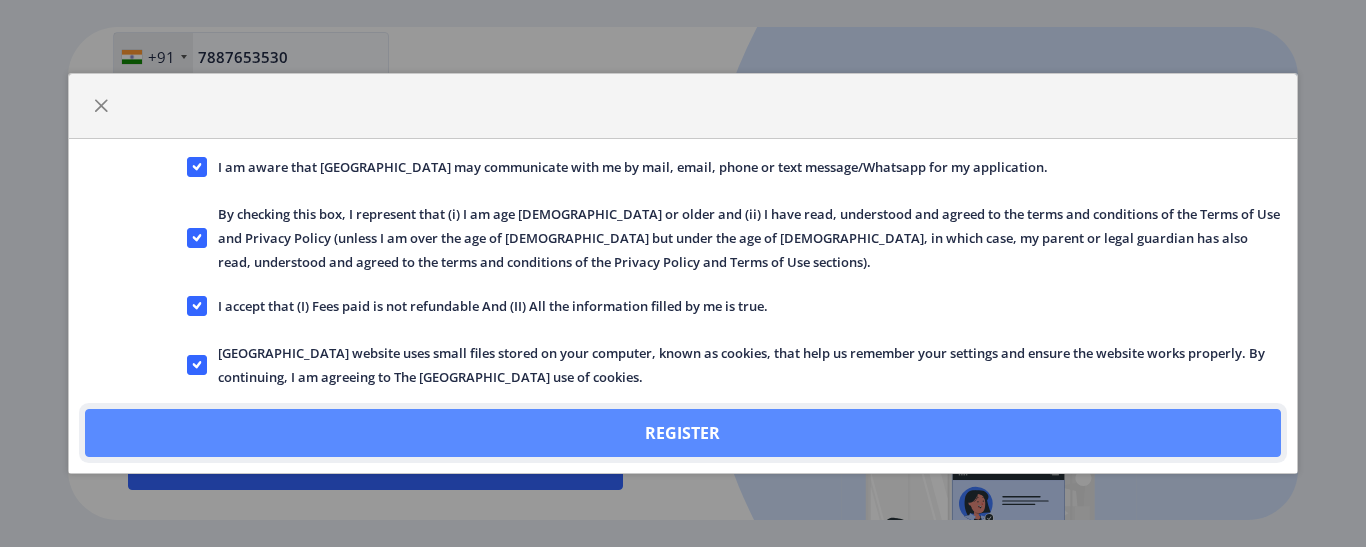 click on "Register" 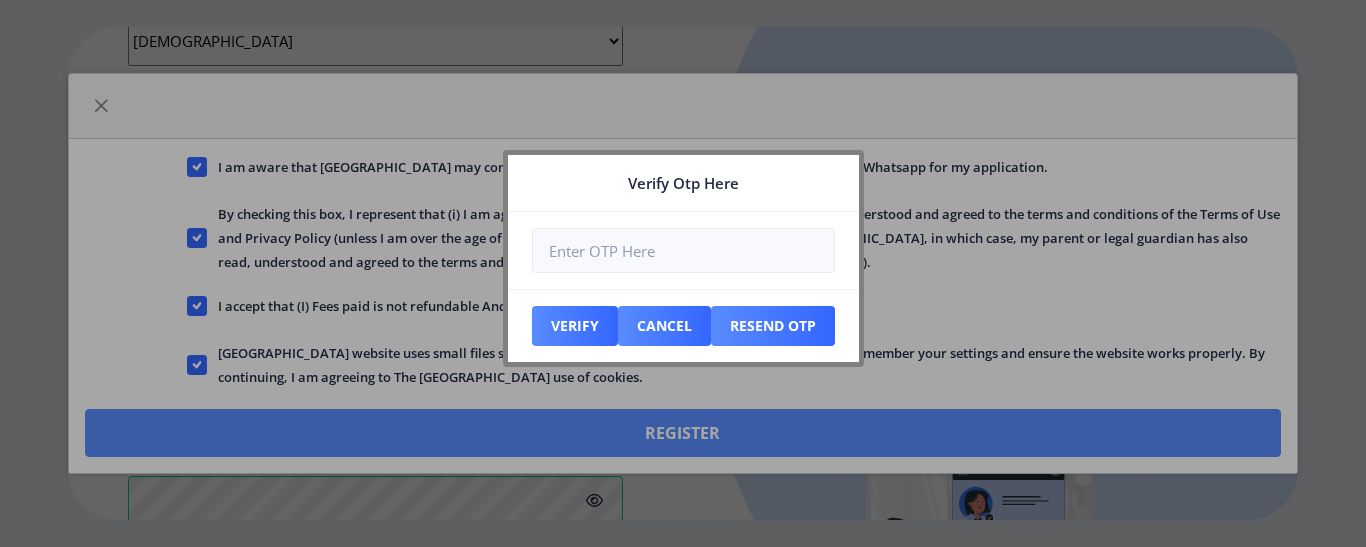scroll, scrollTop: 1062, scrollLeft: 0, axis: vertical 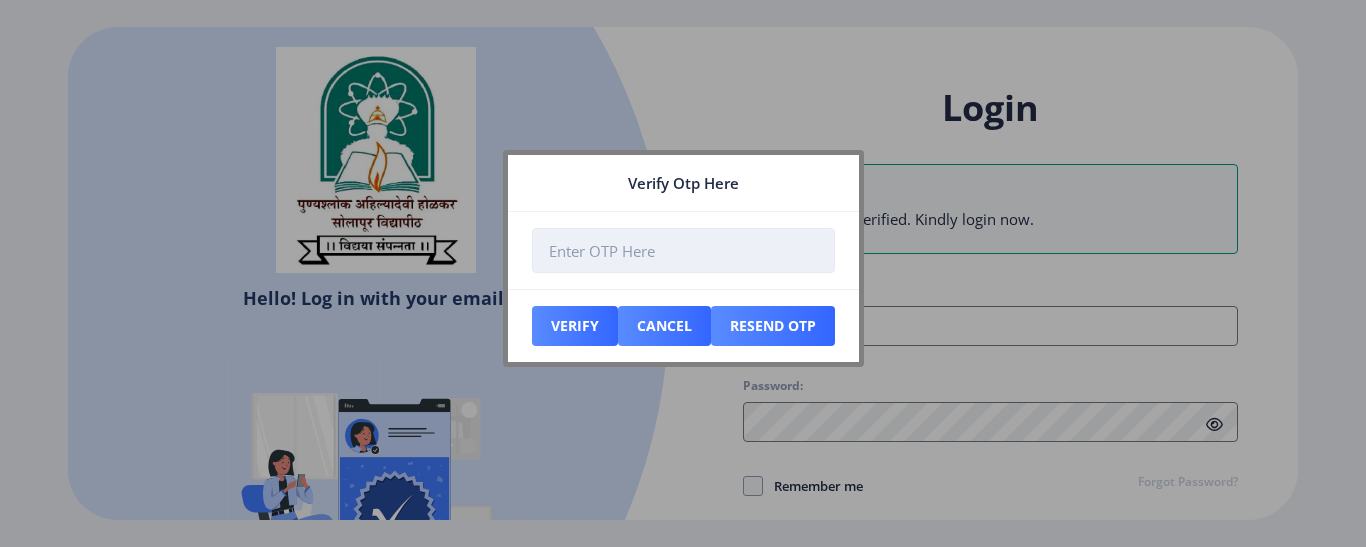 click at bounding box center [683, 250] 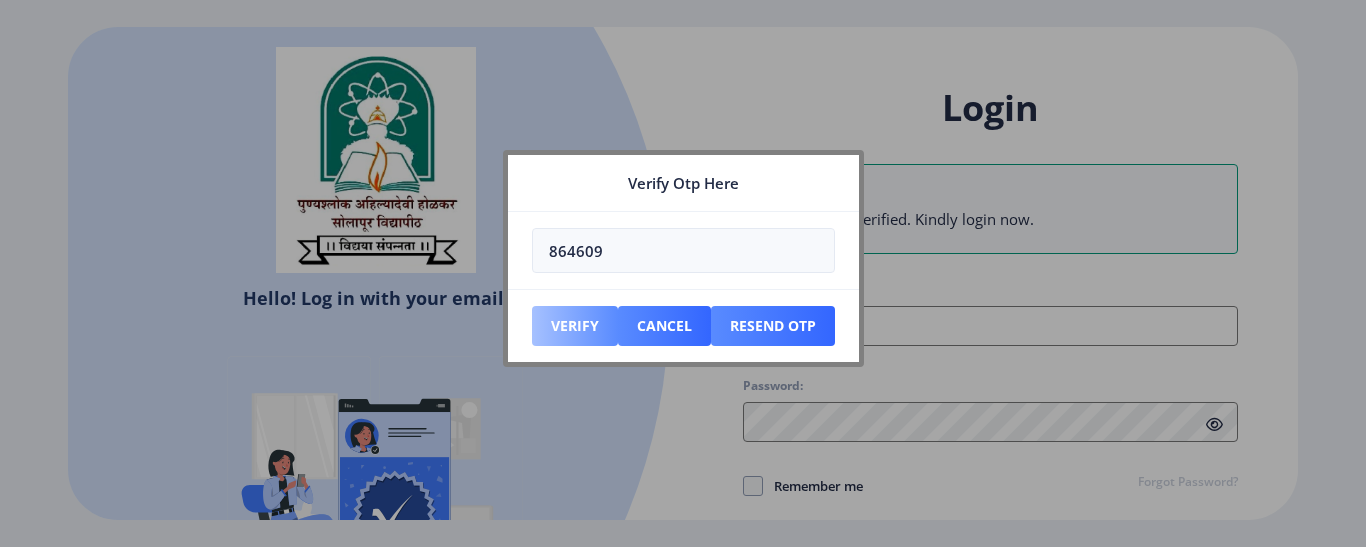 type on "864609" 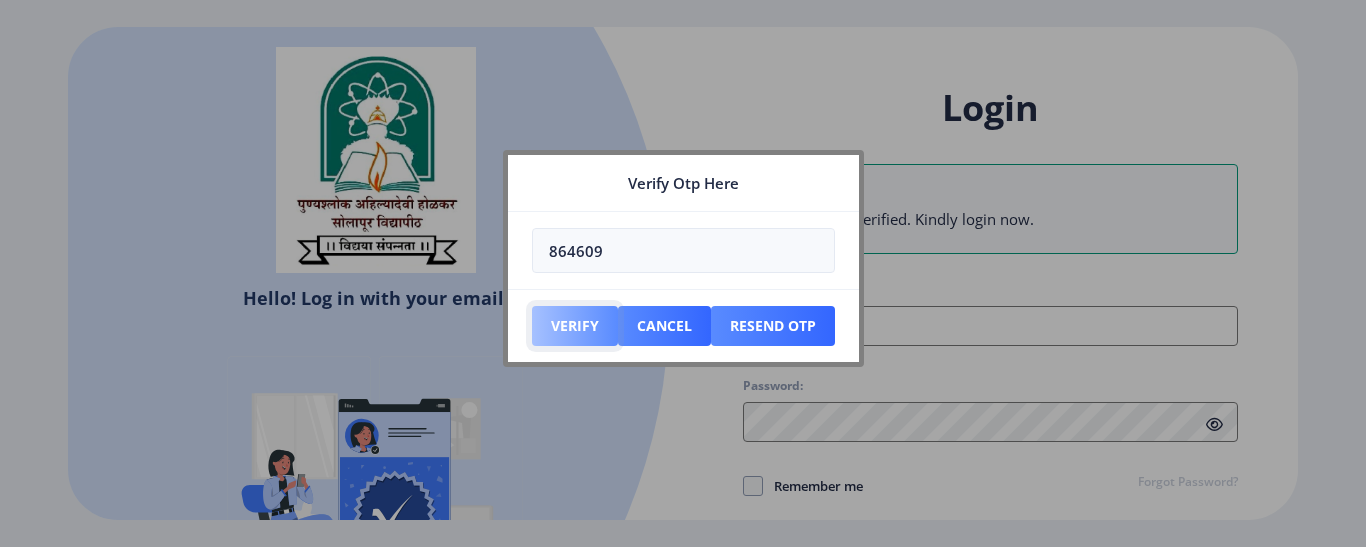click on "Verify" at bounding box center [575, 326] 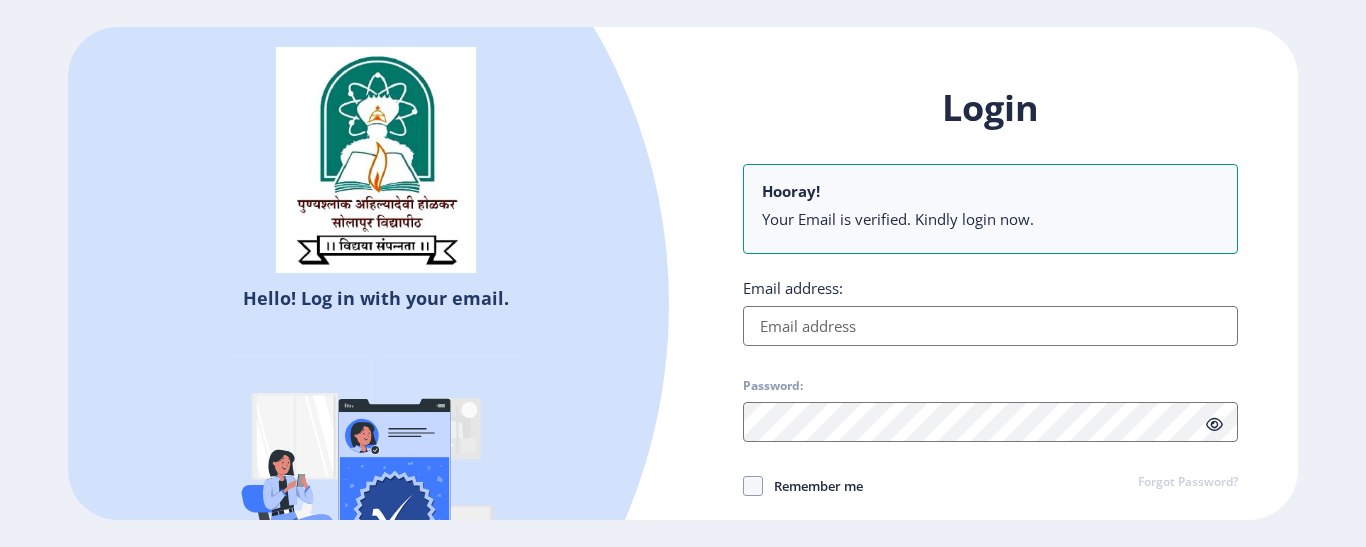 type on "[EMAIL_ADDRESS][DOMAIN_NAME]" 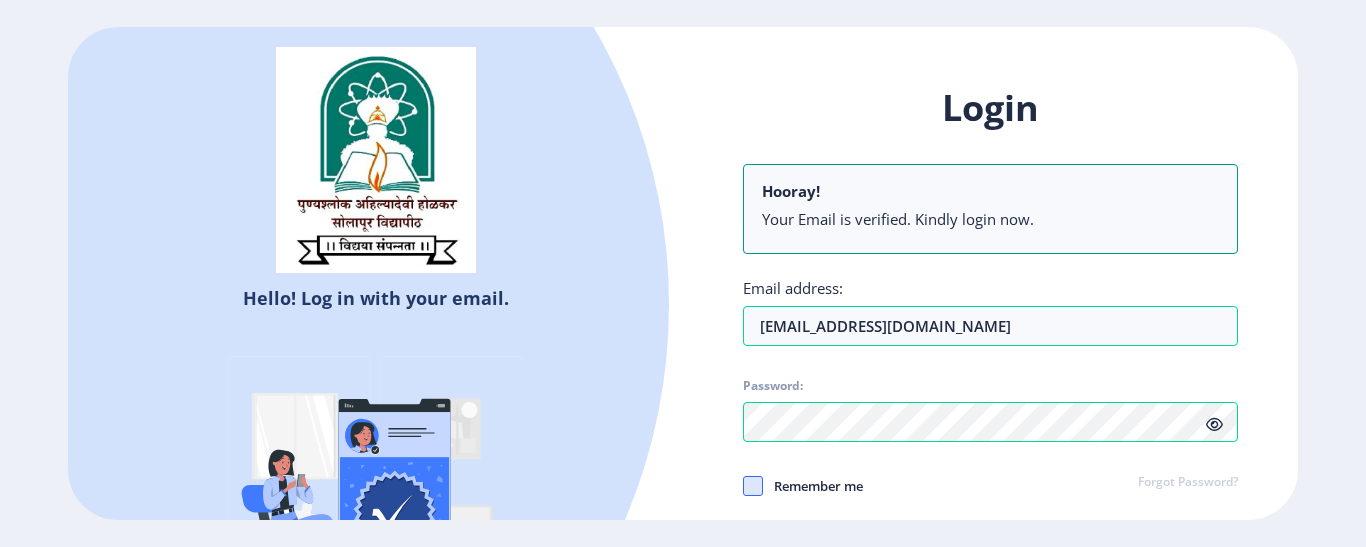 click 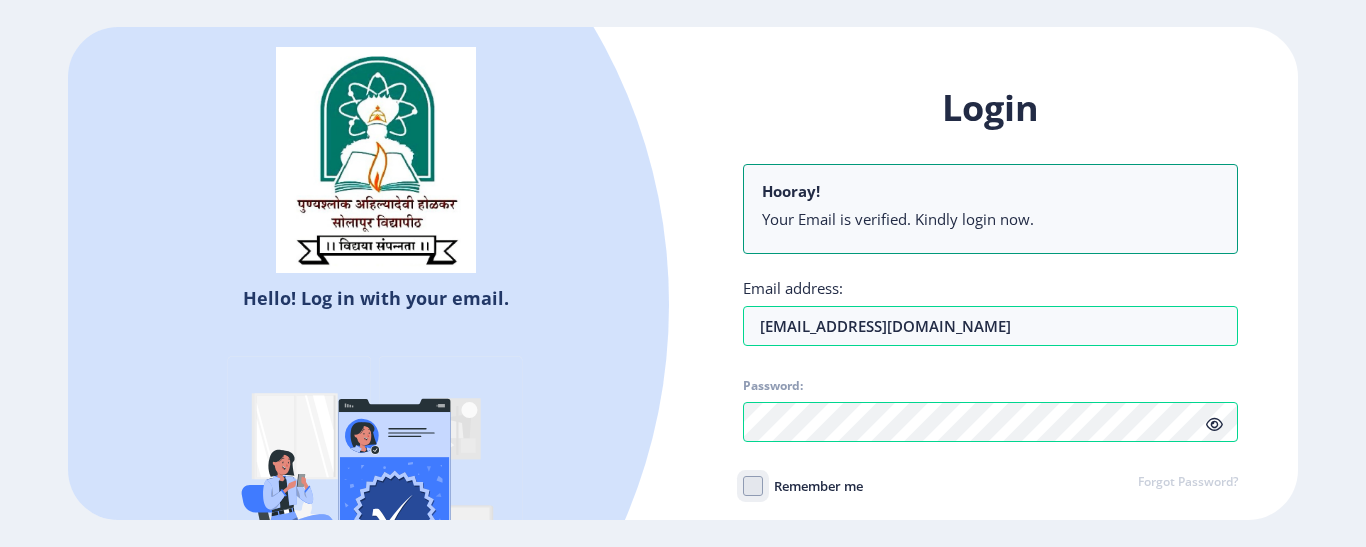 click on "Remember me" 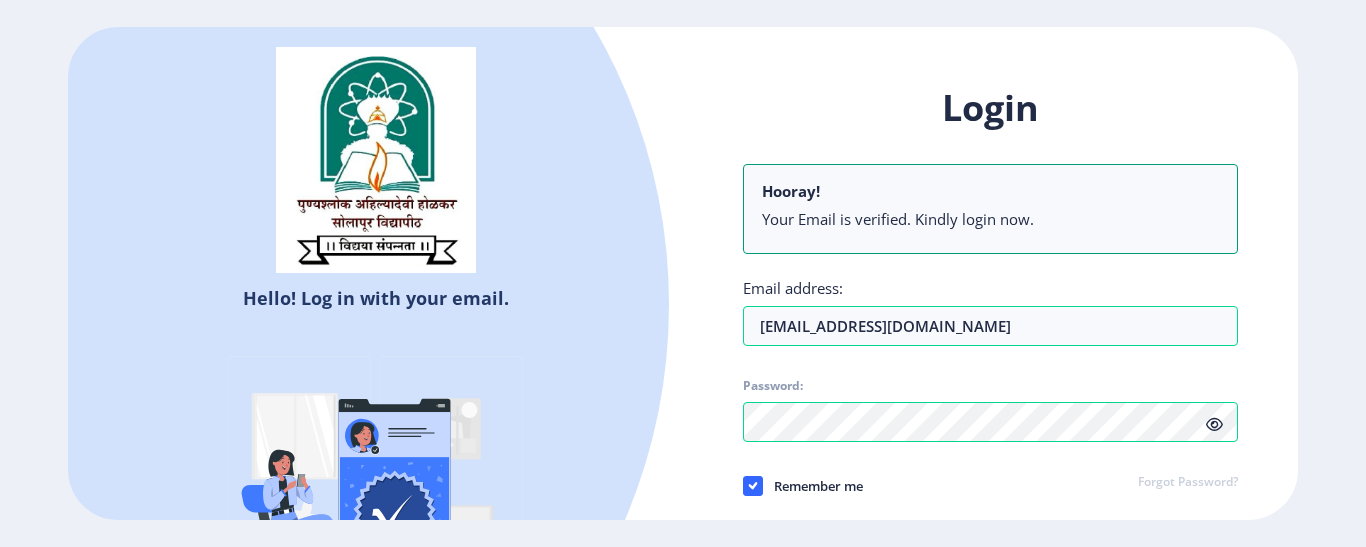 click on "Hello! Log in with your email. Don't have an account?  Register Login Hooray! Your Email is verified. Kindly login now. Email address: [EMAIL_ADDRESS][DOMAIN_NAME] Password: Remember me Forgot Password?  Log In   Don't have an account?  Register" 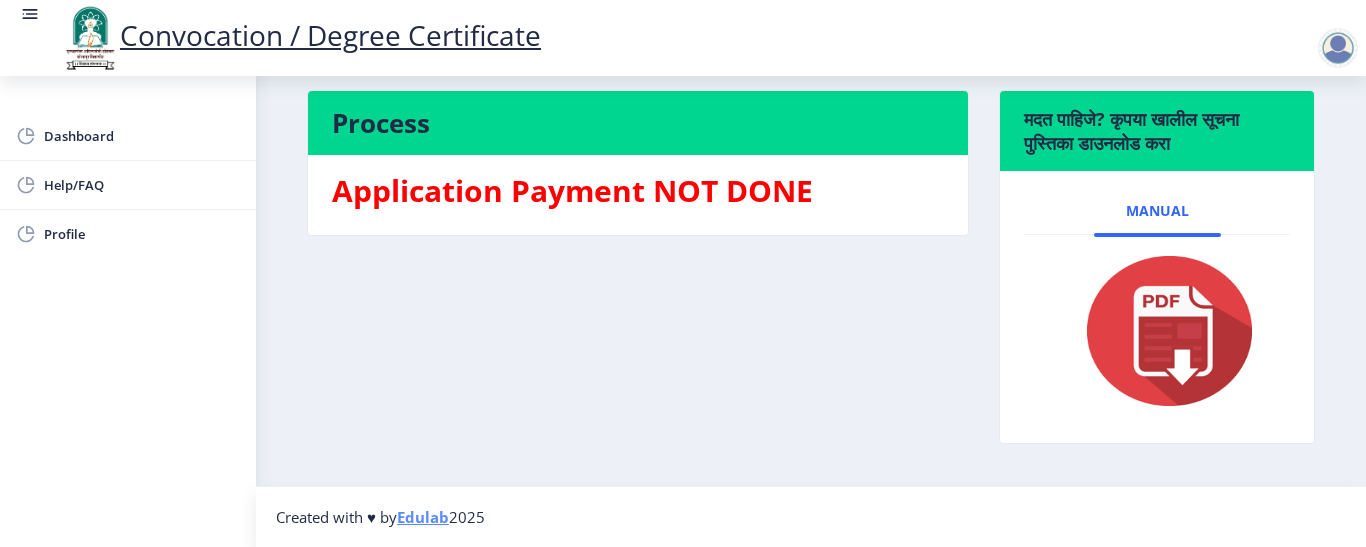 scroll, scrollTop: 0, scrollLeft: 0, axis: both 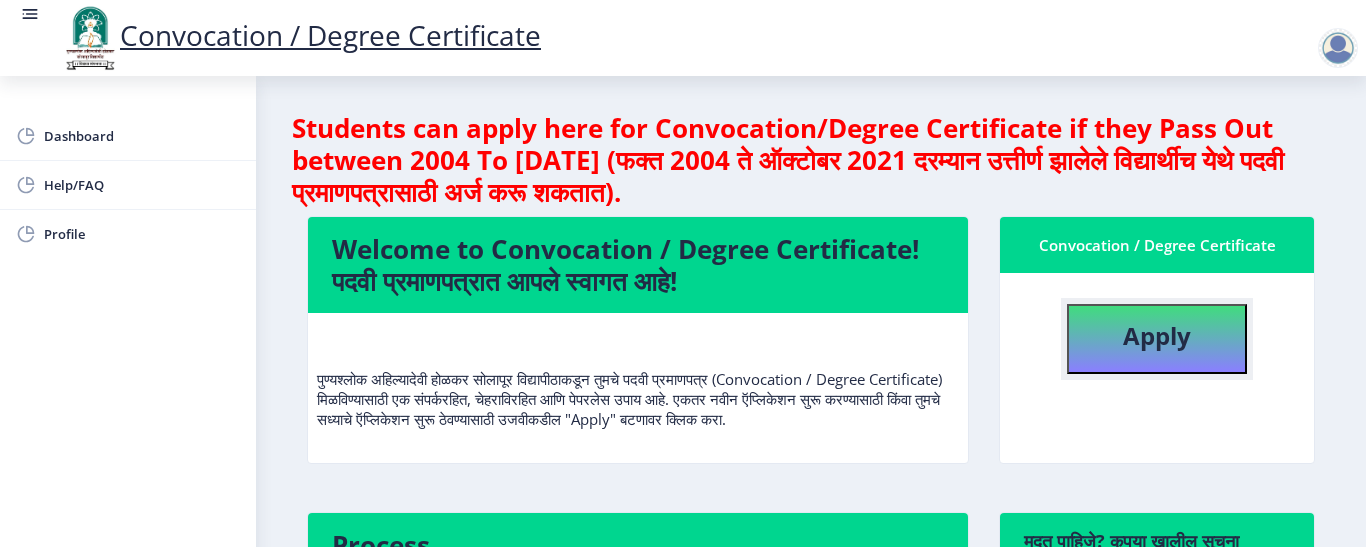 click on "Apply" 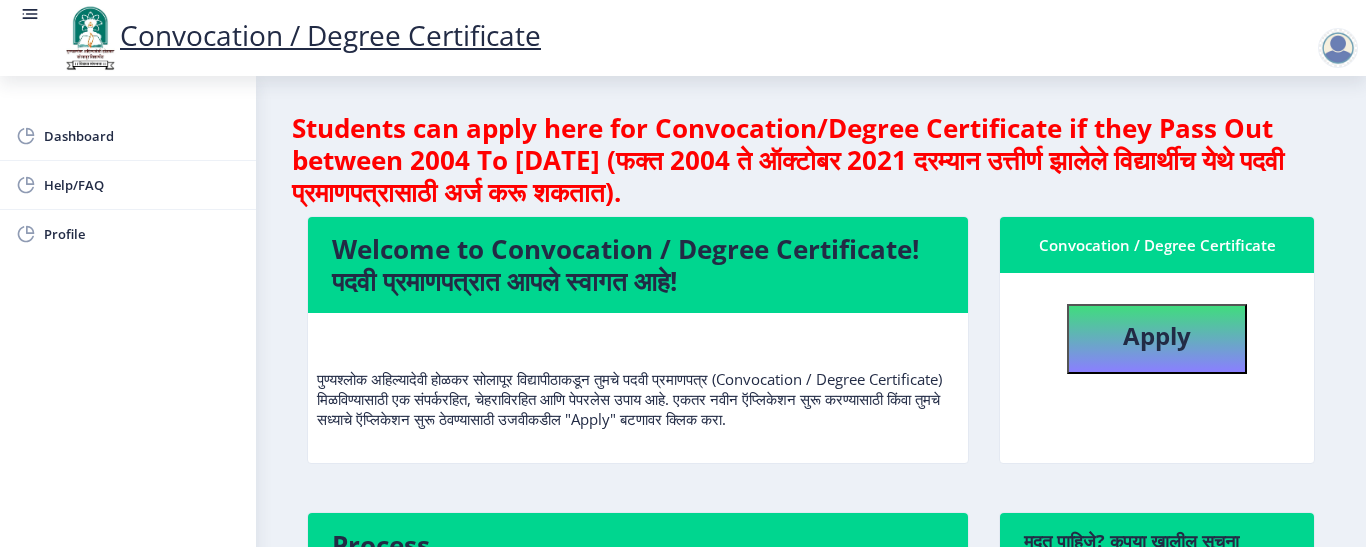 select 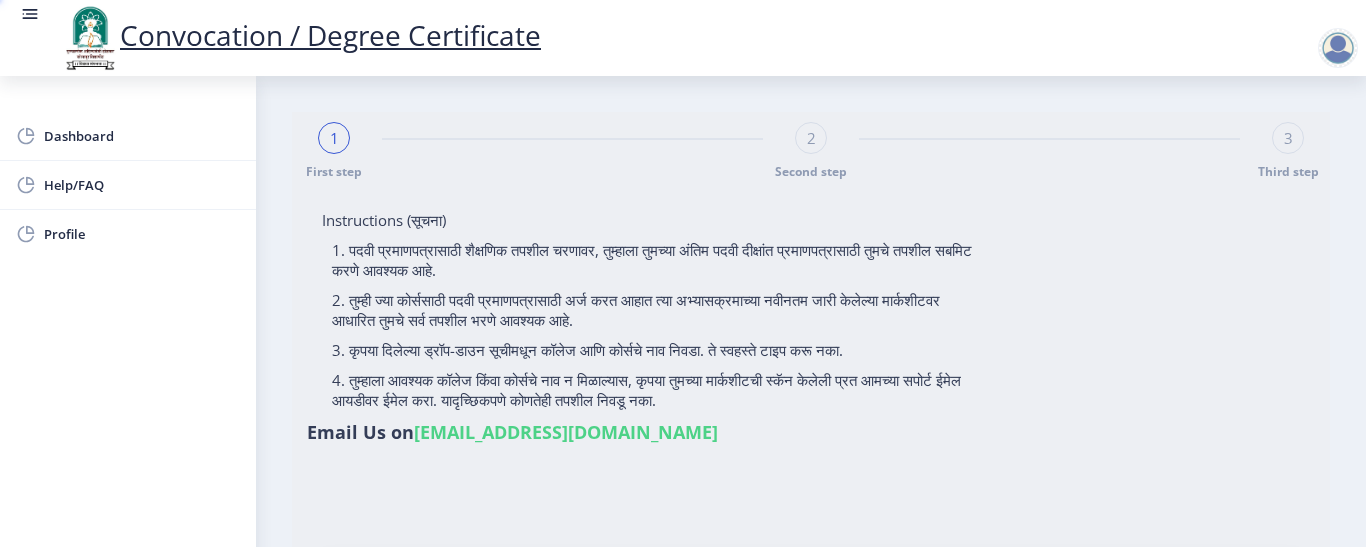 type on "[PERSON_NAME]" 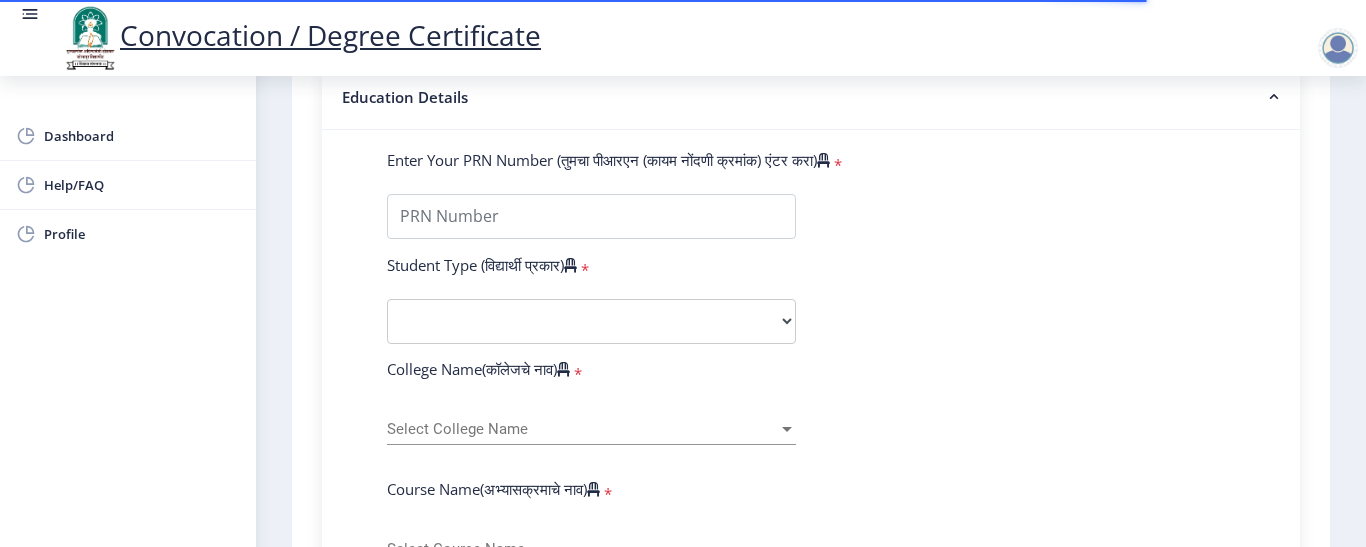scroll, scrollTop: 480, scrollLeft: 0, axis: vertical 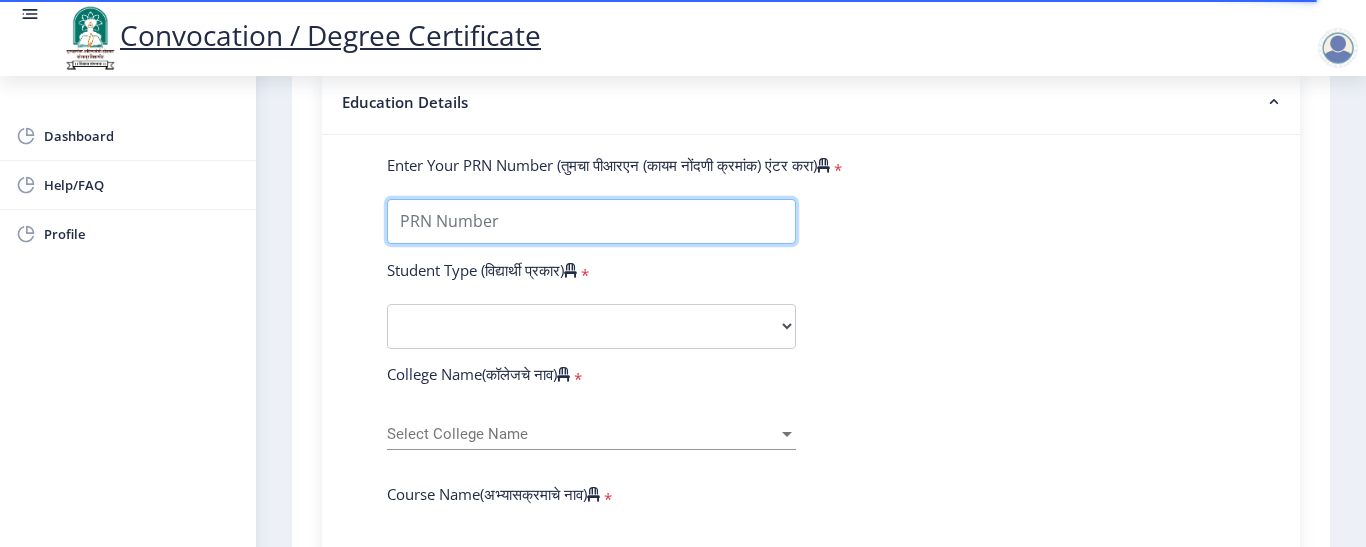 click on "Enter Your PRN Number (तुमचा पीआरएन (कायम नोंदणी क्रमांक) एंटर करा)" at bounding box center [591, 221] 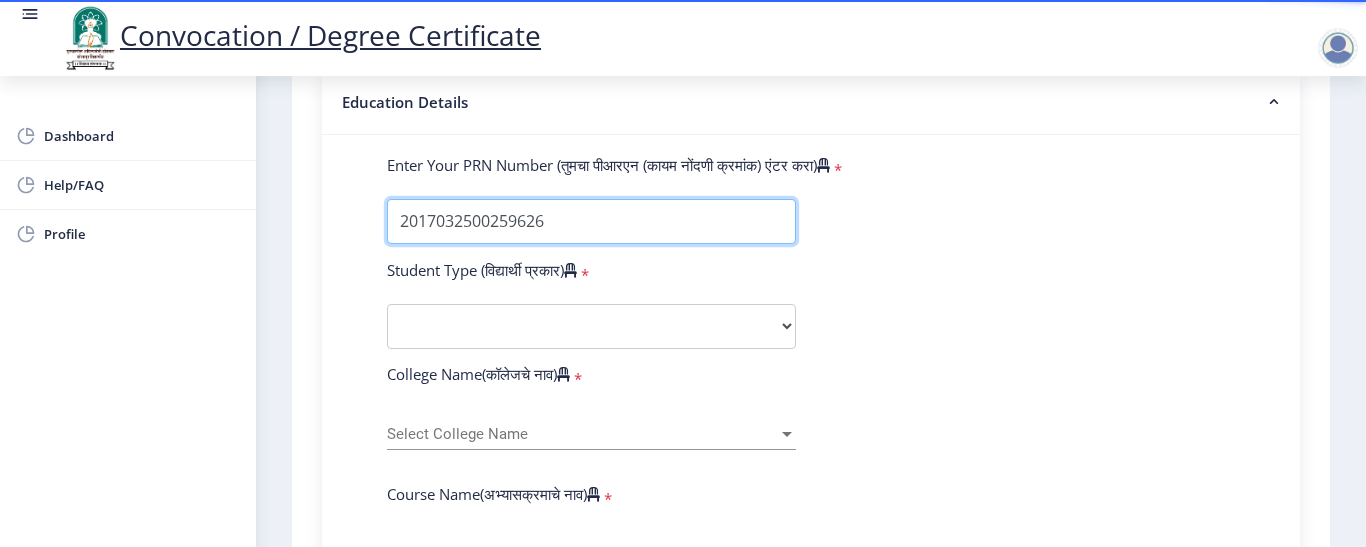 type on "2017032500259626" 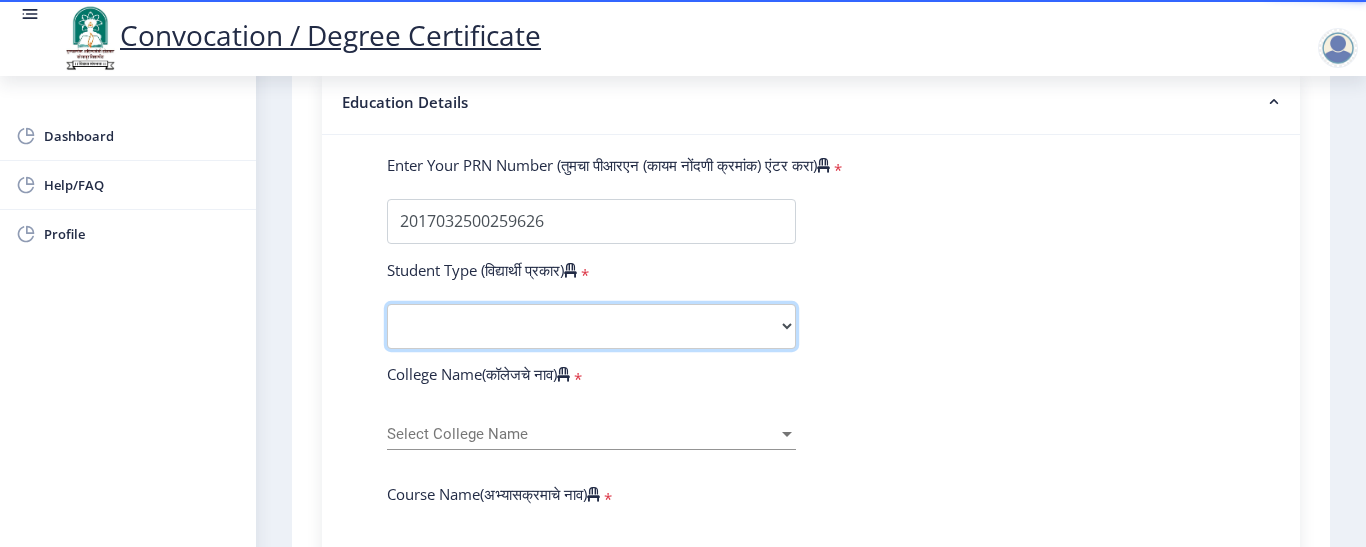click on "Select Student Type Regular External" at bounding box center (591, 326) 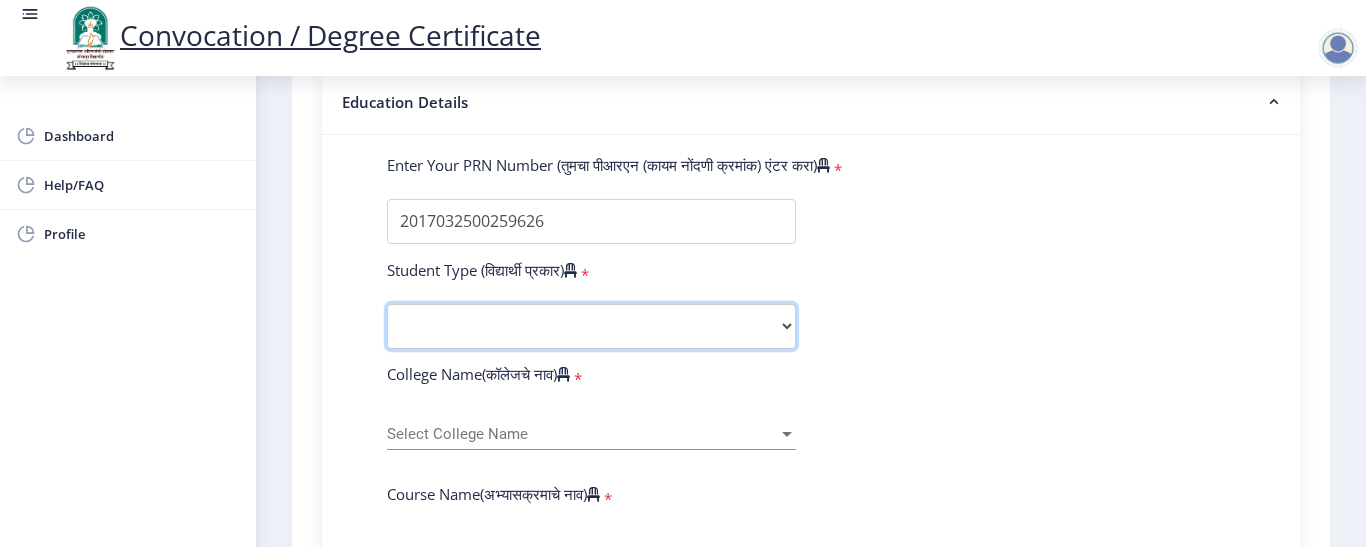 click on "Select Student Type Regular External" at bounding box center [591, 326] 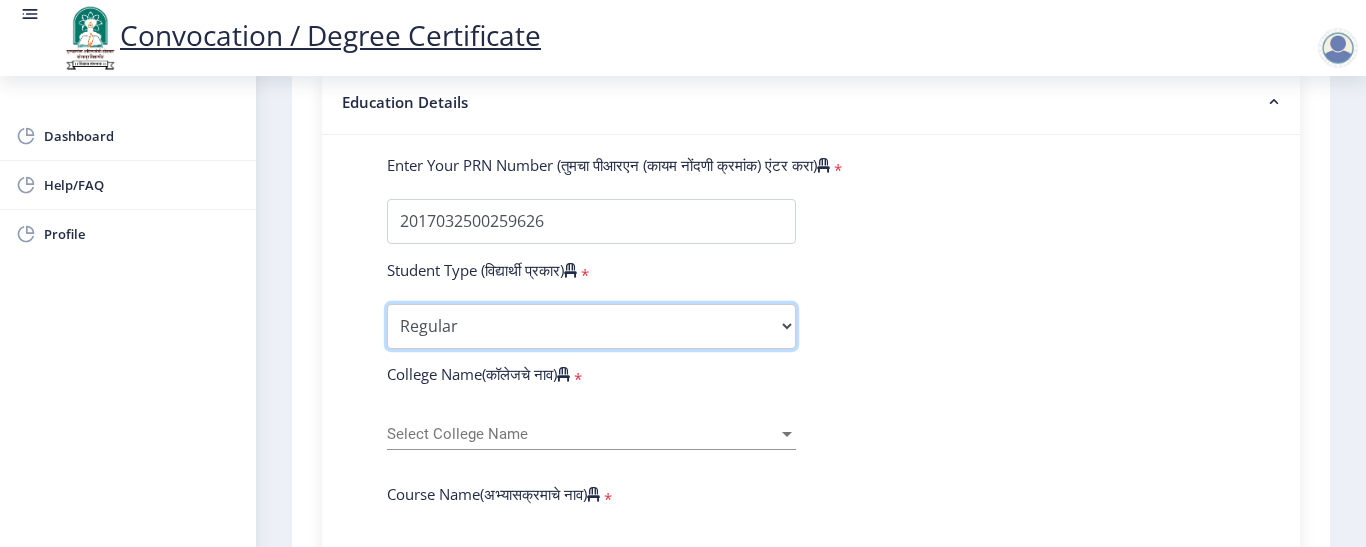 click on "Select Student Type Regular External" at bounding box center [591, 326] 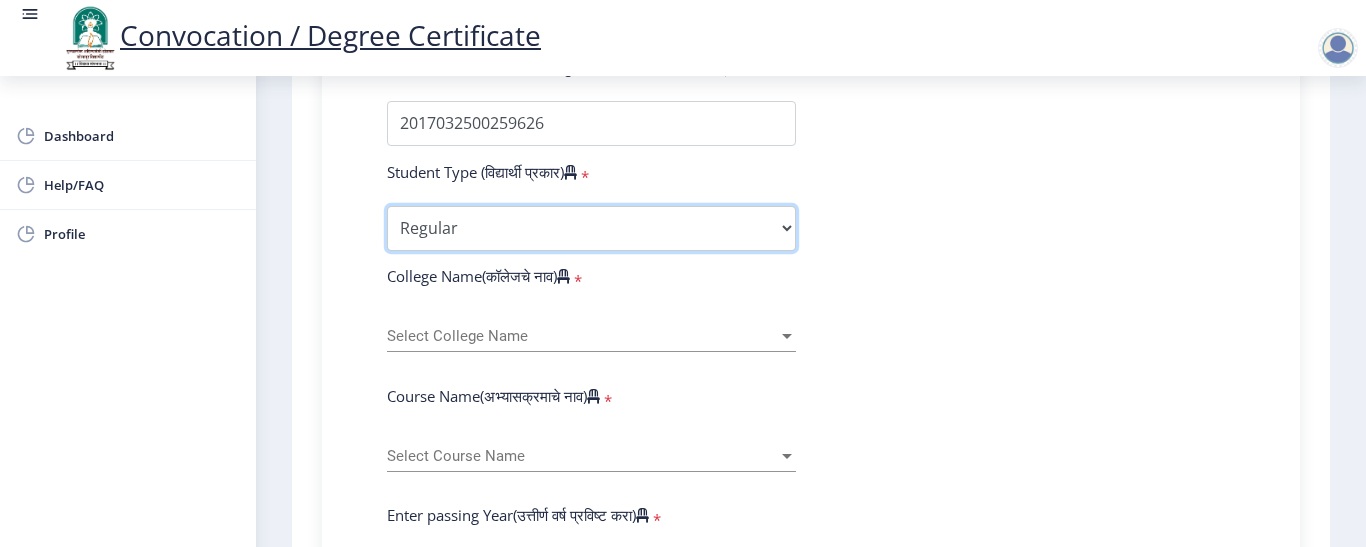 scroll, scrollTop: 580, scrollLeft: 0, axis: vertical 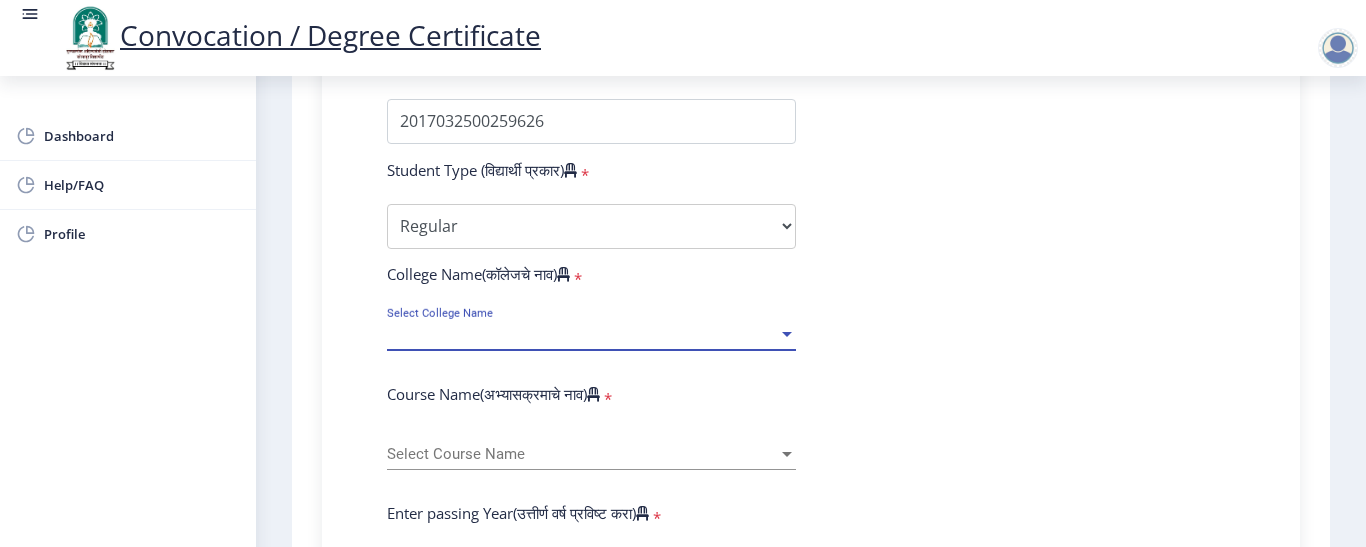 click on "Select College Name" at bounding box center [582, 334] 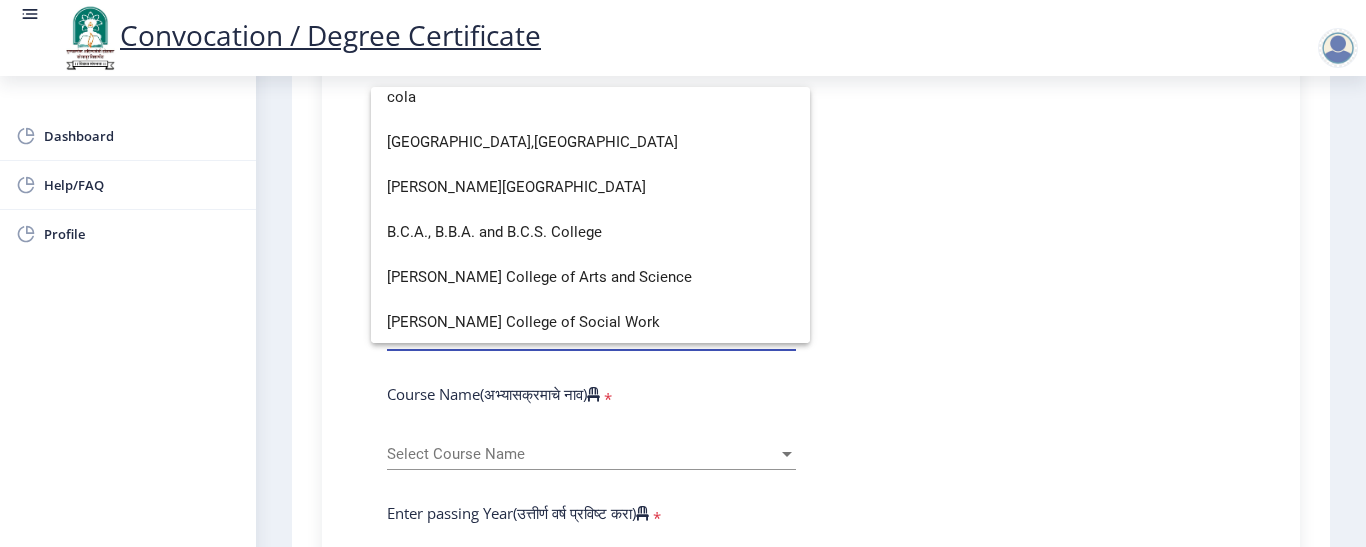 scroll, scrollTop: 0, scrollLeft: 0, axis: both 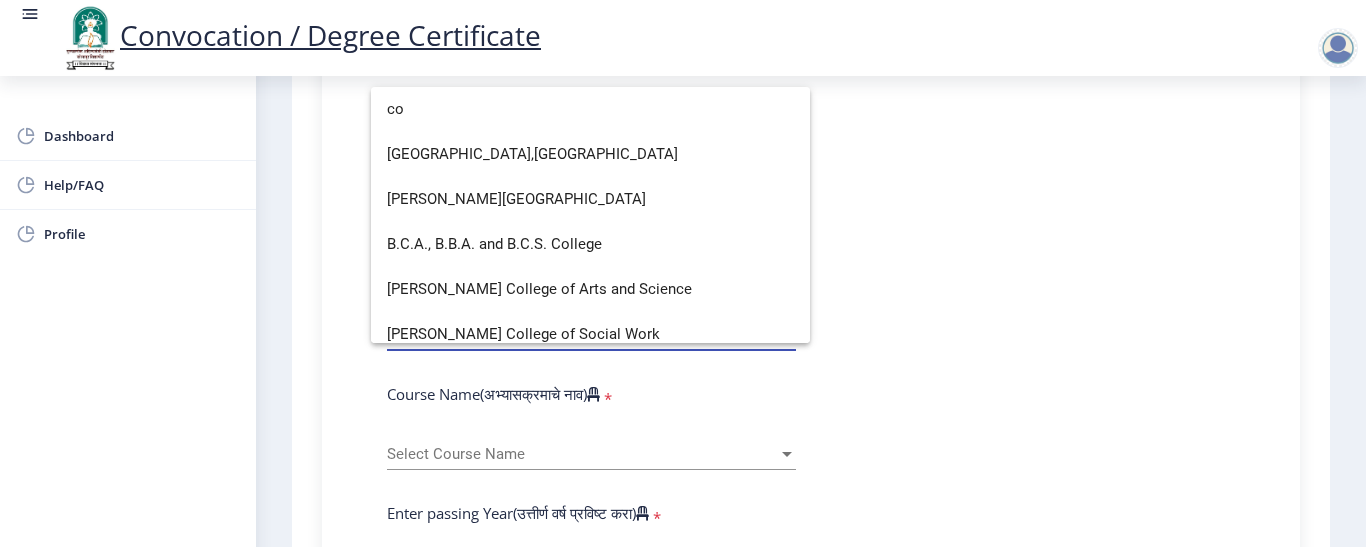 type on "c" 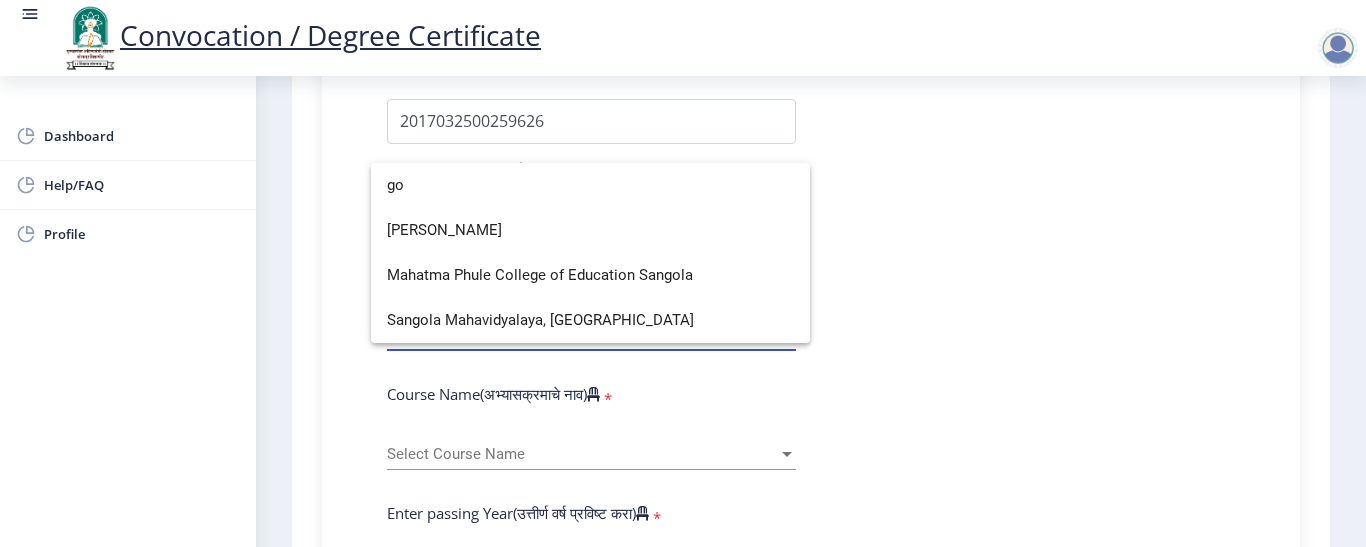 scroll, scrollTop: 0, scrollLeft: 0, axis: both 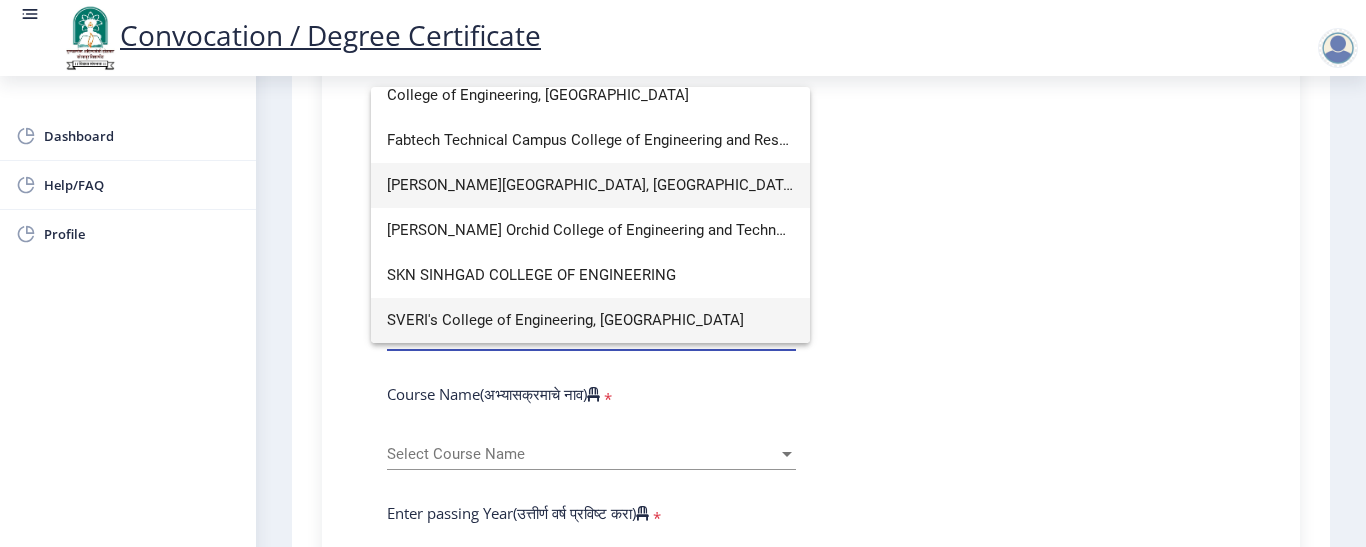 type on "college of eng" 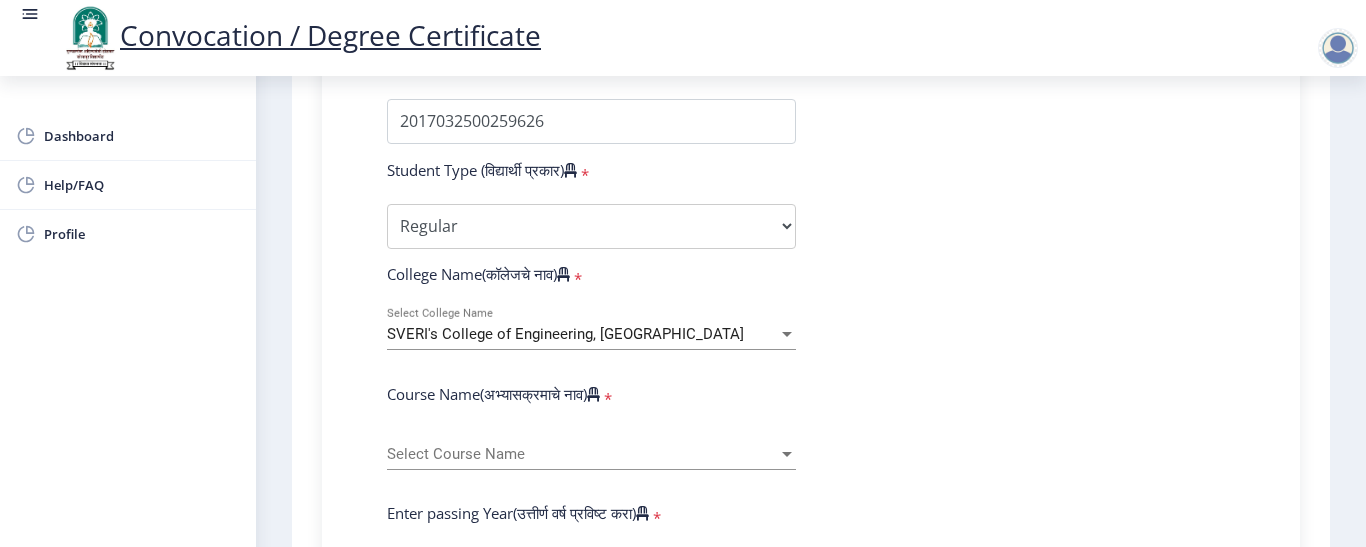 click on "Enter Your PRN Number (तुमचा पीआरएन (कायम नोंदणी क्रमांक) एंटर करा)   * Student Type (विद्यार्थी प्रकार)    * Select Student Type Regular External College Name(कॉलेजचे नाव)   * SVERI's College of Engineering, Pandharpur Select College Name Course Name(अभ्यासक्रमाचे नाव)   * Select Course Name Select Course Name Enter passing Year(उत्तीर्ण वर्ष प्रविष्ट करा)   *  2025   2024   2023   2022   2021   2020   2019   2018   2017   2016   2015   2014   2013   2012   2011   2010   2009   2008   2007   2006   2005   2004   2003   2002   2001   2000   1999   1998   1997   1996   1995   1994   1993   1992   1991   1990   1989   1988   1987   1986   1985   1984   1983   1982   1981   1980   1979   1978   1977   1976  * Enter Passing Month March April May October November December * Enter Class Obtained FIRST CLASS" 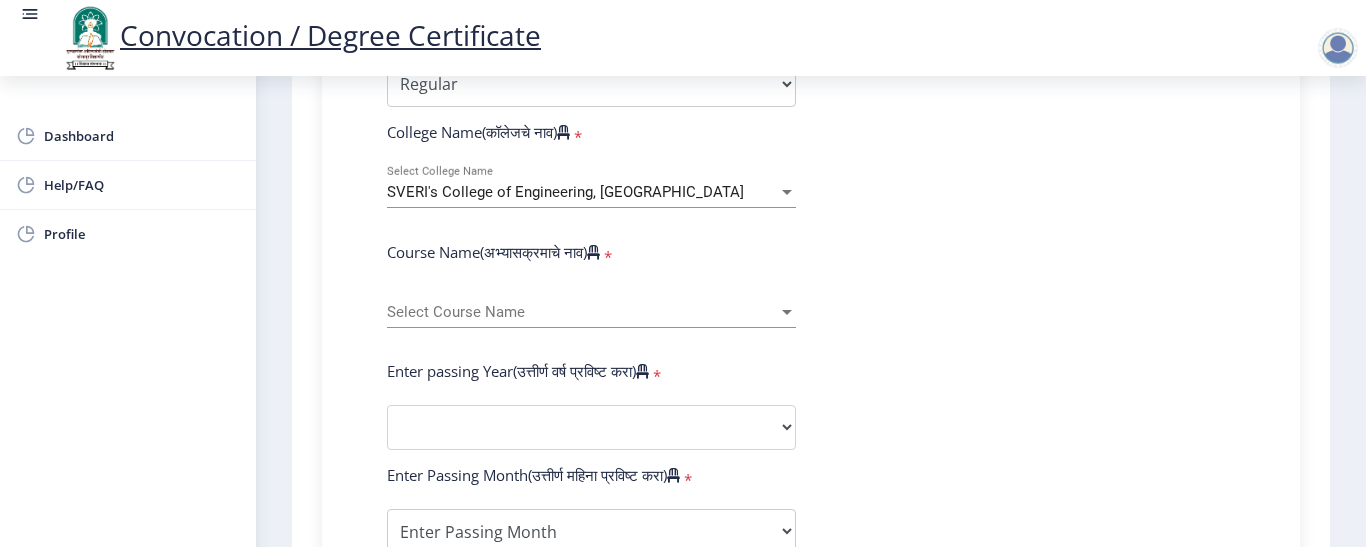 scroll, scrollTop: 740, scrollLeft: 0, axis: vertical 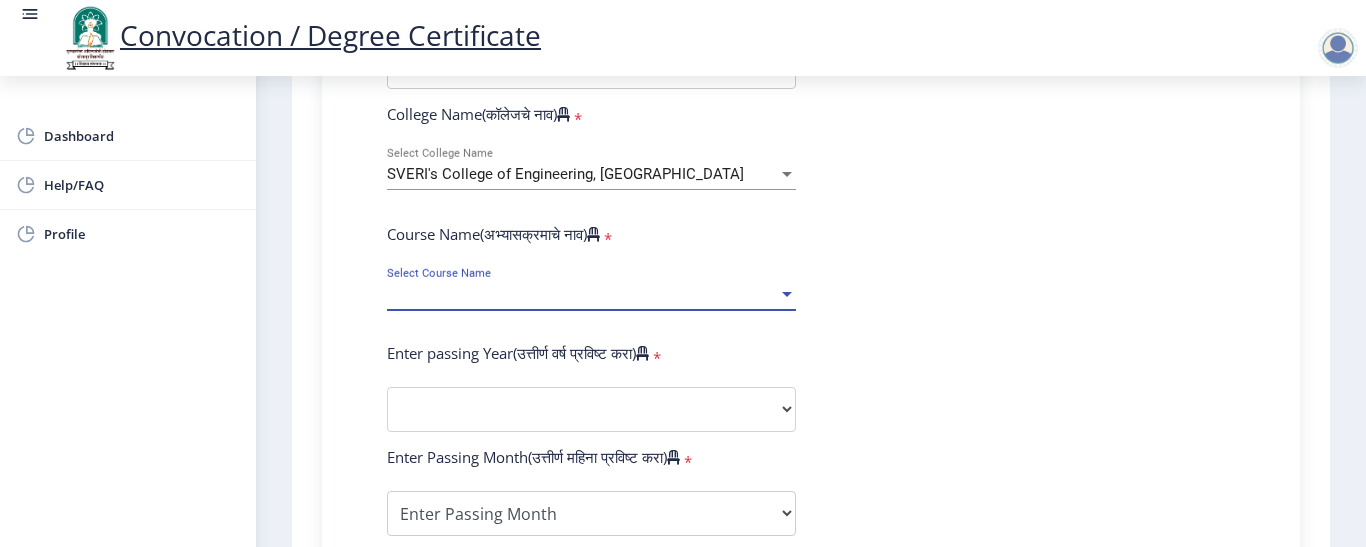 click on "Select Course Name" at bounding box center [582, 294] 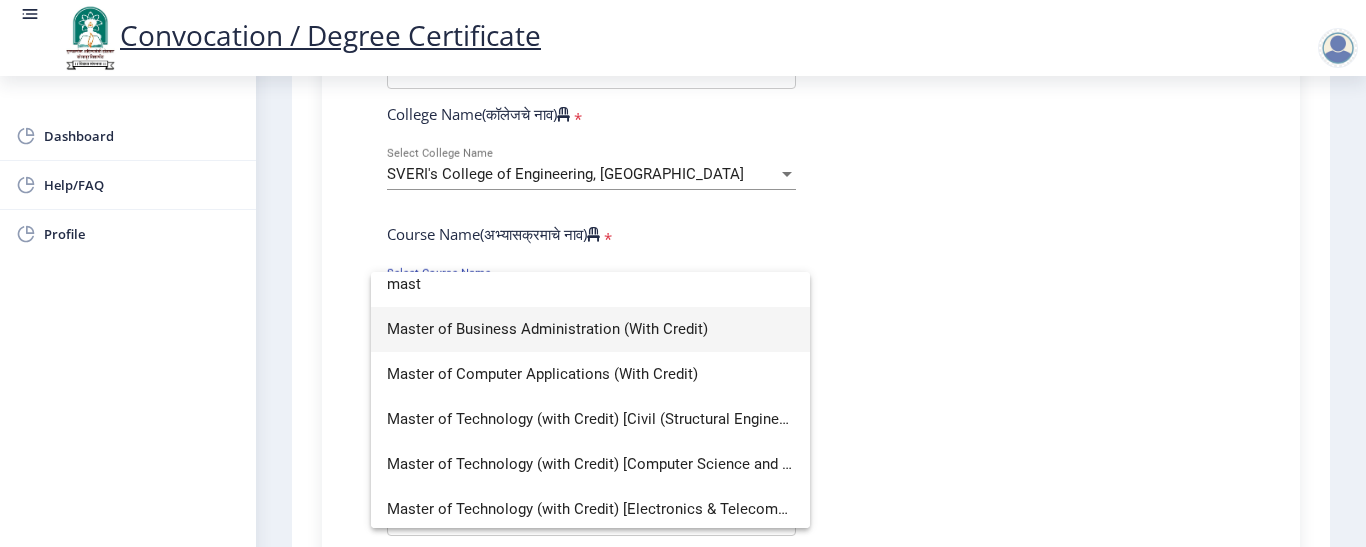 scroll, scrollTop: 0, scrollLeft: 0, axis: both 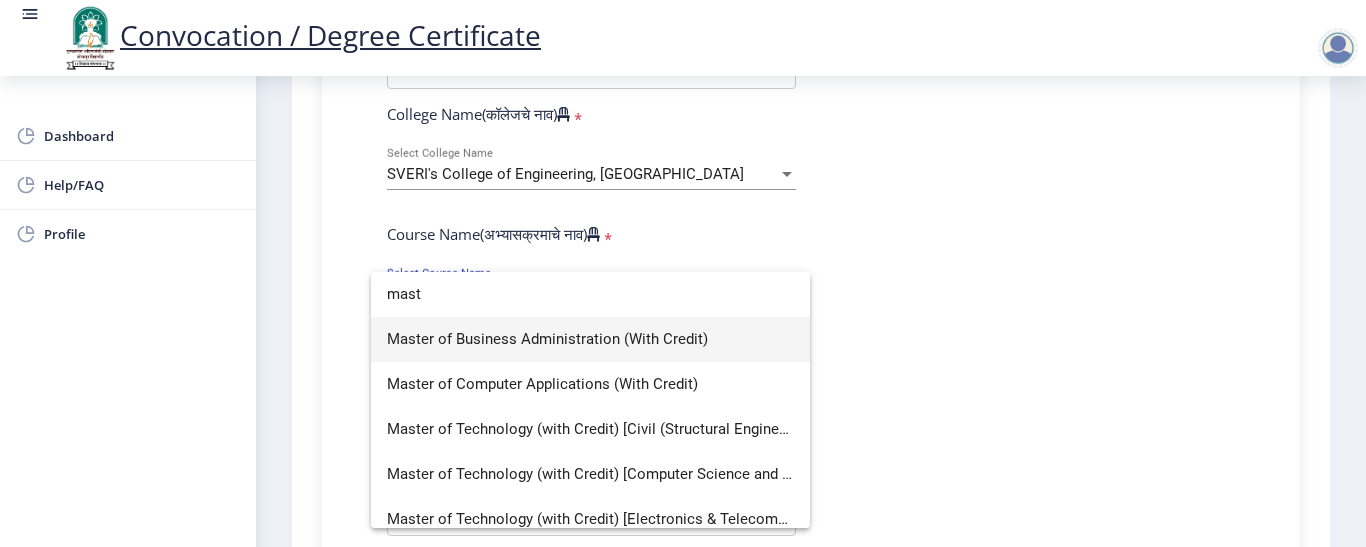 type on "mast" 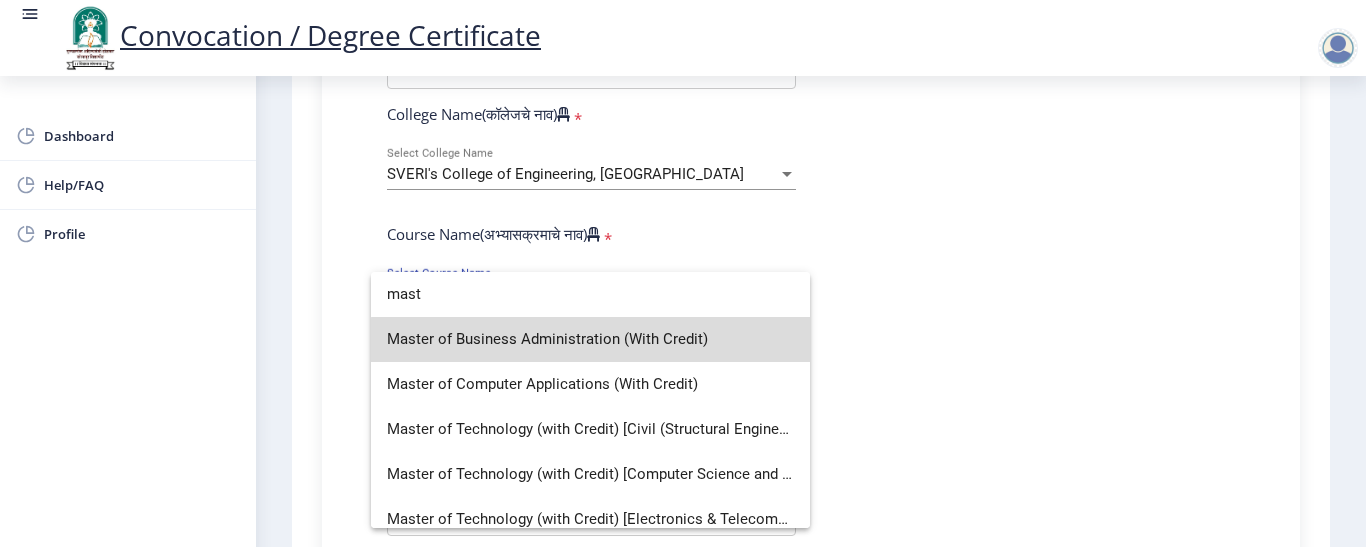 click on "Master of Business Administration (With Credit)" at bounding box center [590, 339] 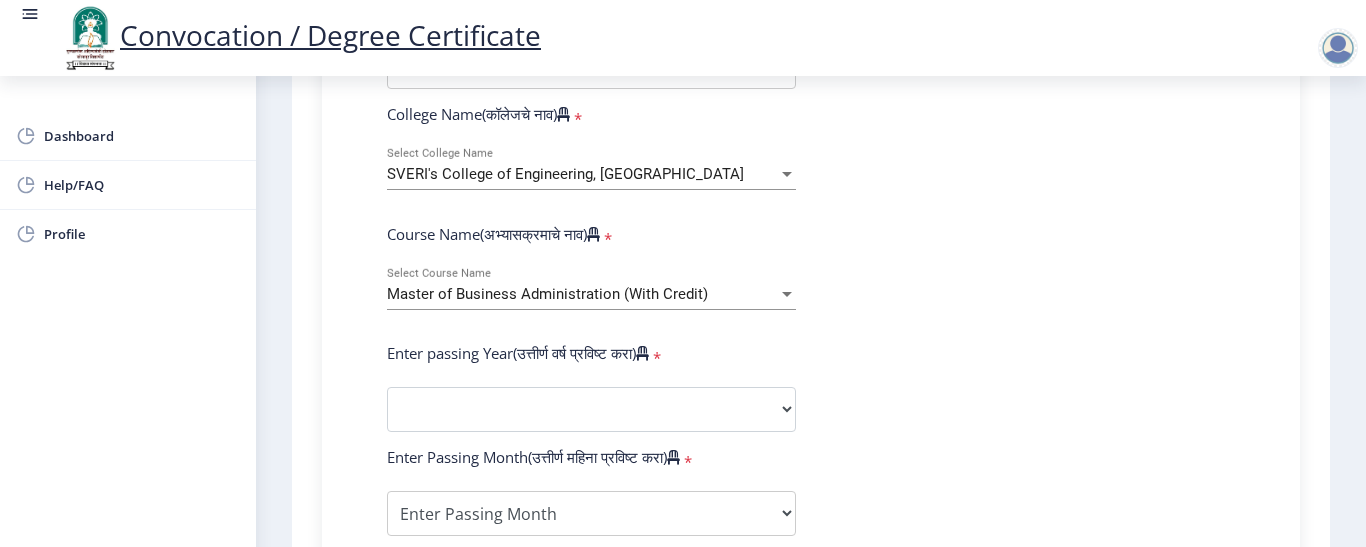click on "Enter Your PRN Number (तुमचा पीआरएन (कायम नोंदणी क्रमांक) एंटर करा)   * Student Type (विद्यार्थी प्रकार)    * Select Student Type Regular External College Name(कॉलेजचे नाव)   * [PERSON_NAME]'s College of Engineering, Pandharpur Select College Name Course Name(अभ्यासक्रमाचे नाव)   * Master of Business Administration (With Credit) Select Course Name Enter passing Year(उत्तीर्ण वर्ष प्रविष्ट करा)   *  2025   2024   2023   2022   2021   2020   2019   2018   2017   2016   2015   2014   2013   2012   2011   2010   2009   2008   2007   2006   2005   2004   2003   2002   2001   2000   1999   1998   1997   1996   1995   1994   1993   1992   1991   1990   1989   1988   1987   1986   1985   1984   1983   1982   1981   1980   1979   1978   1977   1976  * Enter Passing Month March April May October November December * * *" 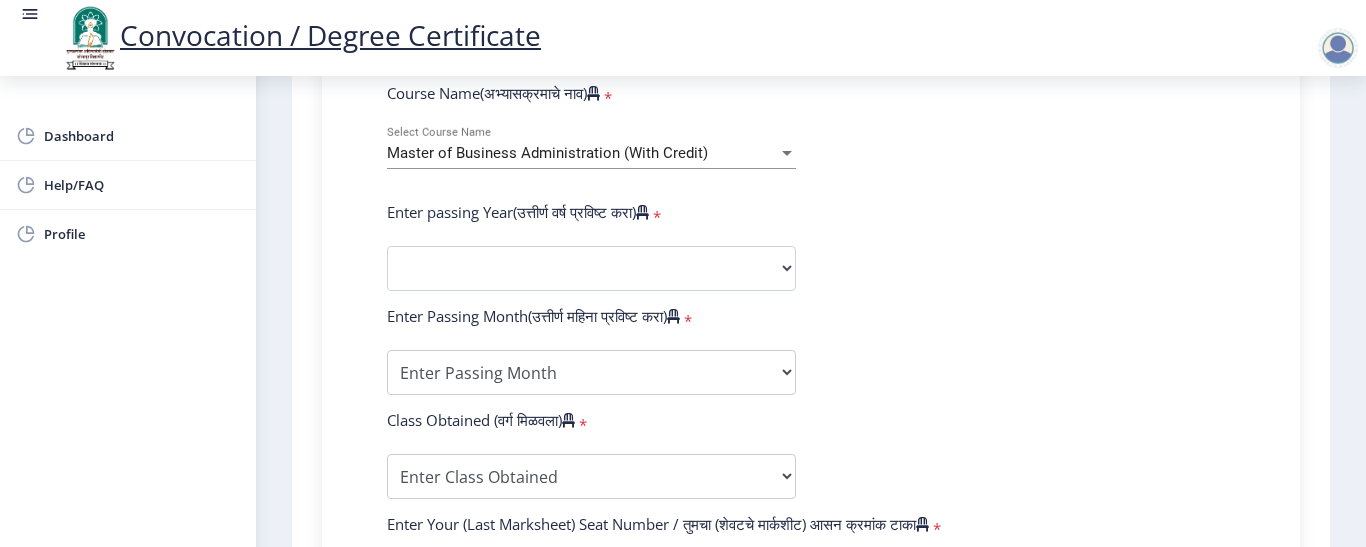 scroll, scrollTop: 900, scrollLeft: 0, axis: vertical 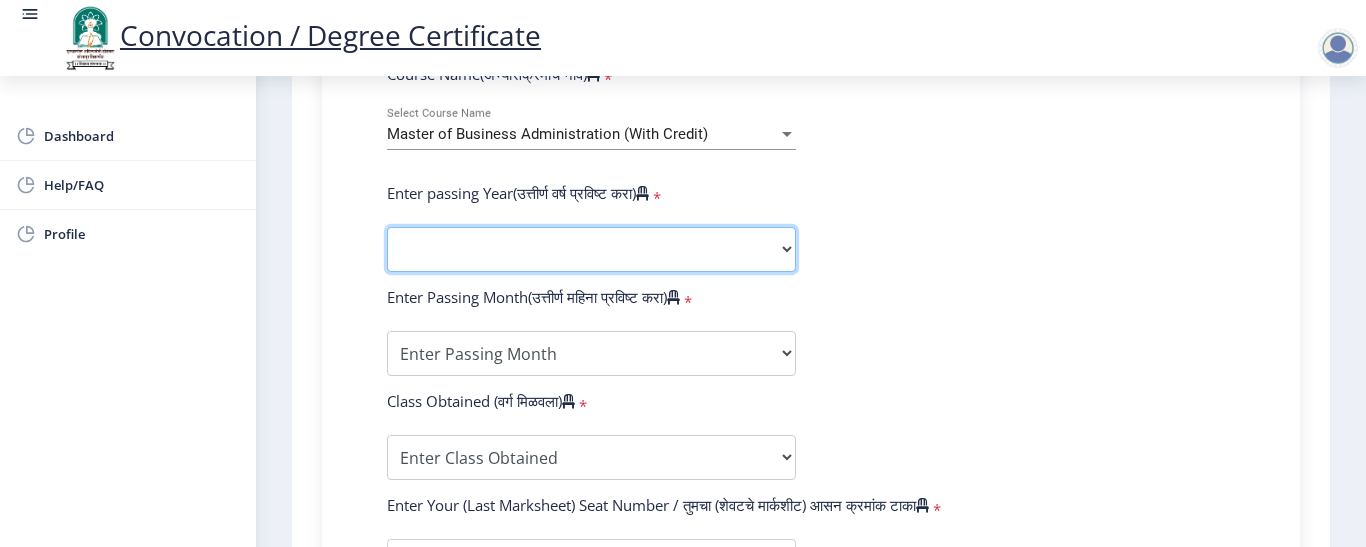 click on "2025   2024   2023   2022   2021   2020   2019   2018   2017   2016   2015   2014   2013   2012   2011   2010   2009   2008   2007   2006   2005   2004   2003   2002   2001   2000   1999   1998   1997   1996   1995   1994   1993   1992   1991   1990   1989   1988   1987   1986   1985   1984   1983   1982   1981   1980   1979   1978   1977   1976" 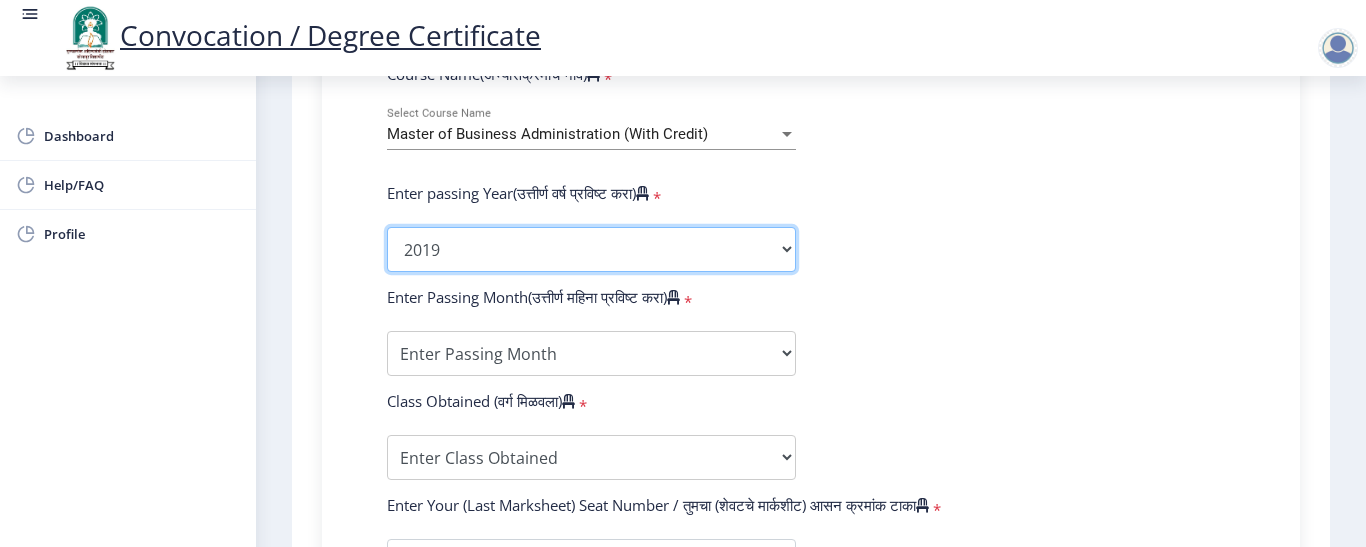 click on "2025   2024   2023   2022   2021   2020   2019   2018   2017   2016   2015   2014   2013   2012   2011   2010   2009   2008   2007   2006   2005   2004   2003   2002   2001   2000   1999   1998   1997   1996   1995   1994   1993   1992   1991   1990   1989   1988   1987   1986   1985   1984   1983   1982   1981   1980   1979   1978   1977   1976" 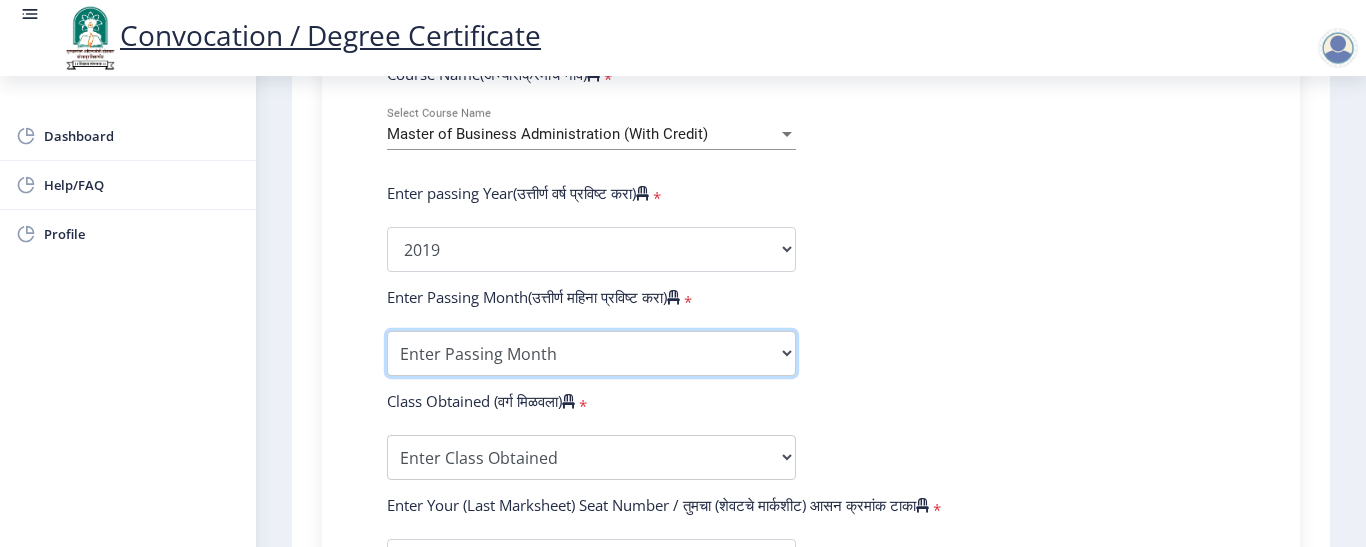 click on "Enter Passing Month March April May October November December" at bounding box center (591, 353) 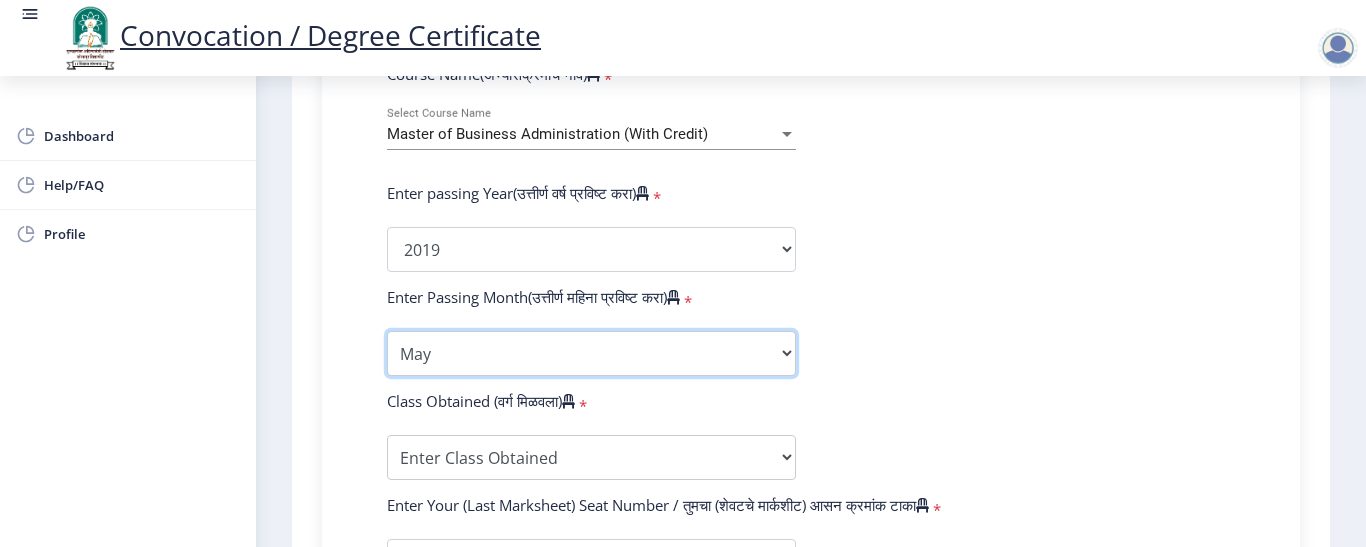 click on "Enter Passing Month March April May October November December" at bounding box center (591, 353) 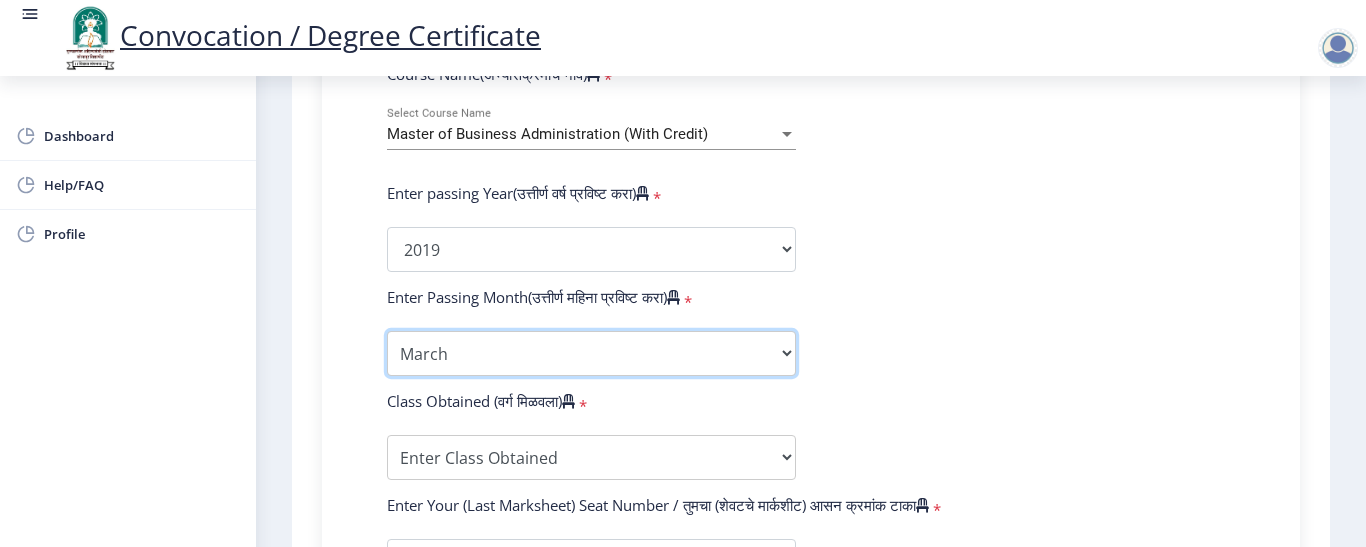 click on "Enter Passing Month March April May October November December" at bounding box center [591, 353] 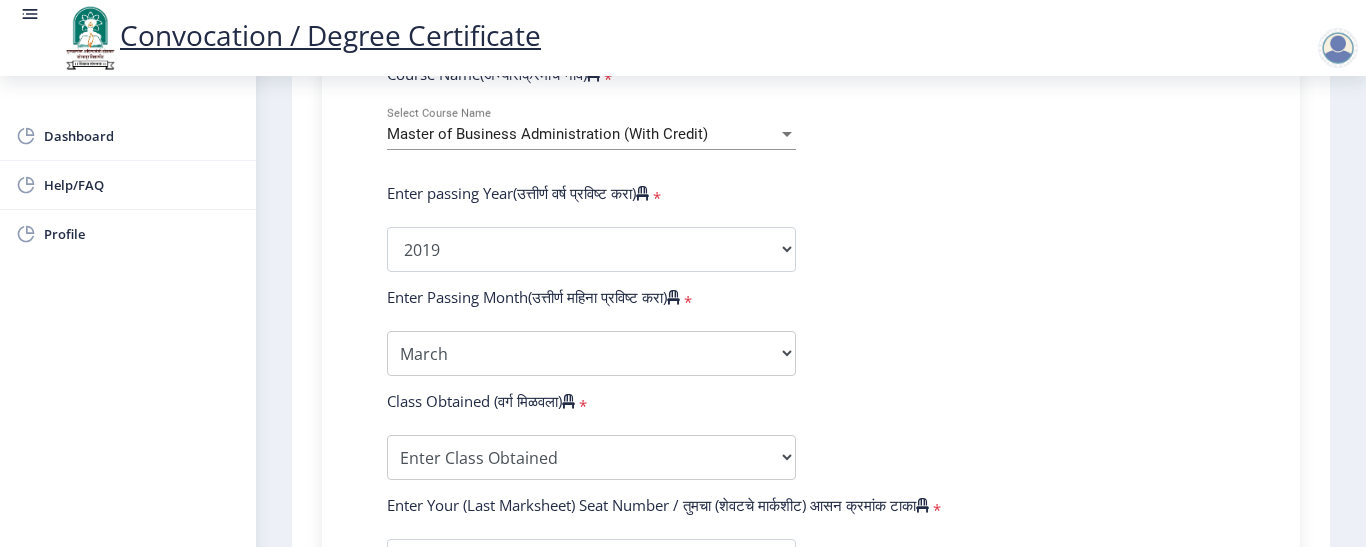 click on "Enter Your PRN Number (तुमचा पीआरएन (कायम नोंदणी क्रमांक) एंटर करा)   * Student Type (विद्यार्थी प्रकार)    * Select Student Type Regular External College Name(कॉलेजचे नाव)   * [PERSON_NAME]'s College of Engineering, Pandharpur Select College Name Course Name(अभ्यासक्रमाचे नाव)   * Master of Business Administration (With Credit) Select Course Name Enter passing Year(उत्तीर्ण वर्ष प्रविष्ट करा)   *  2025   2024   2023   2022   2021   2020   2019   2018   2017   2016   2015   2014   2013   2012   2011   2010   2009   2008   2007   2006   2005   2004   2003   2002   2001   2000   1999   1998   1997   1996   1995   1994   1993   1992   1991   1990   1989   1988   1987   1986   1985   1984   1983   1982   1981   1980   1979   1978   1977   1976  * Enter Passing Month March April May October November December * * *" 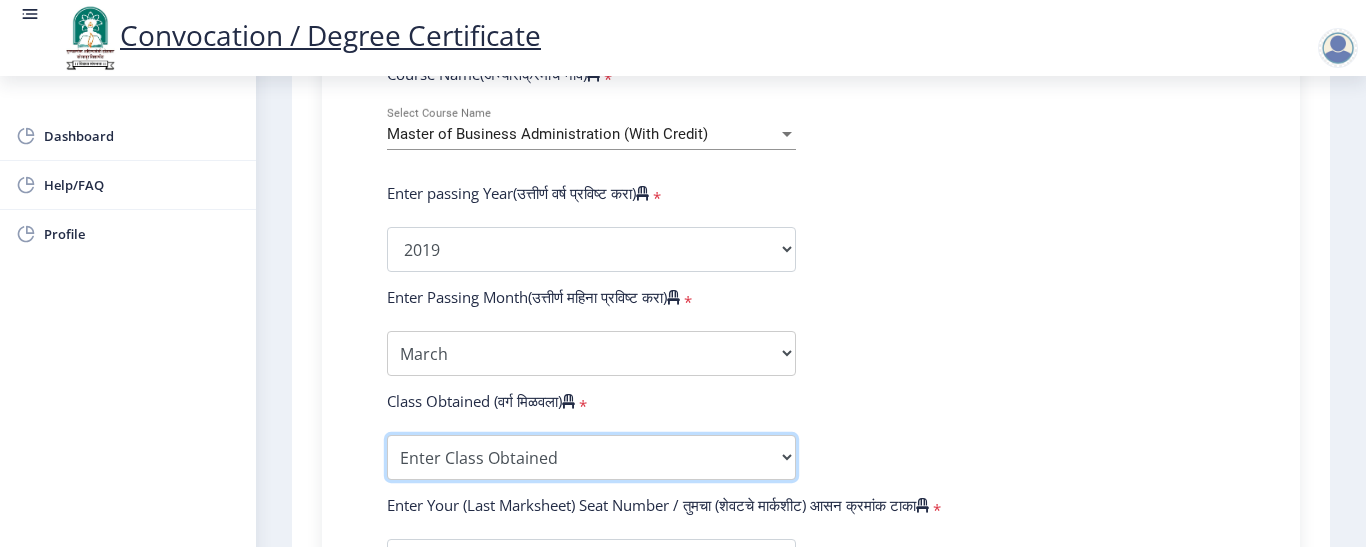 click on "Enter Class Obtained FIRST CLASS WITH DISTINCTION FIRST CLASS HIGHER SECOND CLASS SECOND CLASS PASS CLASS Grade O Grade A+ Grade A Grade B+ Grade B Grade C+ Grade C Grade D Grade E" at bounding box center [591, 457] 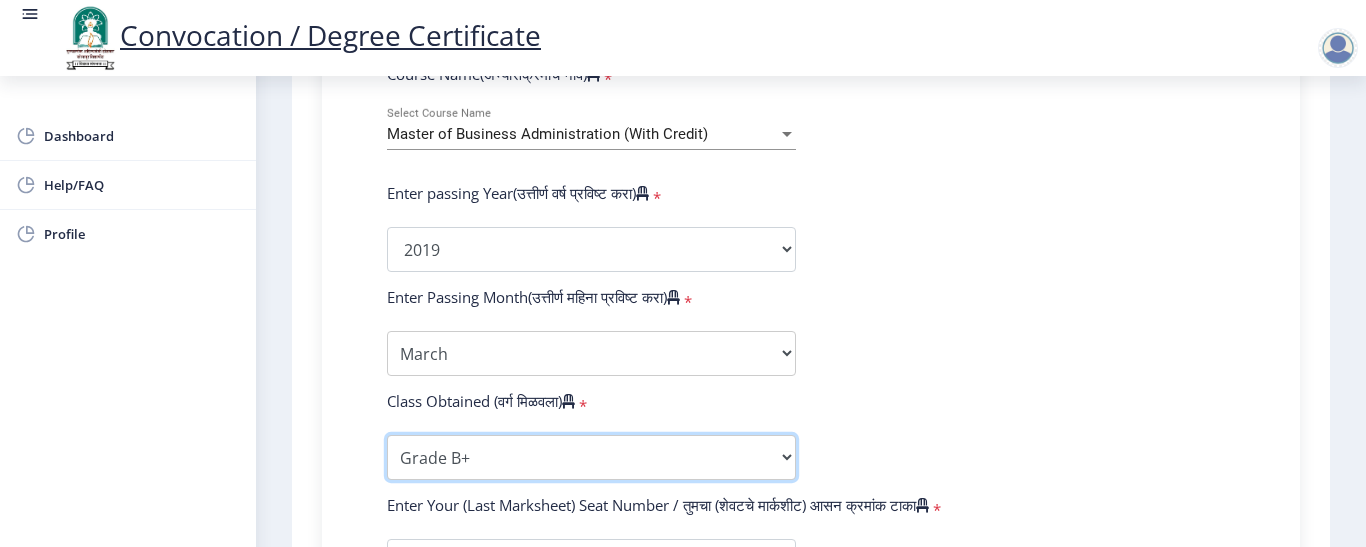 click on "Enter Class Obtained FIRST CLASS WITH DISTINCTION FIRST CLASS HIGHER SECOND CLASS SECOND CLASS PASS CLASS Grade O Grade A+ Grade A Grade B+ Grade B Grade C+ Grade C Grade D Grade E" at bounding box center (591, 457) 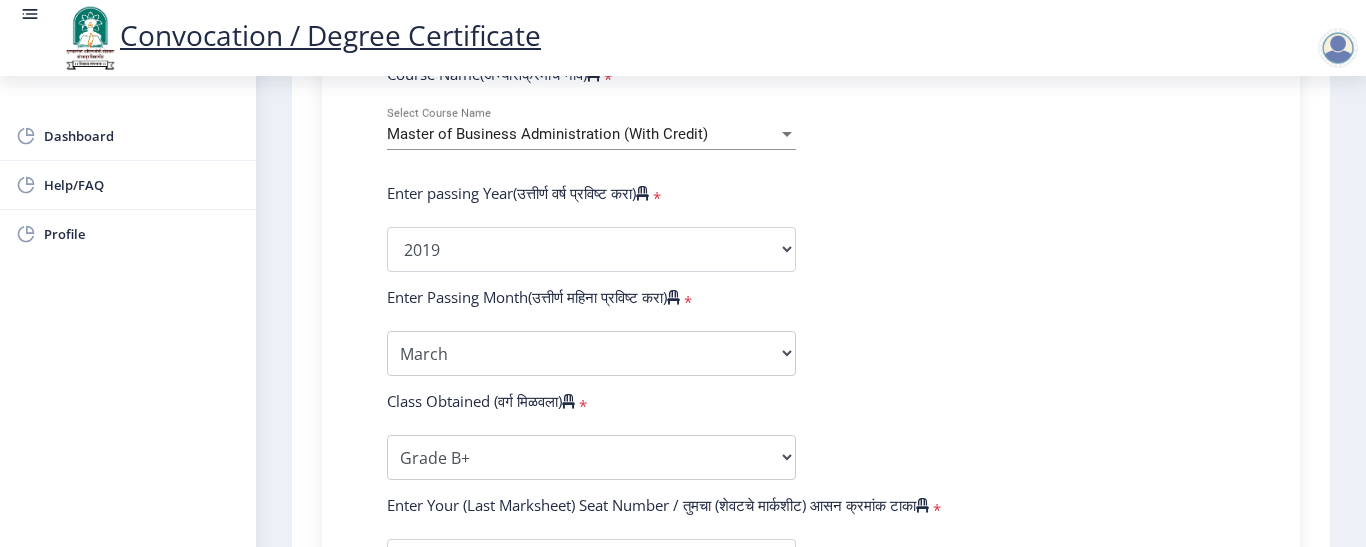 click on "Enter Your PRN Number (तुमचा पीआरएन (कायम नोंदणी क्रमांक) एंटर करा)   * Student Type (विद्यार्थी प्रकार)    * Select Student Type Regular External College Name(कॉलेजचे नाव)   * [PERSON_NAME]'s College of Engineering, Pandharpur Select College Name Course Name(अभ्यासक्रमाचे नाव)   * Master of Business Administration (With Credit) Select Course Name Enter passing Year(उत्तीर्ण वर्ष प्रविष्ट करा)   *  2025   2024   2023   2022   2021   2020   2019   2018   2017   2016   2015   2014   2013   2012   2011   2010   2009   2008   2007   2006   2005   2004   2003   2002   2001   2000   1999   1998   1997   1996   1995   1994   1993   1992   1991   1990   1989   1988   1987   1986   1985   1984   1983   1982   1981   1980   1979   1978   1977   1976  * Enter Passing Month March April May October November December * * *" 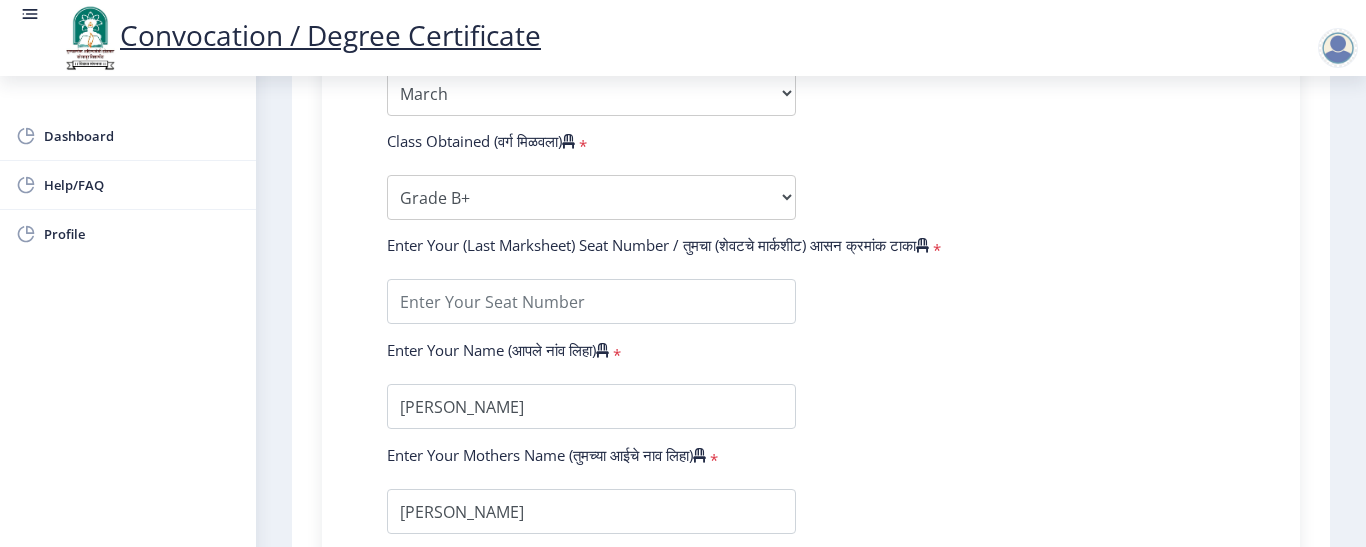 scroll, scrollTop: 1190, scrollLeft: 0, axis: vertical 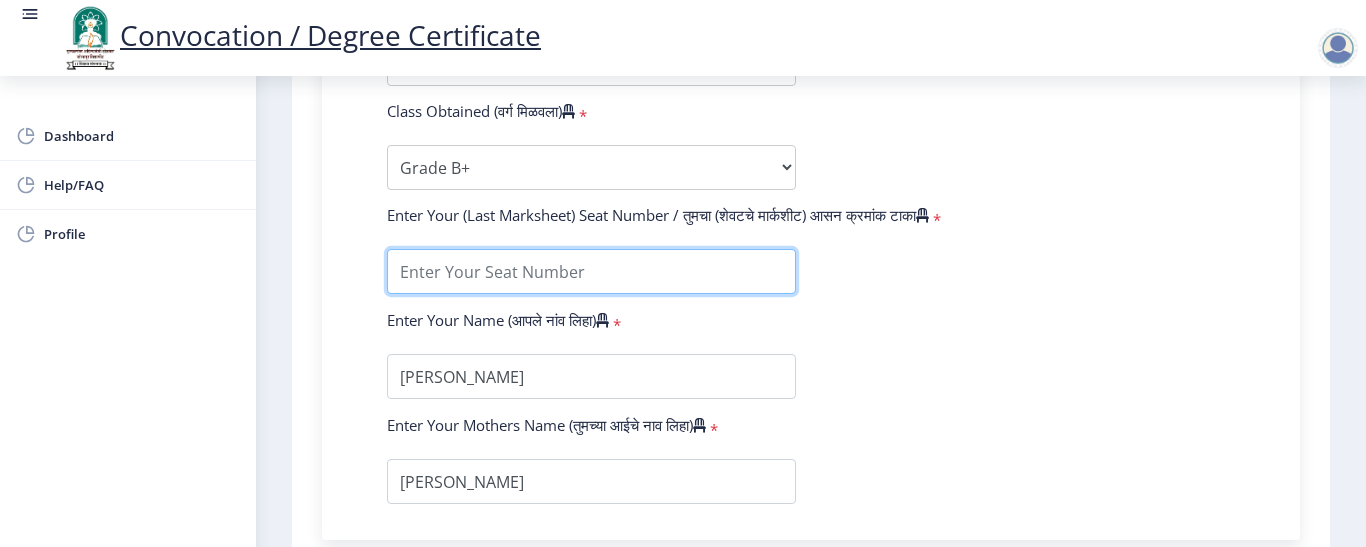 click at bounding box center [591, 271] 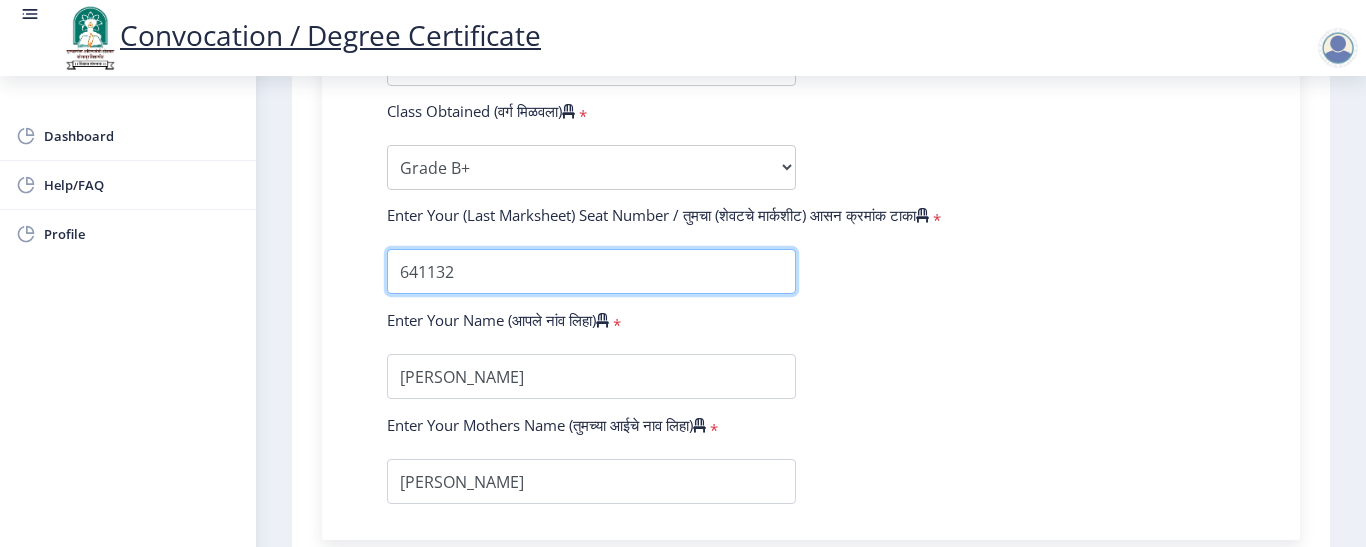type on "641132" 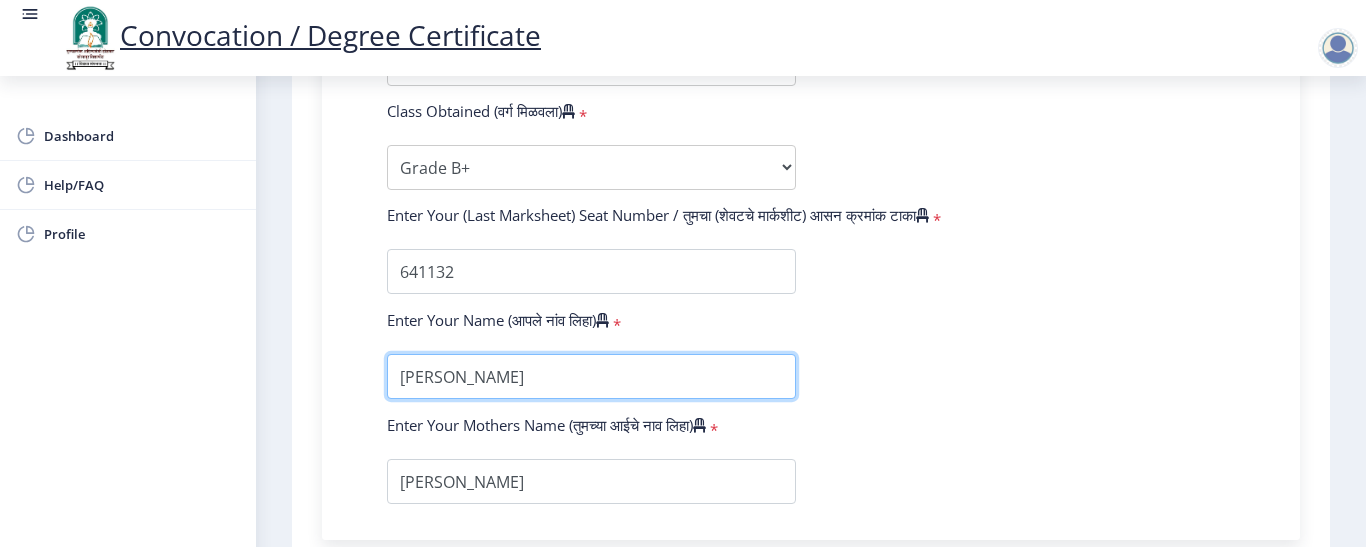 click at bounding box center [591, 376] 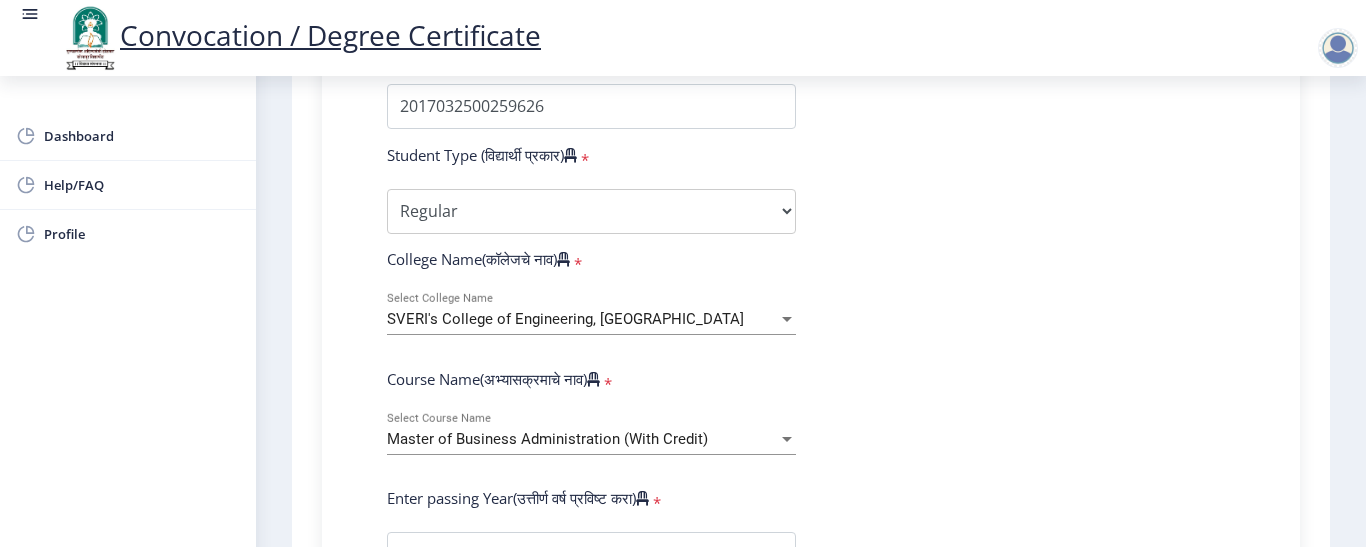 scroll, scrollTop: 610, scrollLeft: 0, axis: vertical 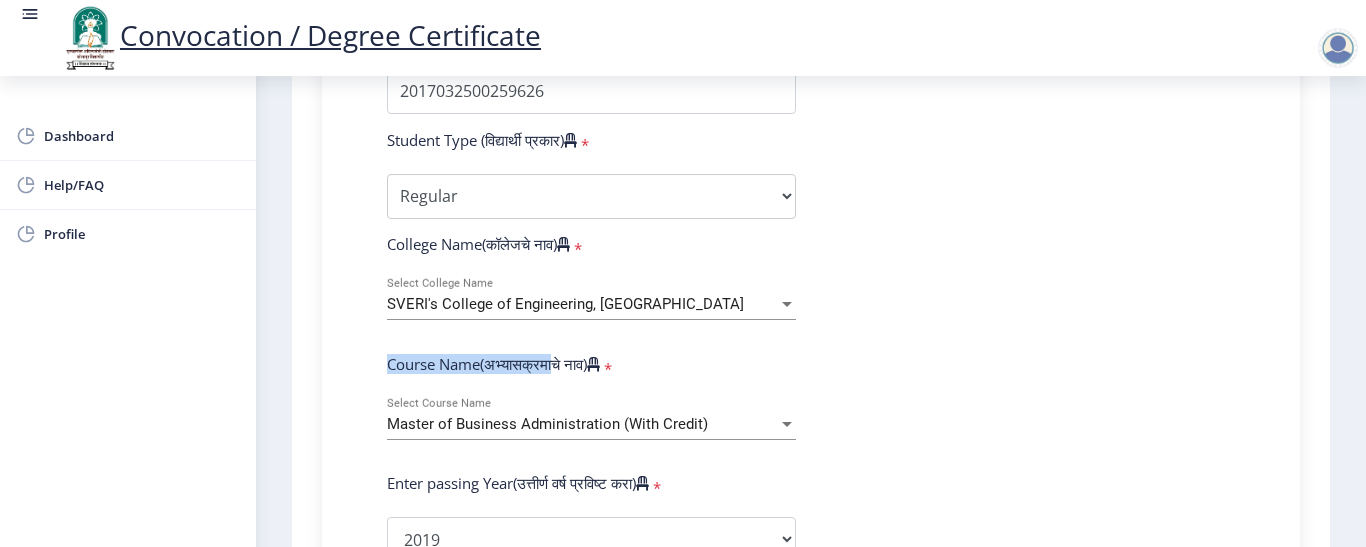 drag, startPoint x: 557, startPoint y: 372, endPoint x: 558, endPoint y: 321, distance: 51.009804 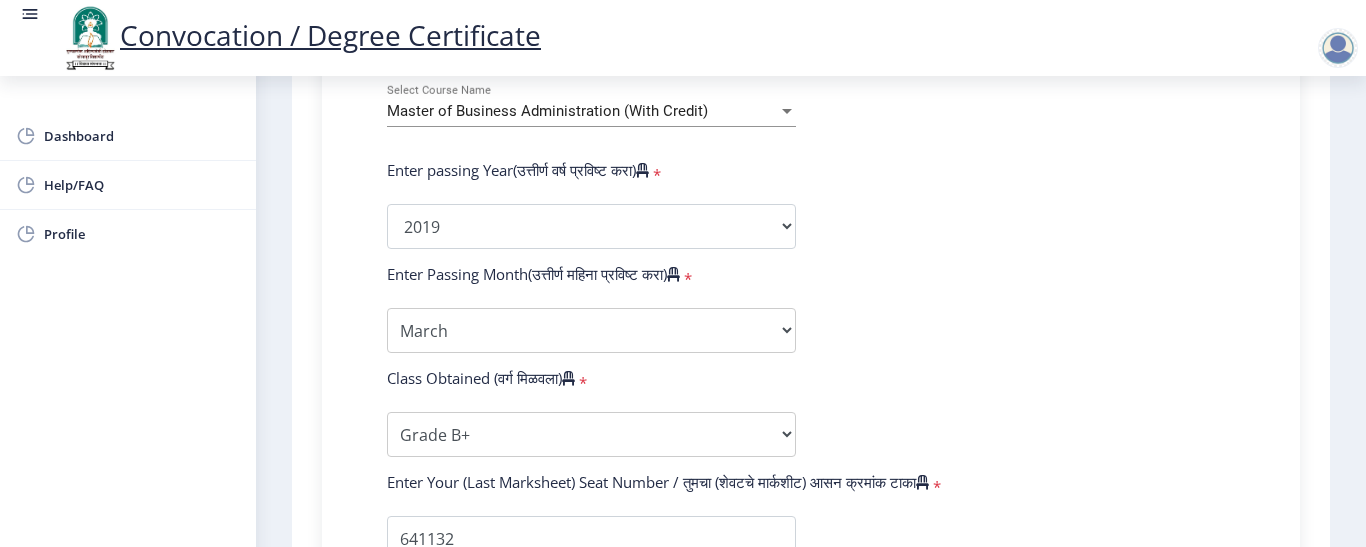 scroll, scrollTop: 940, scrollLeft: 0, axis: vertical 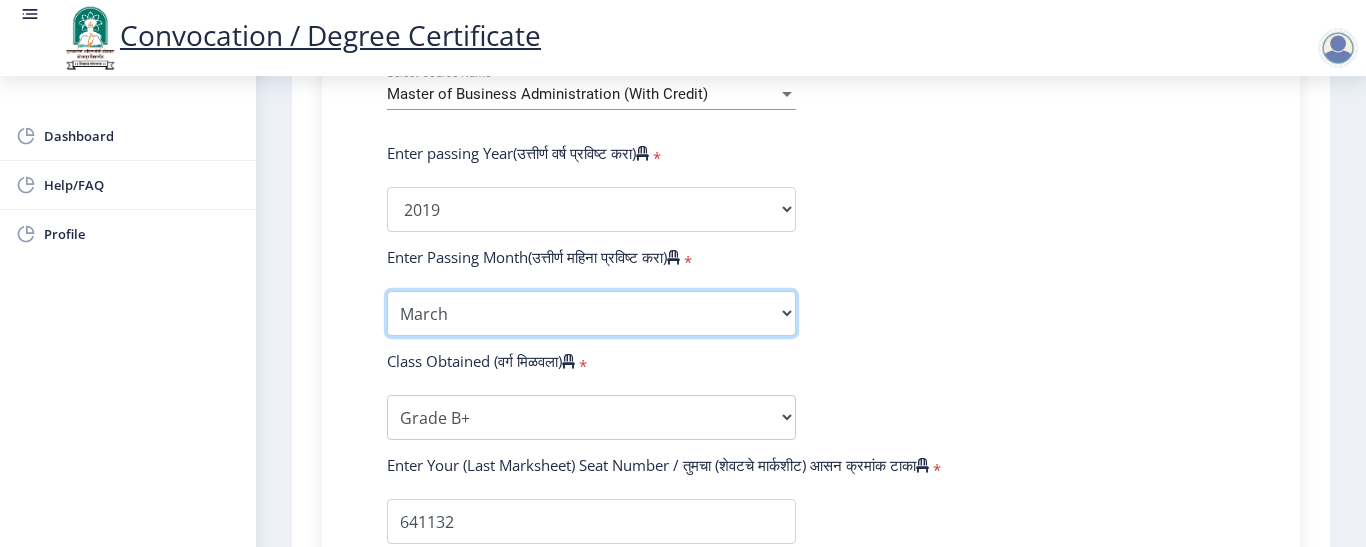 click on "Enter Passing Month March April May October November December" at bounding box center [591, 313] 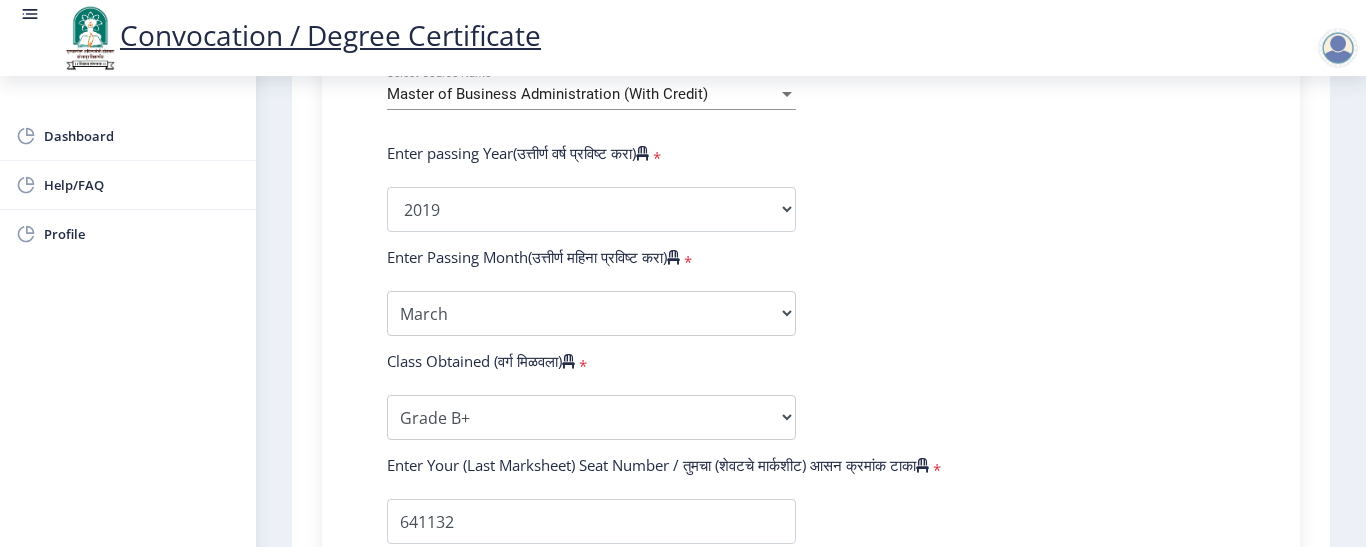 click on "Enter Your PRN Number (तुमचा पीआरएन (कायम नोंदणी क्रमांक) एंटर करा)   * Student Type (विद्यार्थी प्रकार)    * Select Student Type Regular External College Name(कॉलेजचे नाव)   * [PERSON_NAME]'s College of Engineering, Pandharpur Select College Name Course Name(अभ्यासक्रमाचे नाव)   * Master of Business Administration (With Credit) Select Course Name Enter passing Year(उत्तीर्ण वर्ष प्रविष्ट करा)   *  2025   2024   2023   2022   2021   2020   2019   2018   2017   2016   2015   2014   2013   2012   2011   2010   2009   2008   2007   2006   2005   2004   2003   2002   2001   2000   1999   1998   1997   1996   1995   1994   1993   1992   1991   1990   1989   1988   1987   1986   1985   1984   1983   1982   1981   1980   1979   1978   1977   1976  * Enter Passing Month March April May October November December * * *" 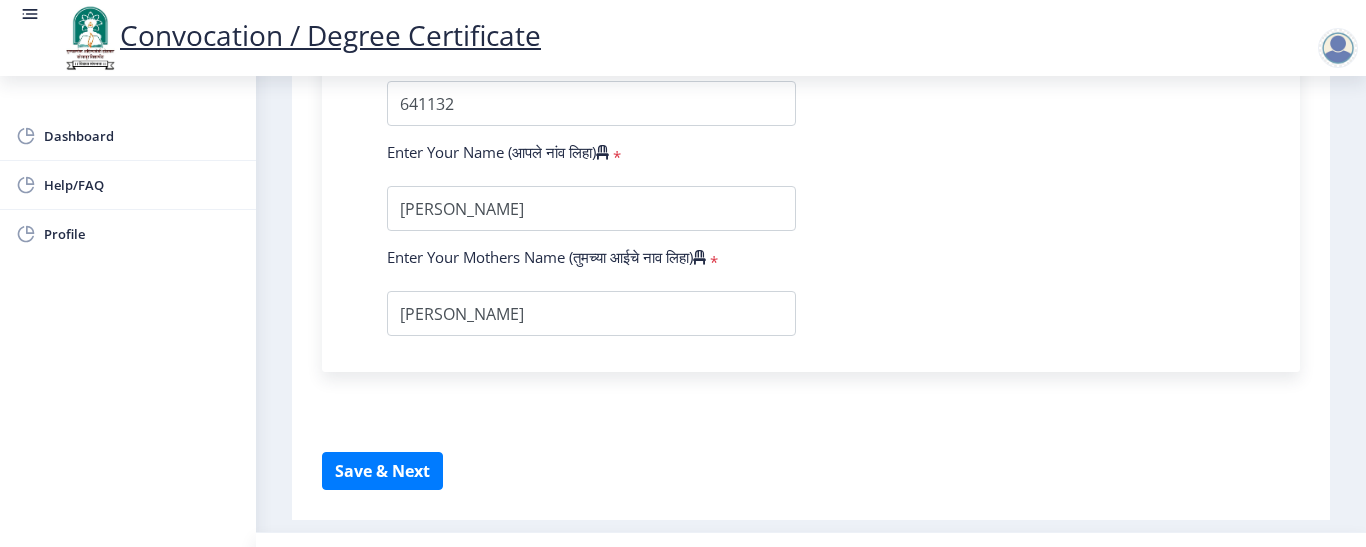 scroll, scrollTop: 1404, scrollLeft: 0, axis: vertical 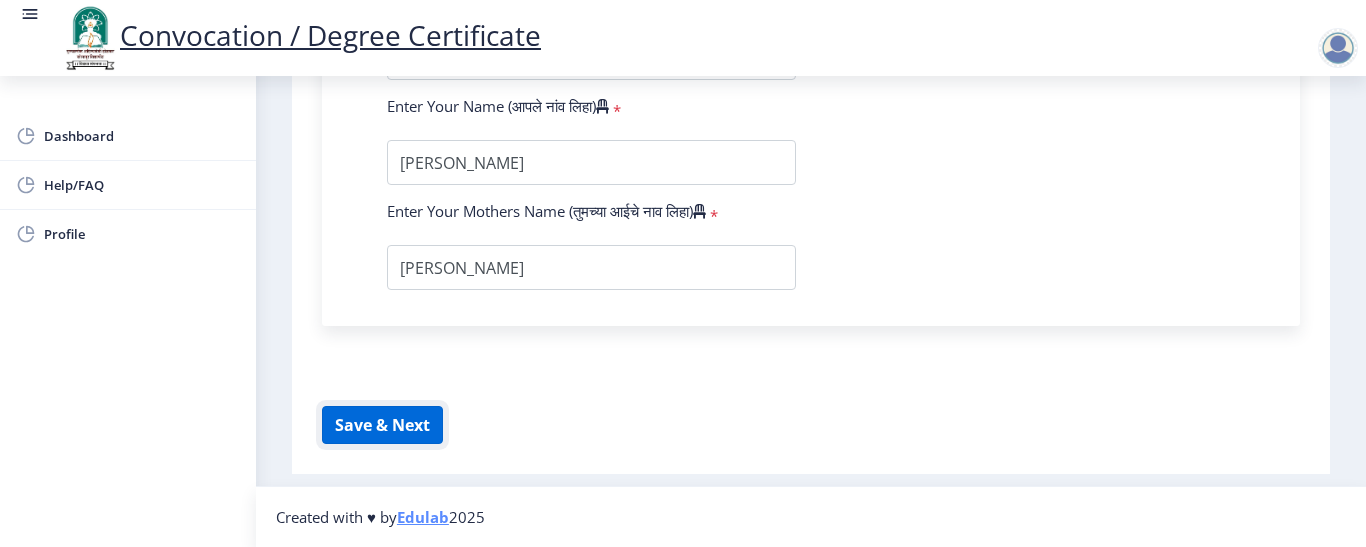 click on "Save & Next" 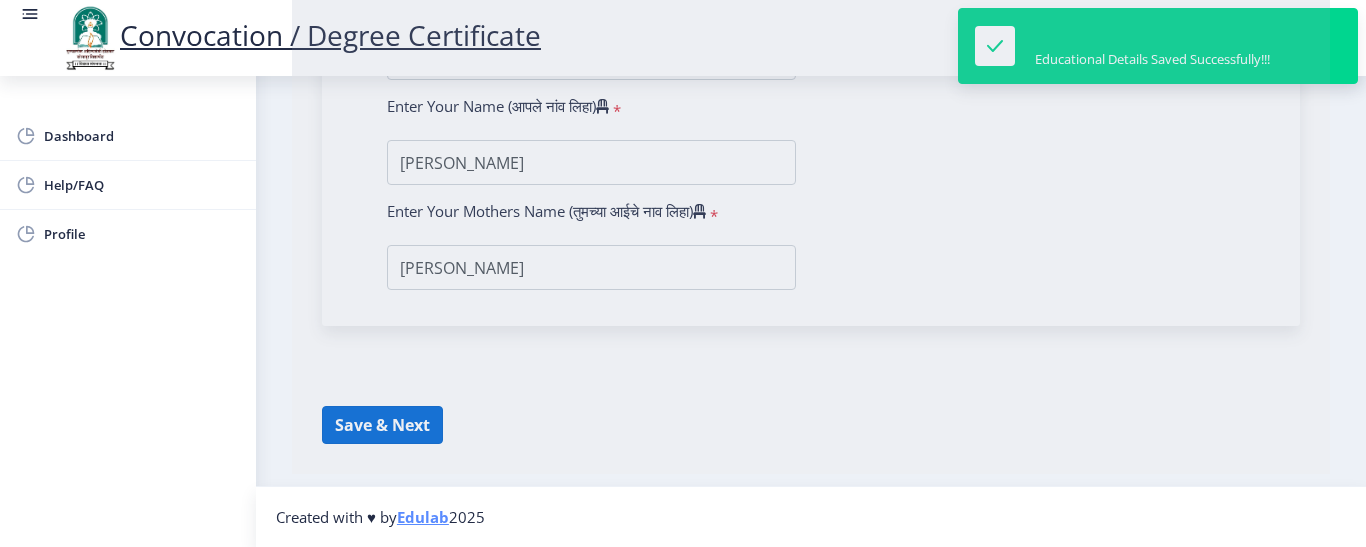 select 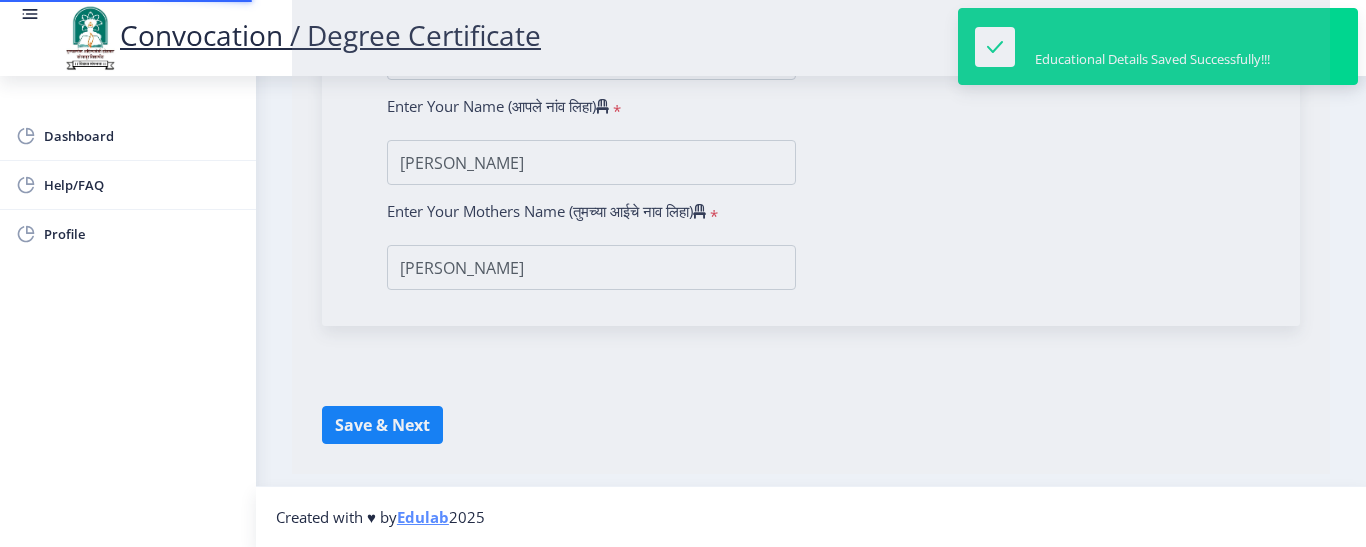 scroll, scrollTop: 0, scrollLeft: 0, axis: both 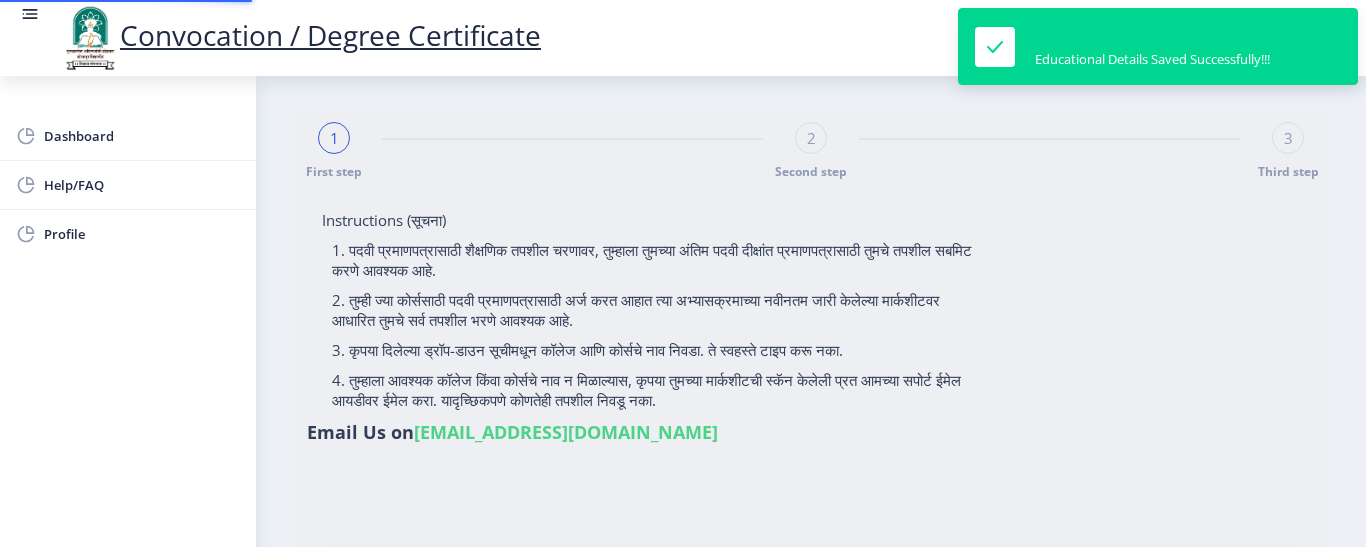 type on "2017032500259626" 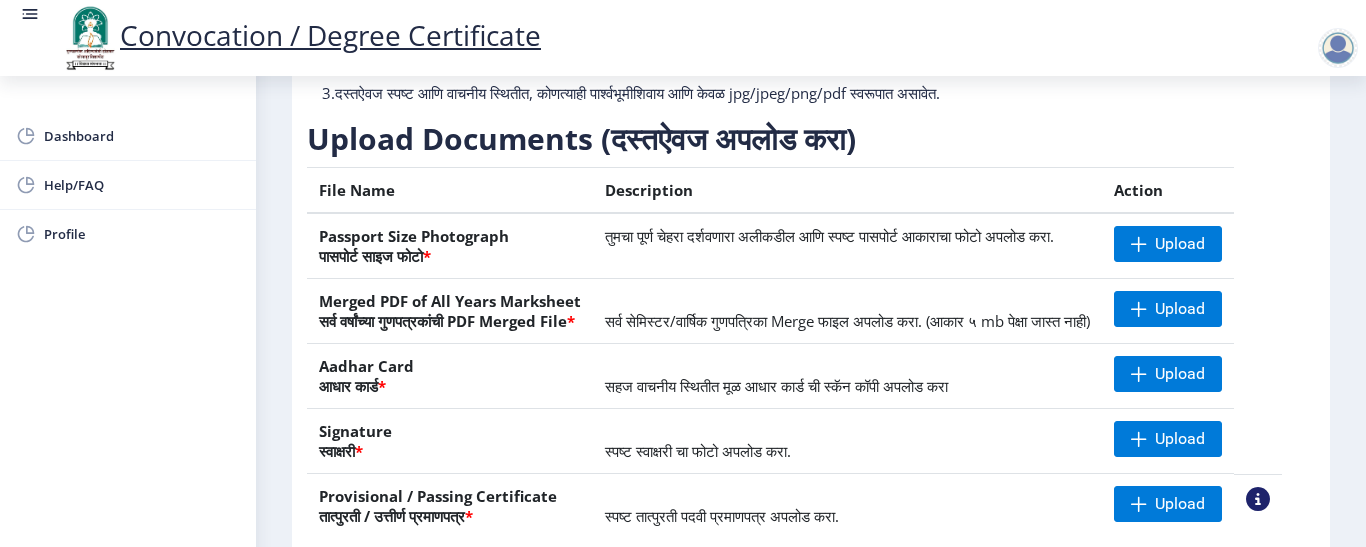 scroll, scrollTop: 270, scrollLeft: 0, axis: vertical 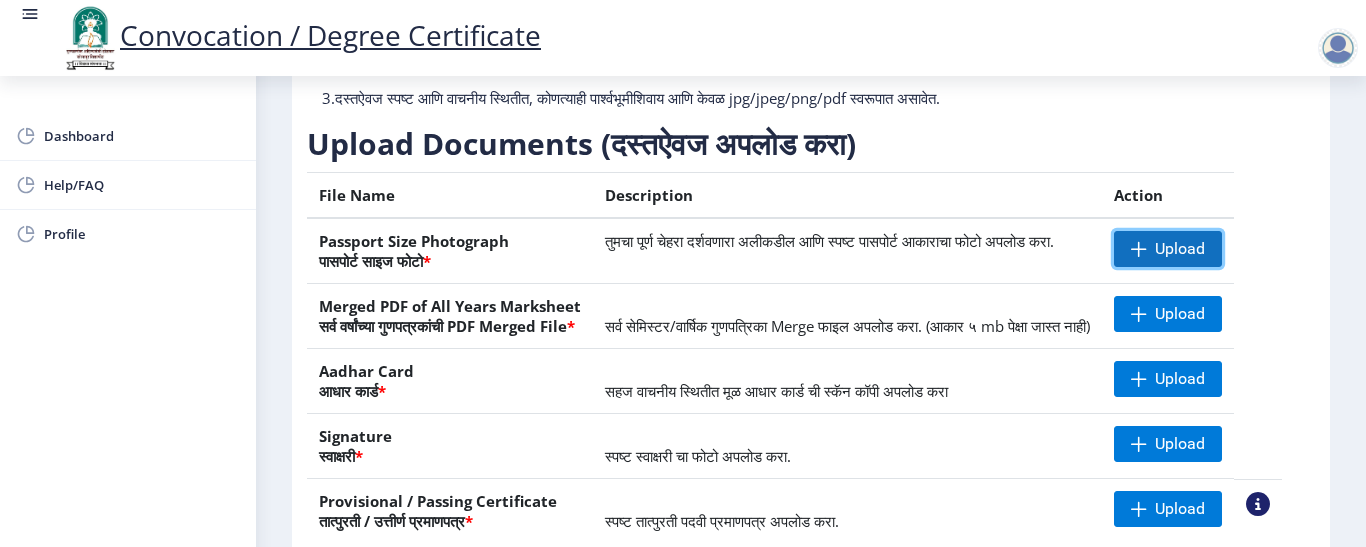 click 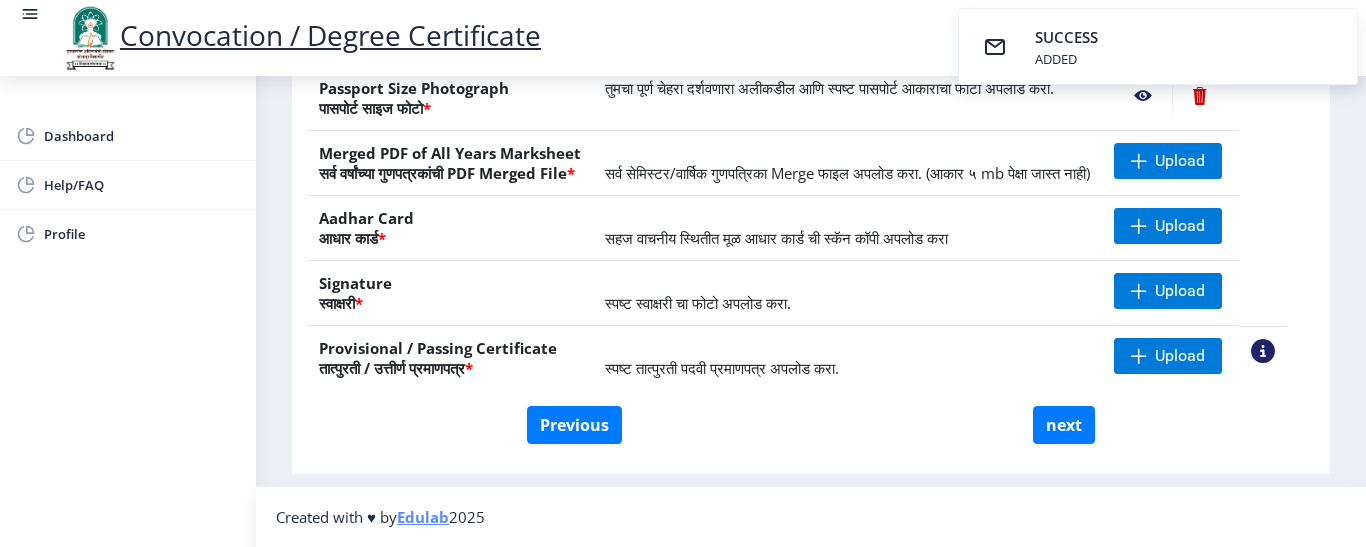 scroll, scrollTop: 463, scrollLeft: 0, axis: vertical 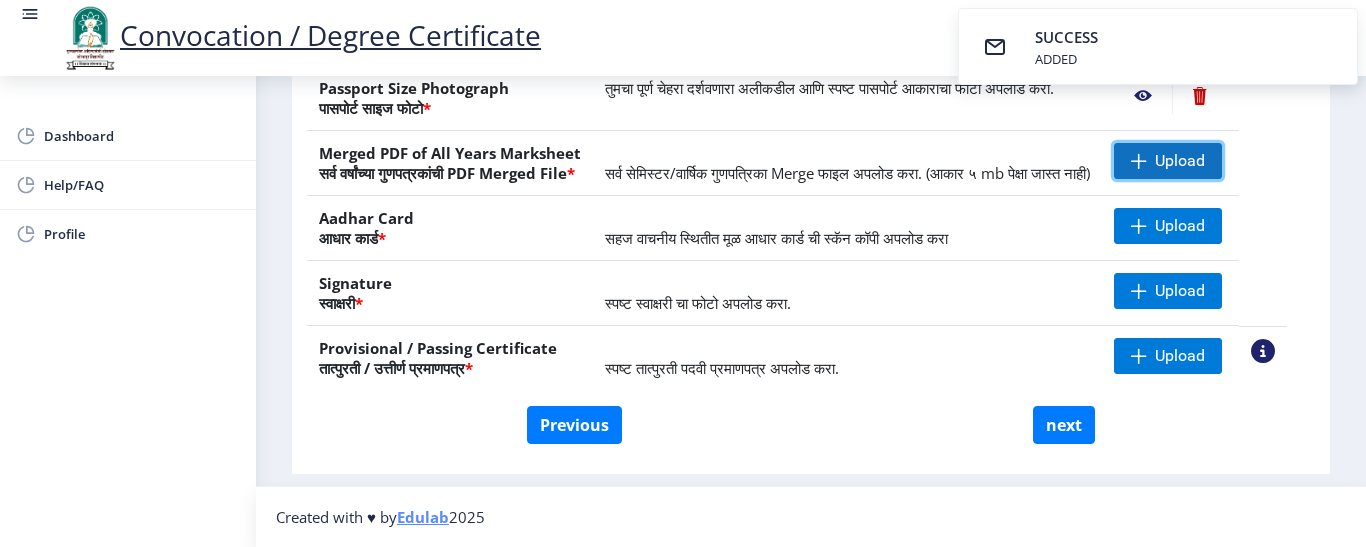 click on "Upload" 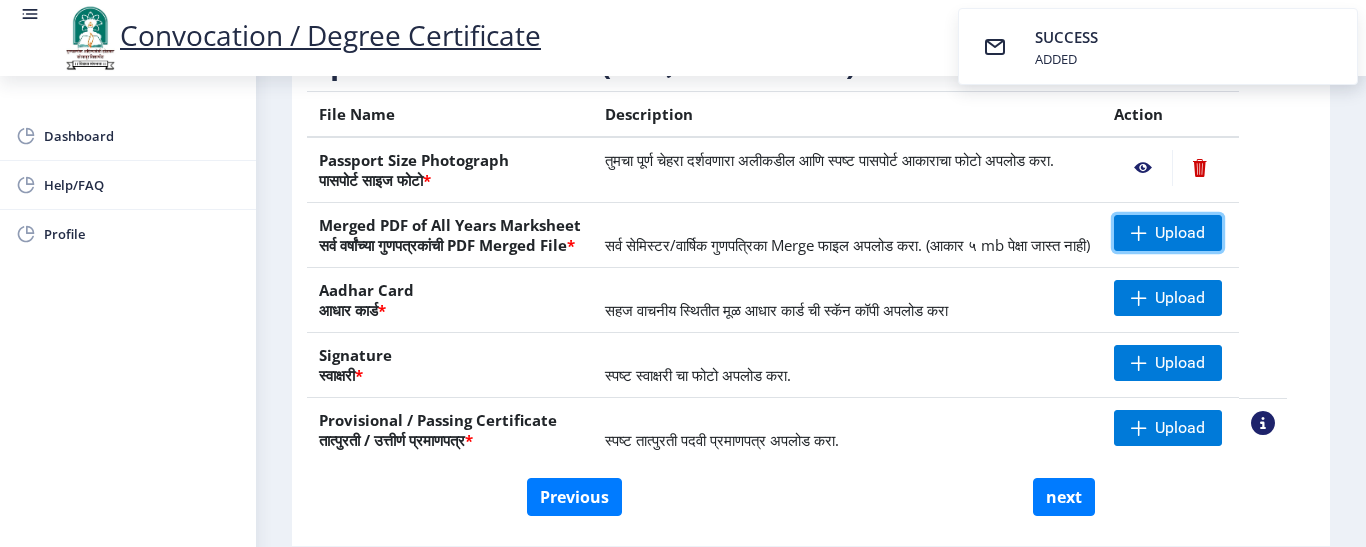 scroll, scrollTop: 333, scrollLeft: 0, axis: vertical 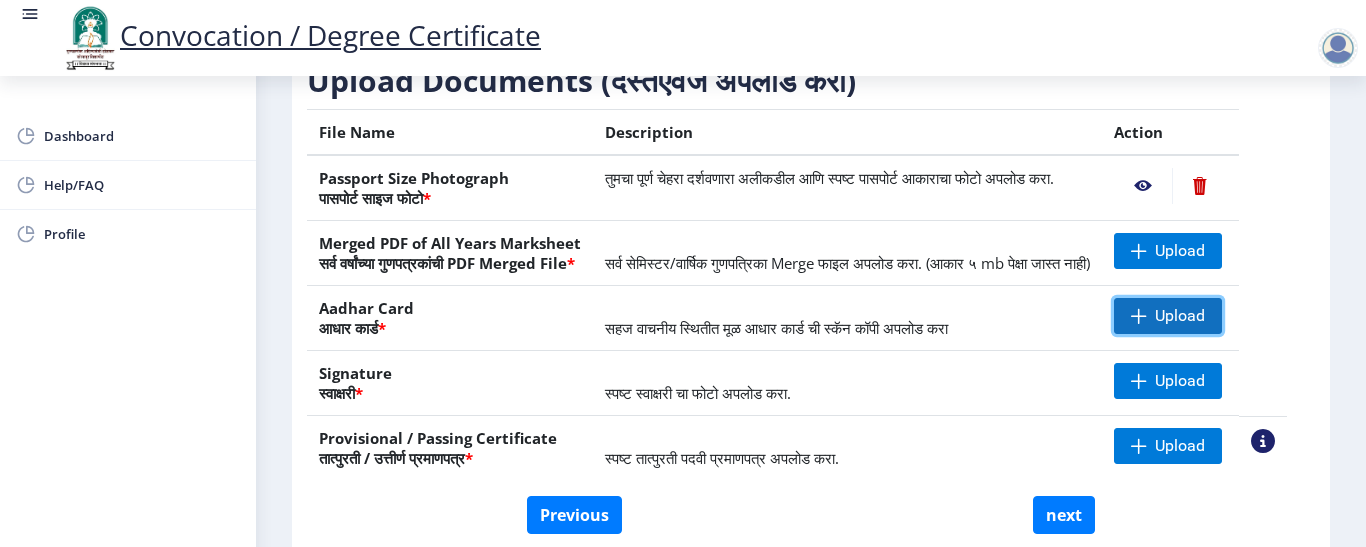 click on "Upload" 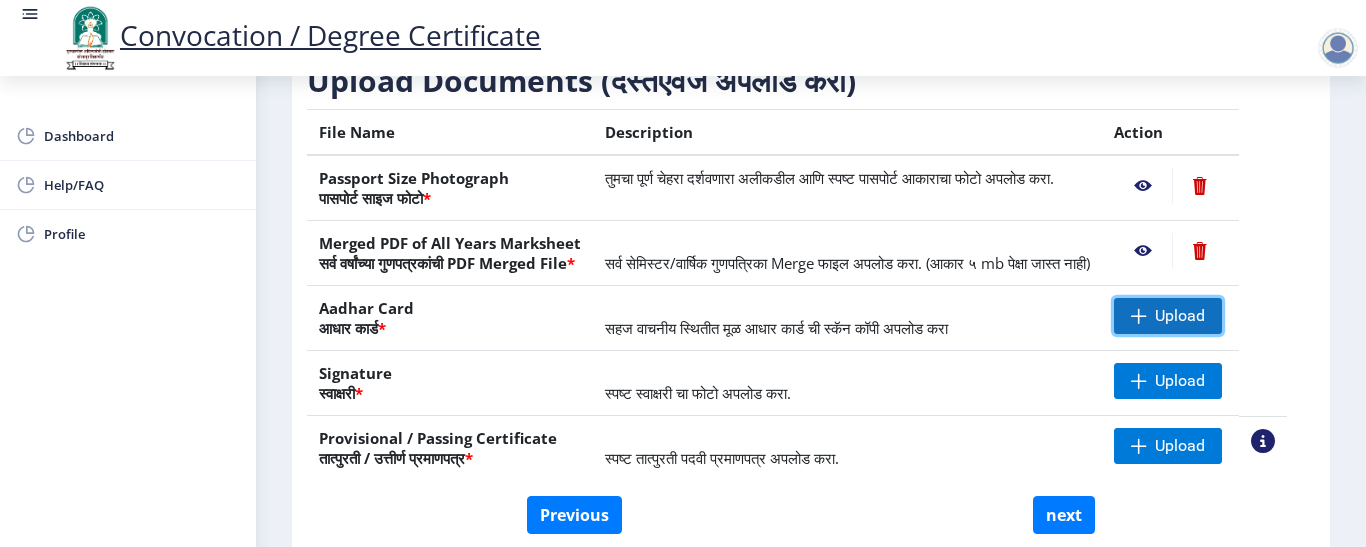 click 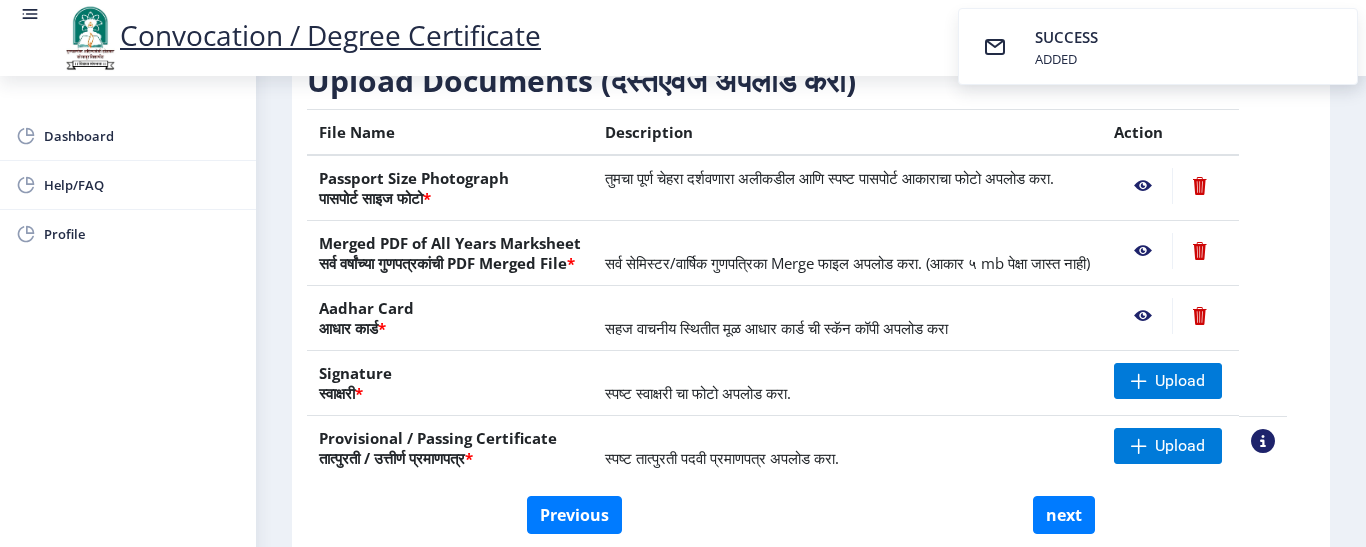 click 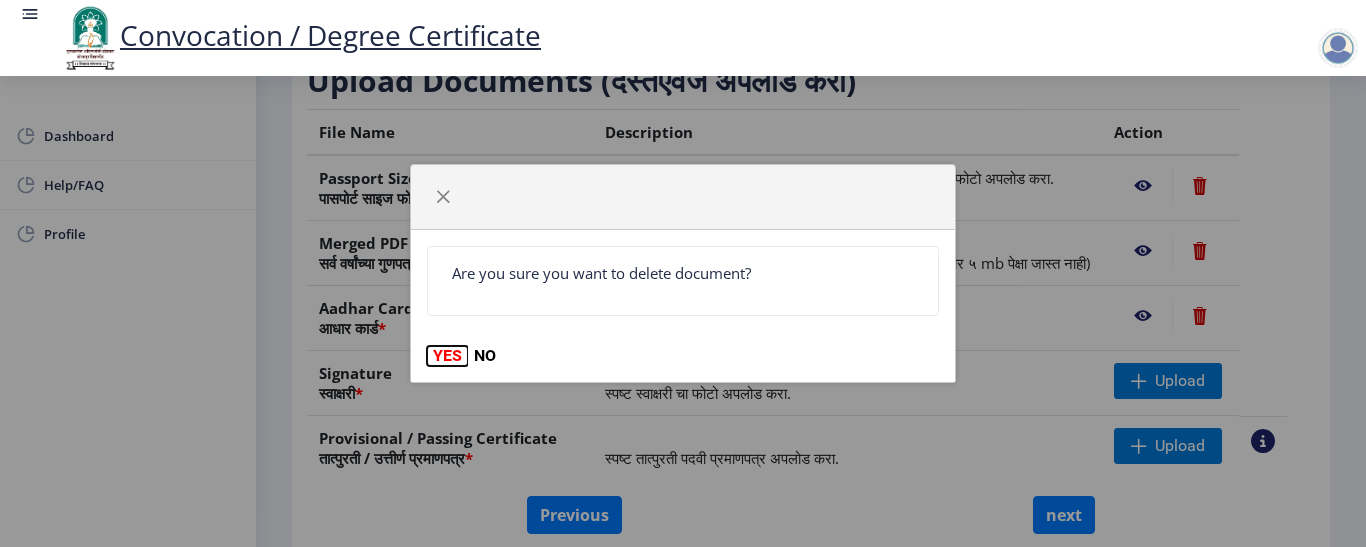 click on "YES" 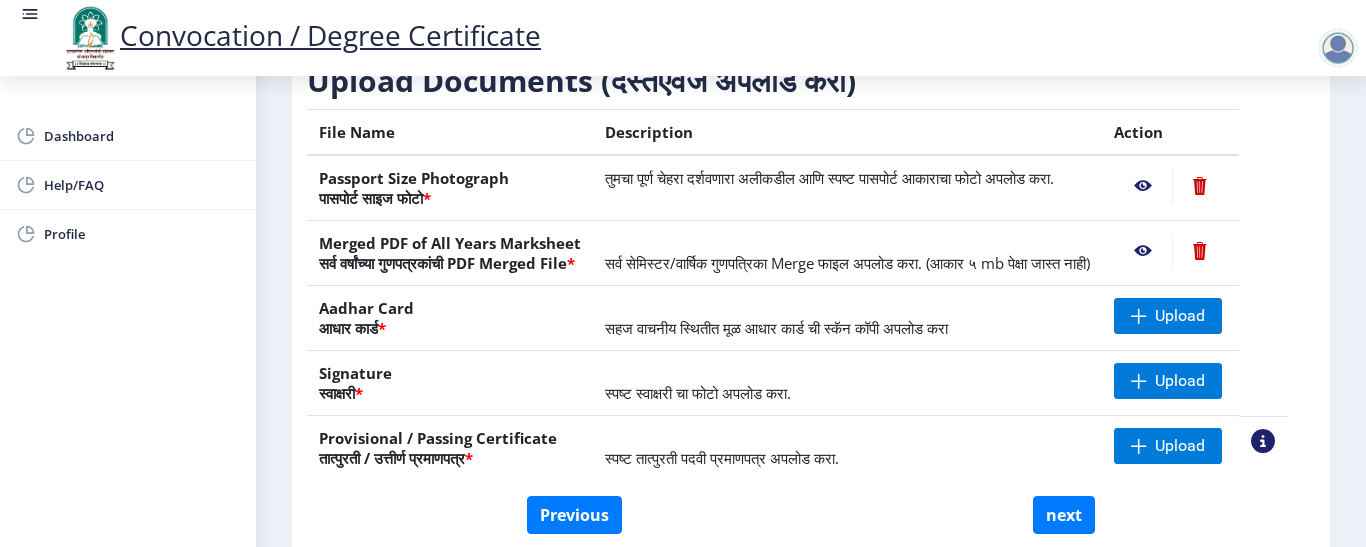 click on "स्पष्ट स्वाक्षरी चा फोटो अपलोड करा." 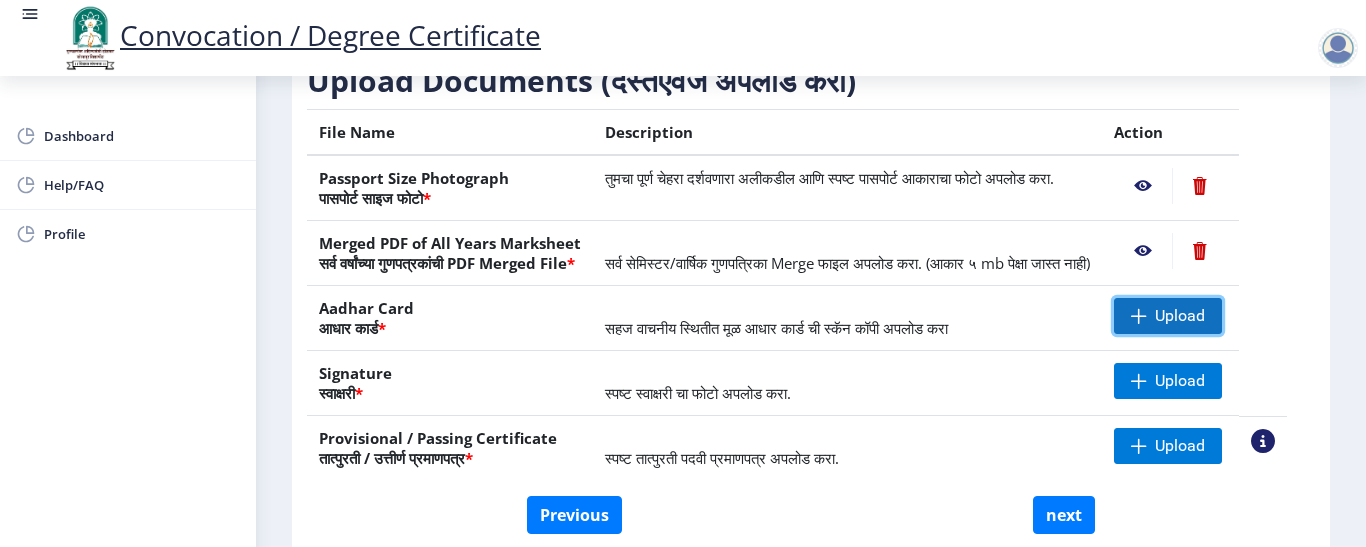 click on "Upload" 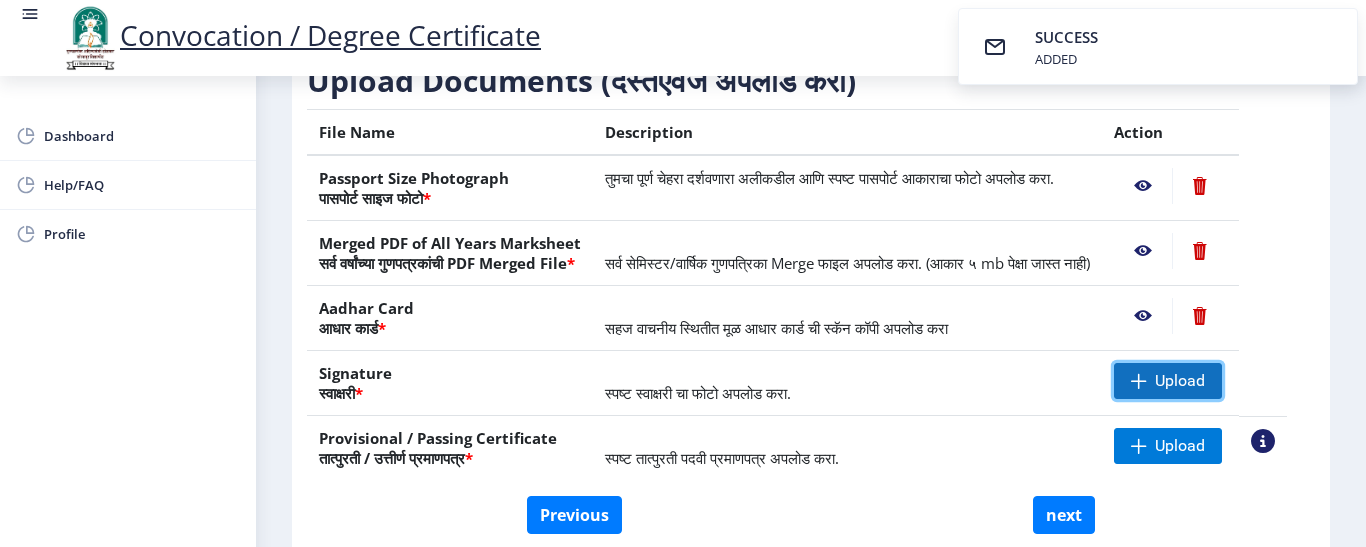 click on "Upload" 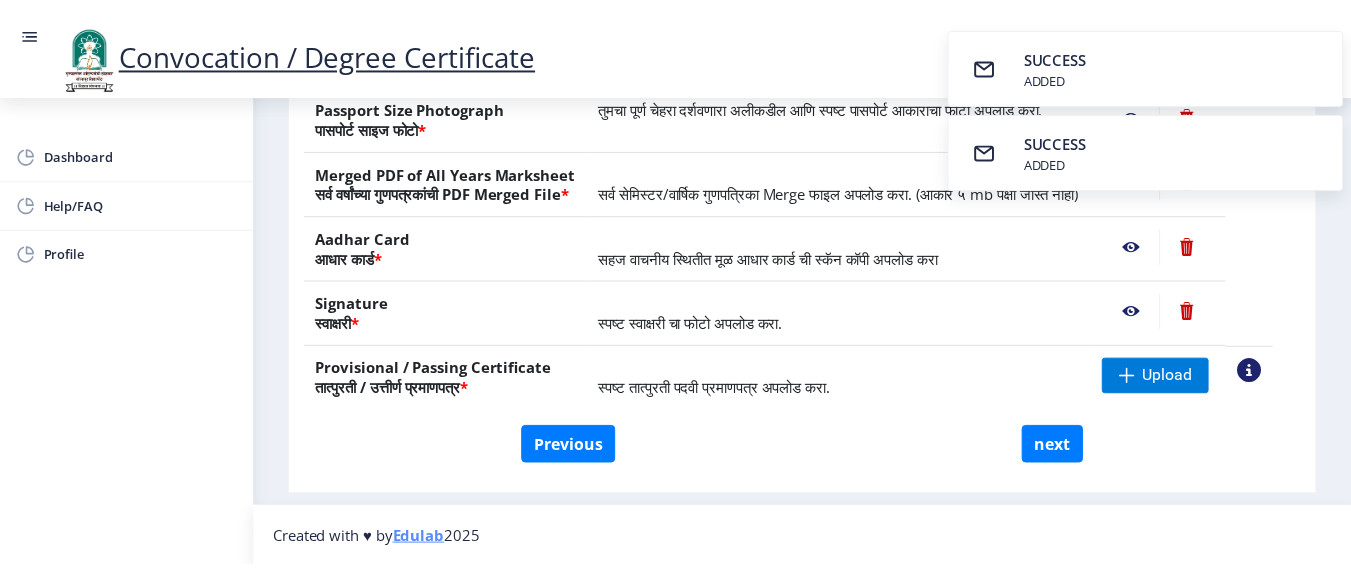 scroll, scrollTop: 443, scrollLeft: 0, axis: vertical 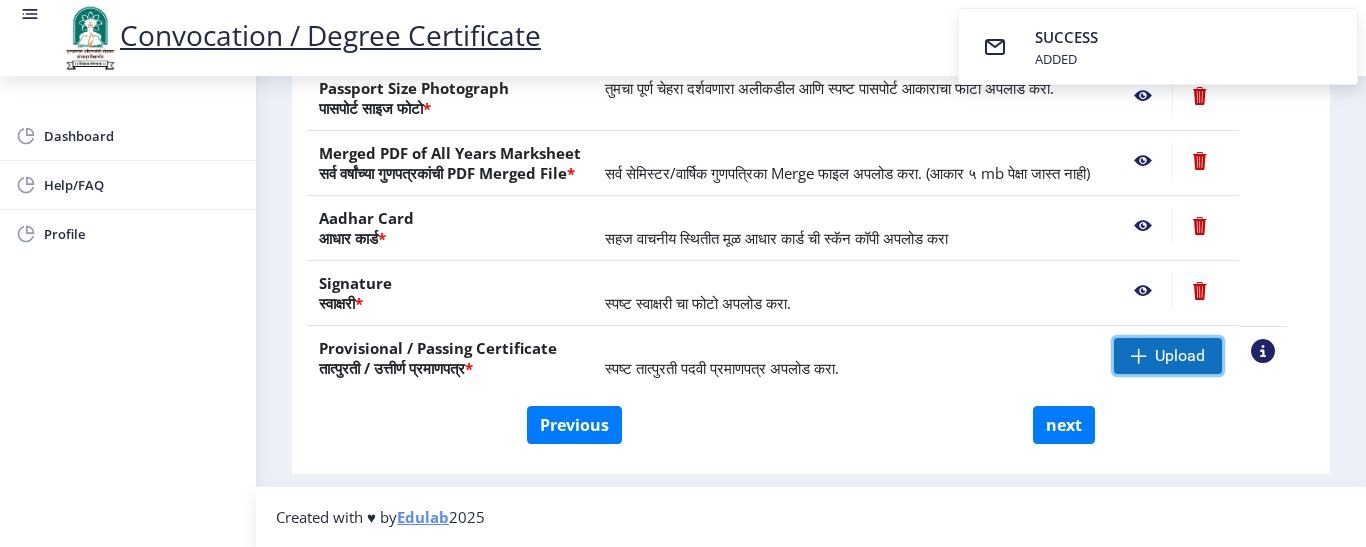 click on "Upload" 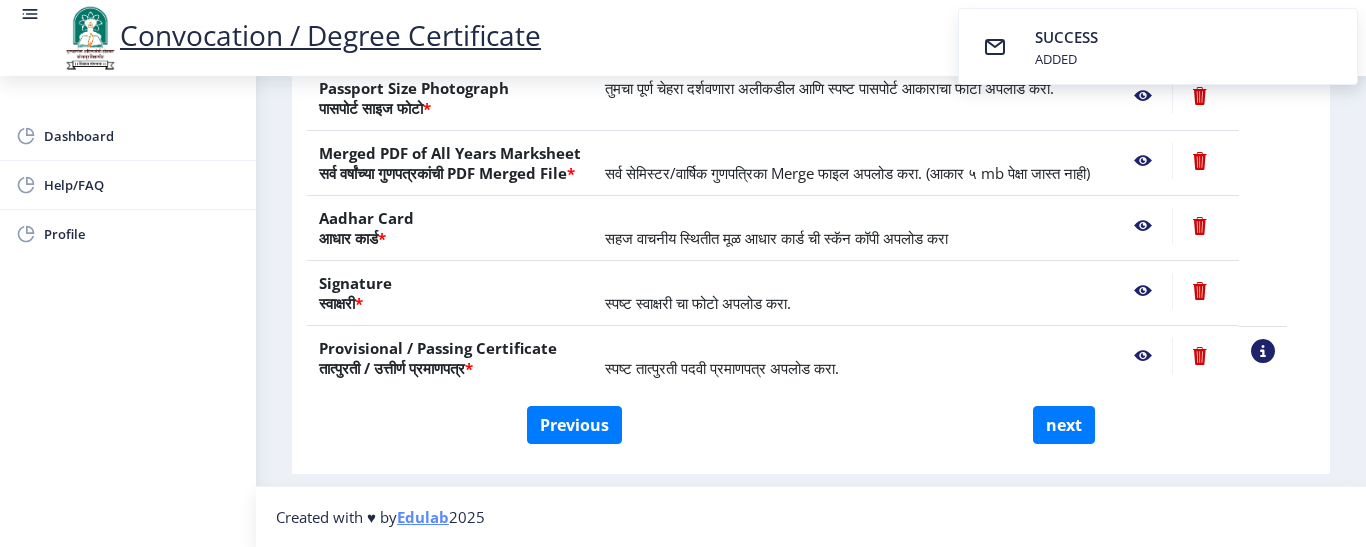 click 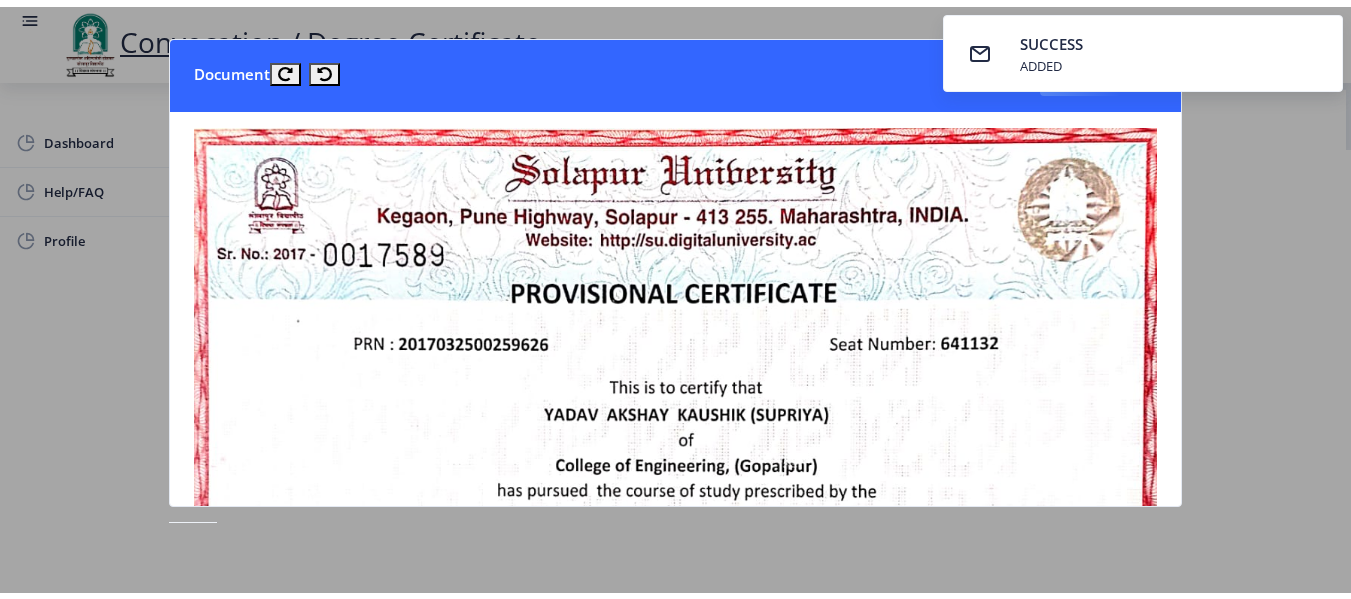 scroll, scrollTop: 411, scrollLeft: 0, axis: vertical 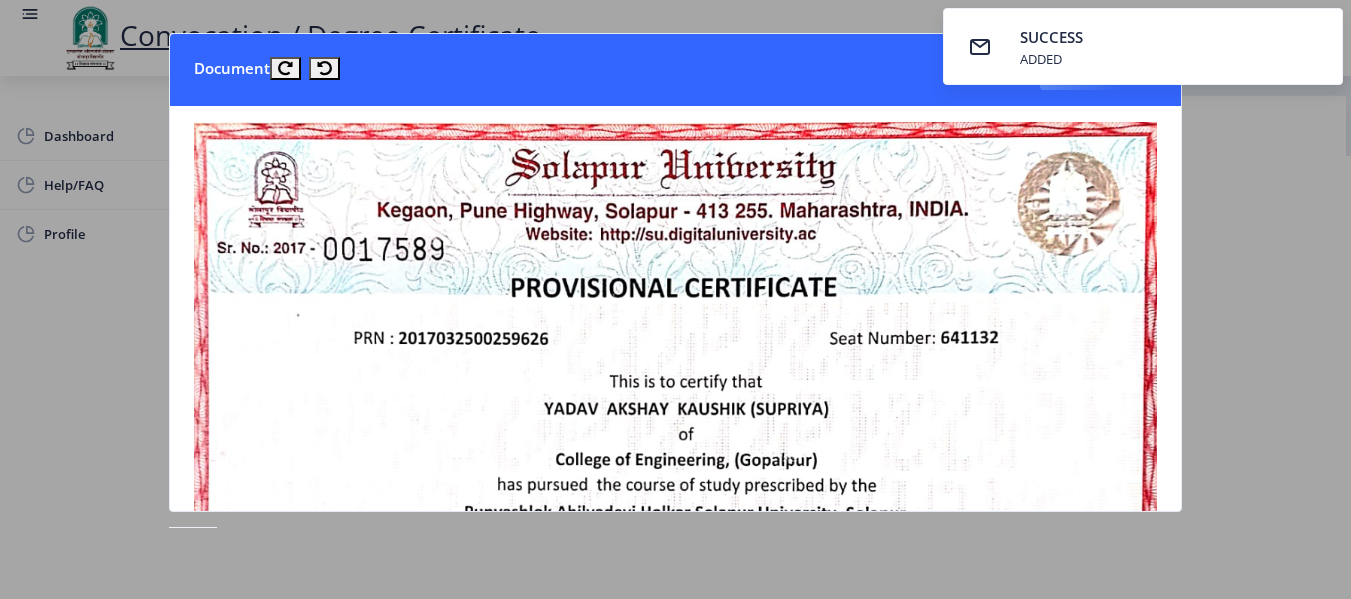 click 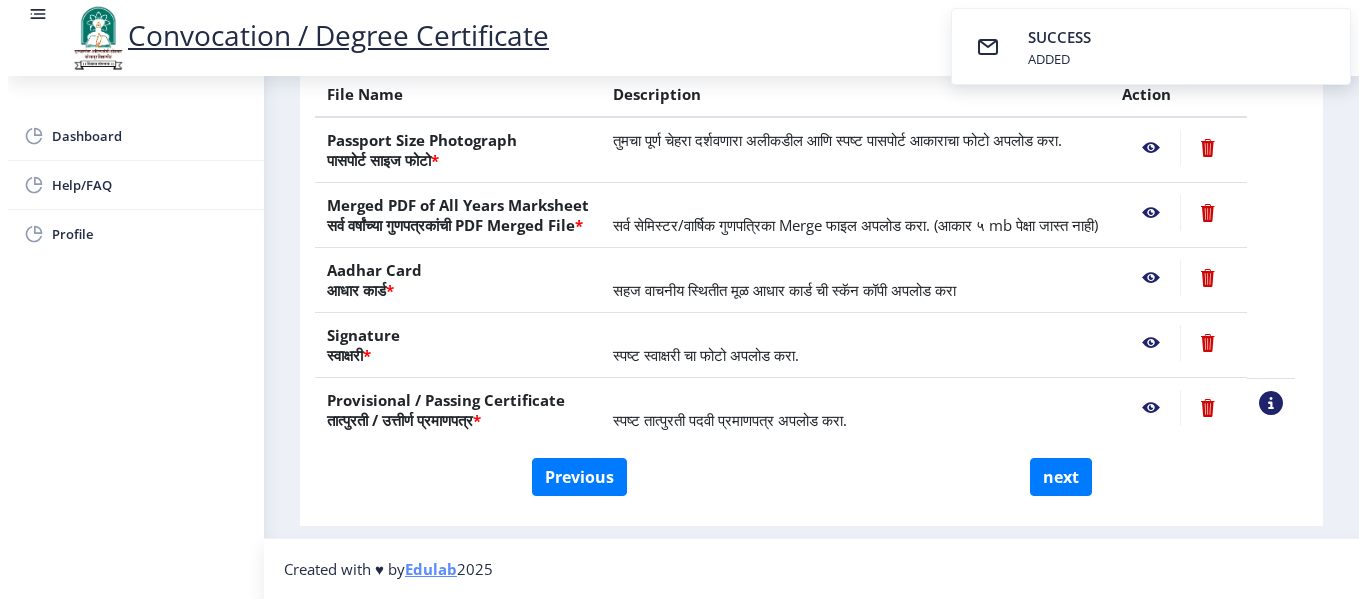 scroll, scrollTop: 215, scrollLeft: 0, axis: vertical 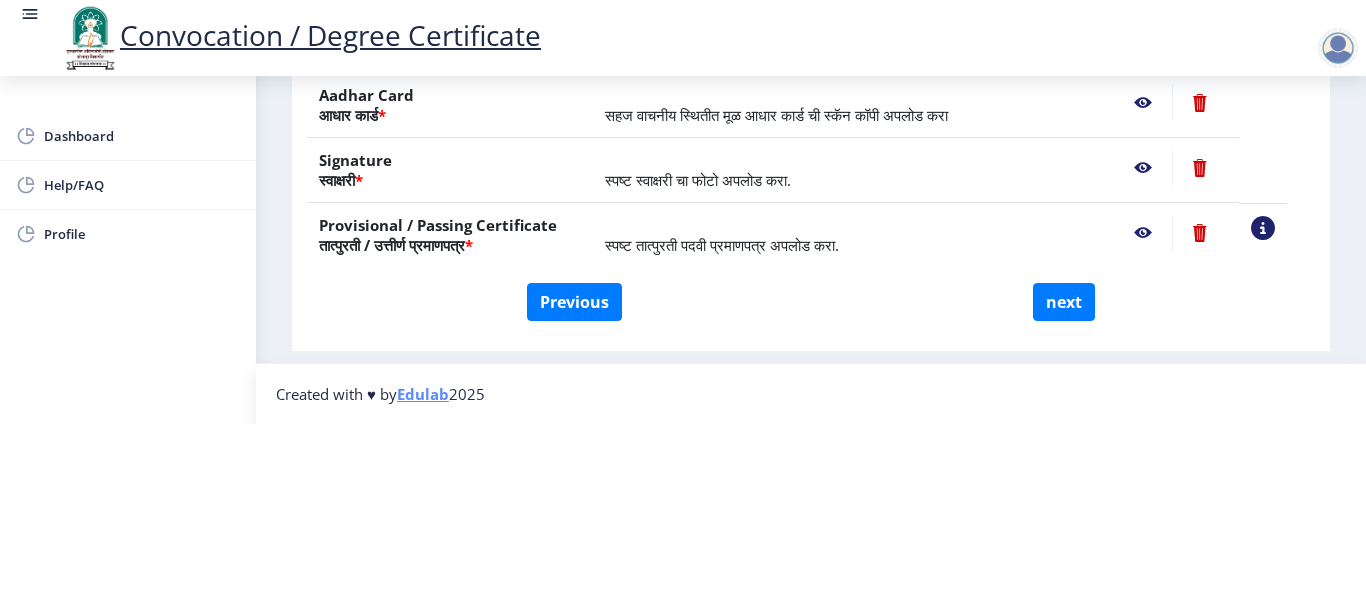 click 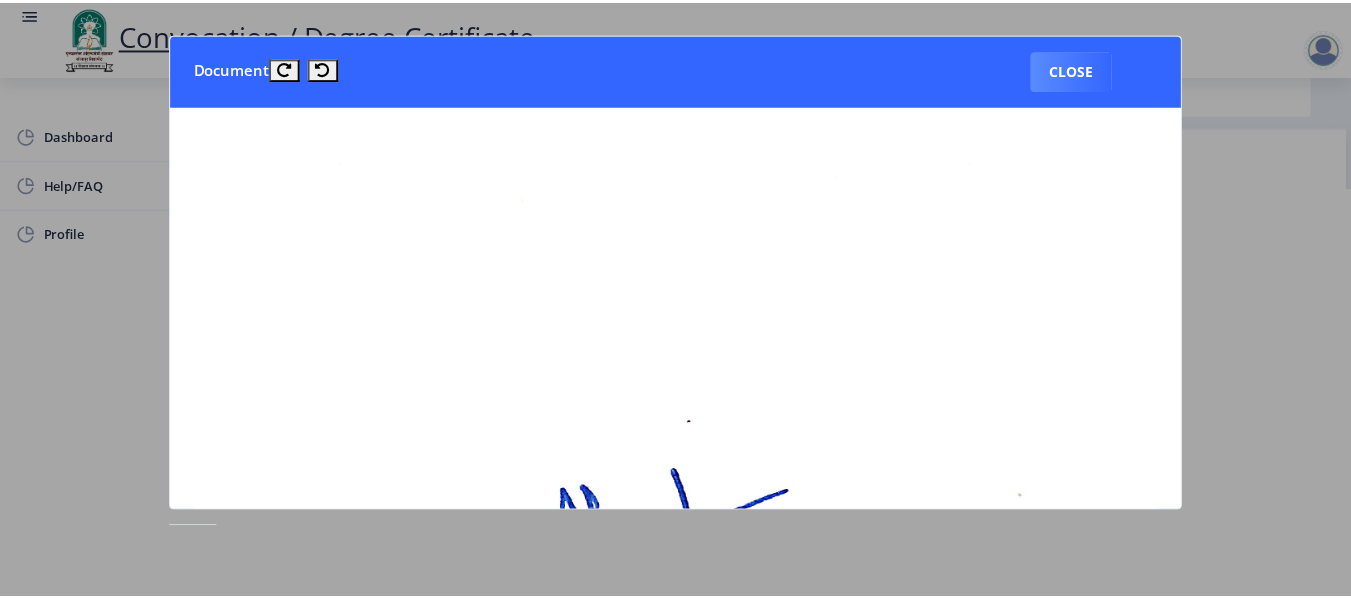 scroll, scrollTop: 0, scrollLeft: 0, axis: both 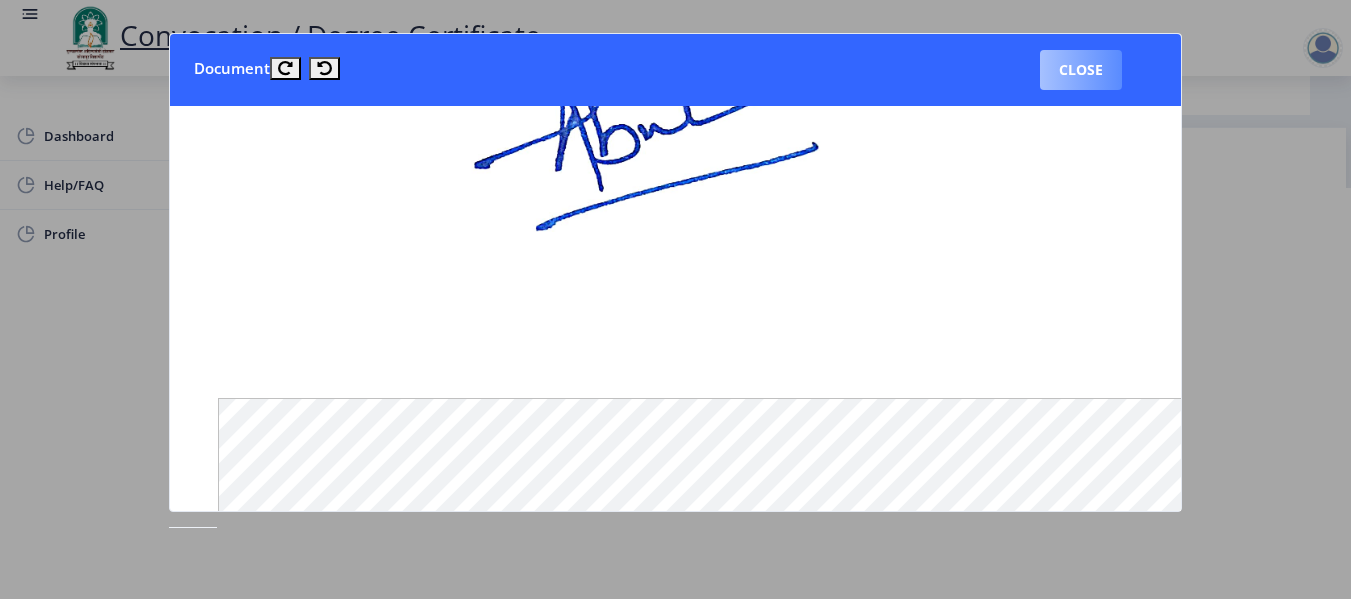 click on "Close" at bounding box center (1081, 70) 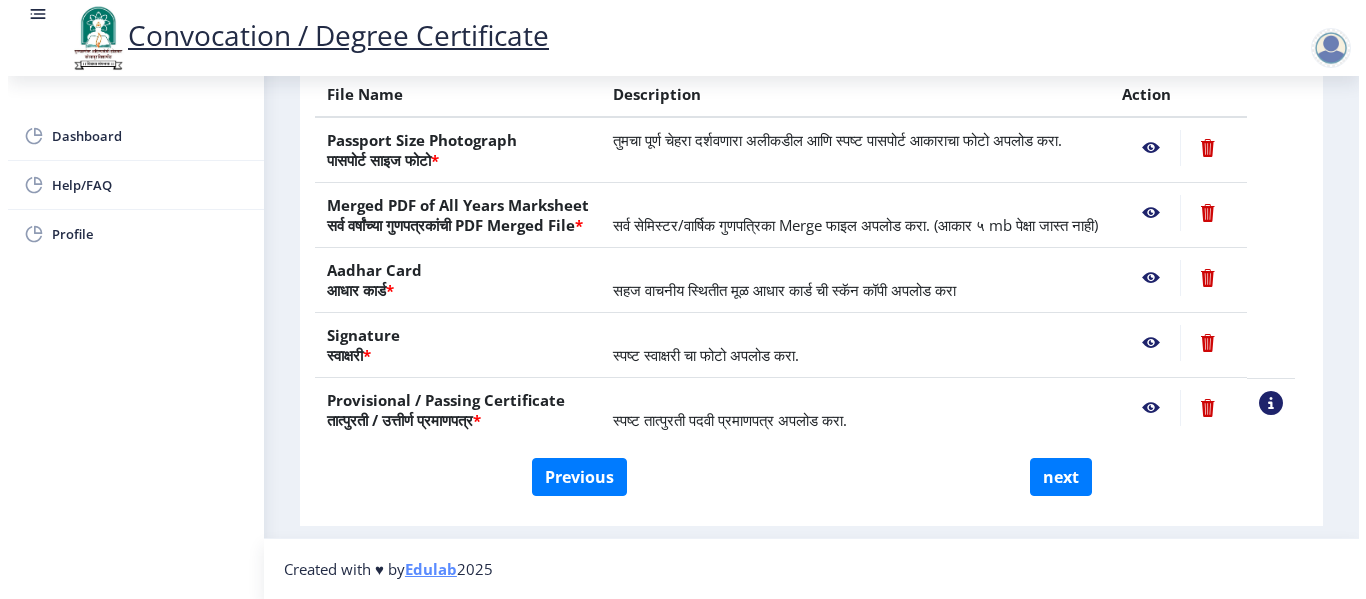 scroll, scrollTop: 215, scrollLeft: 0, axis: vertical 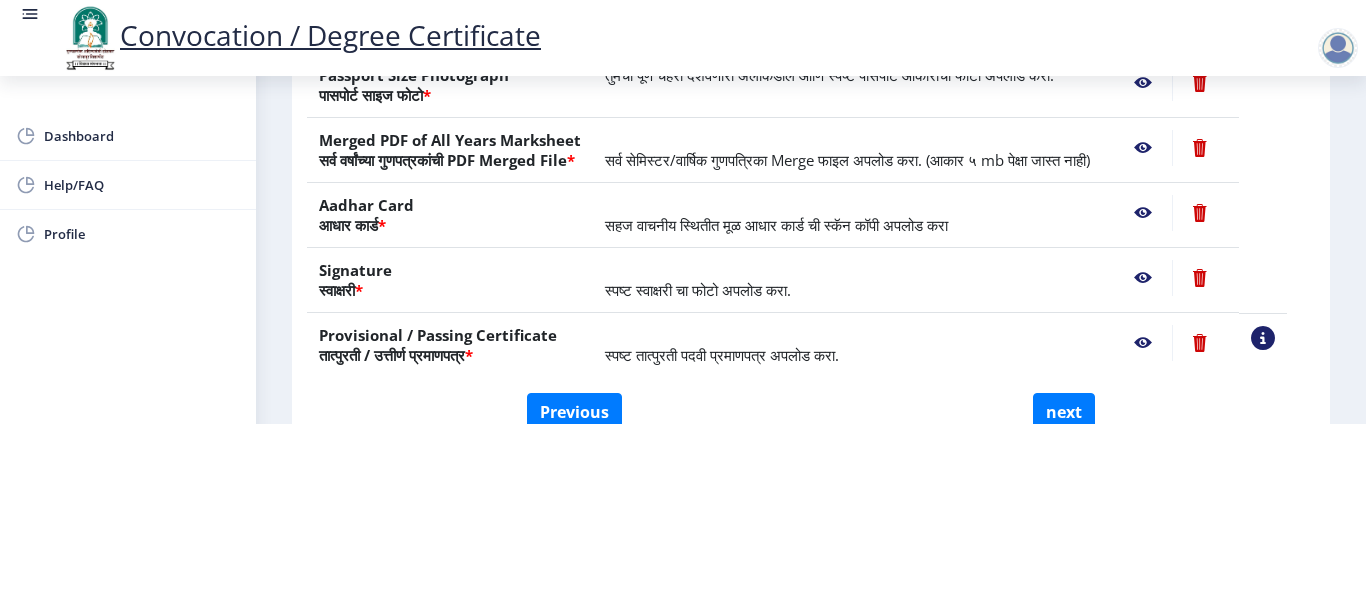 click 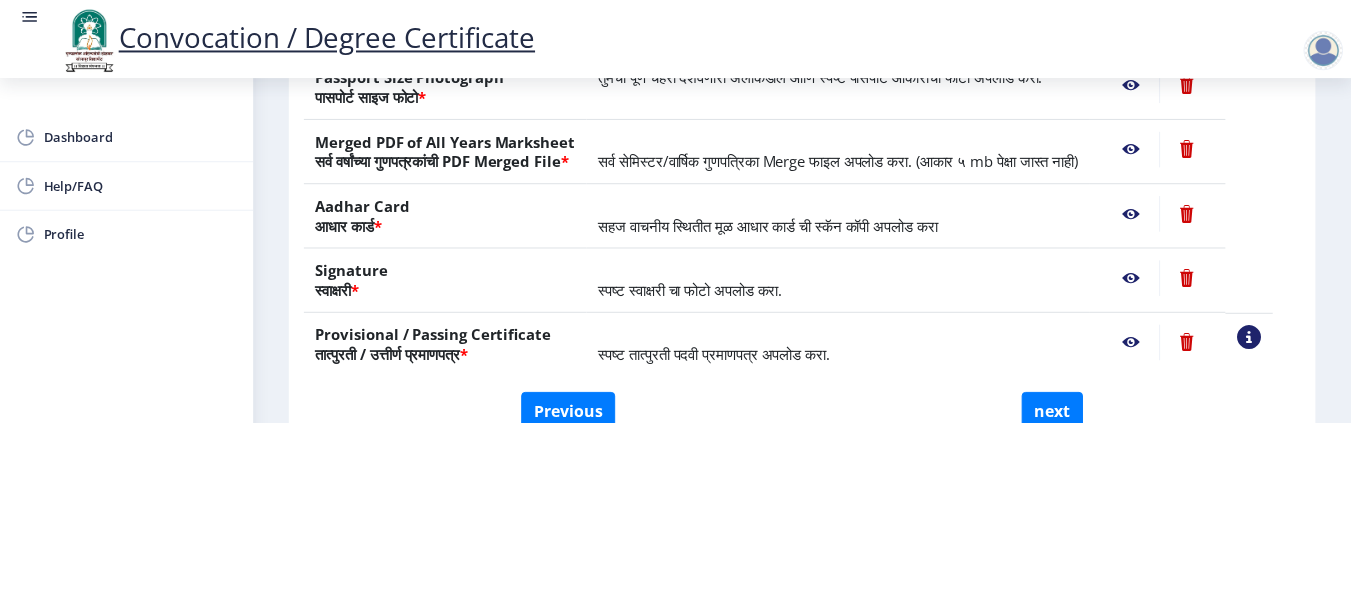 scroll, scrollTop: 0, scrollLeft: 0, axis: both 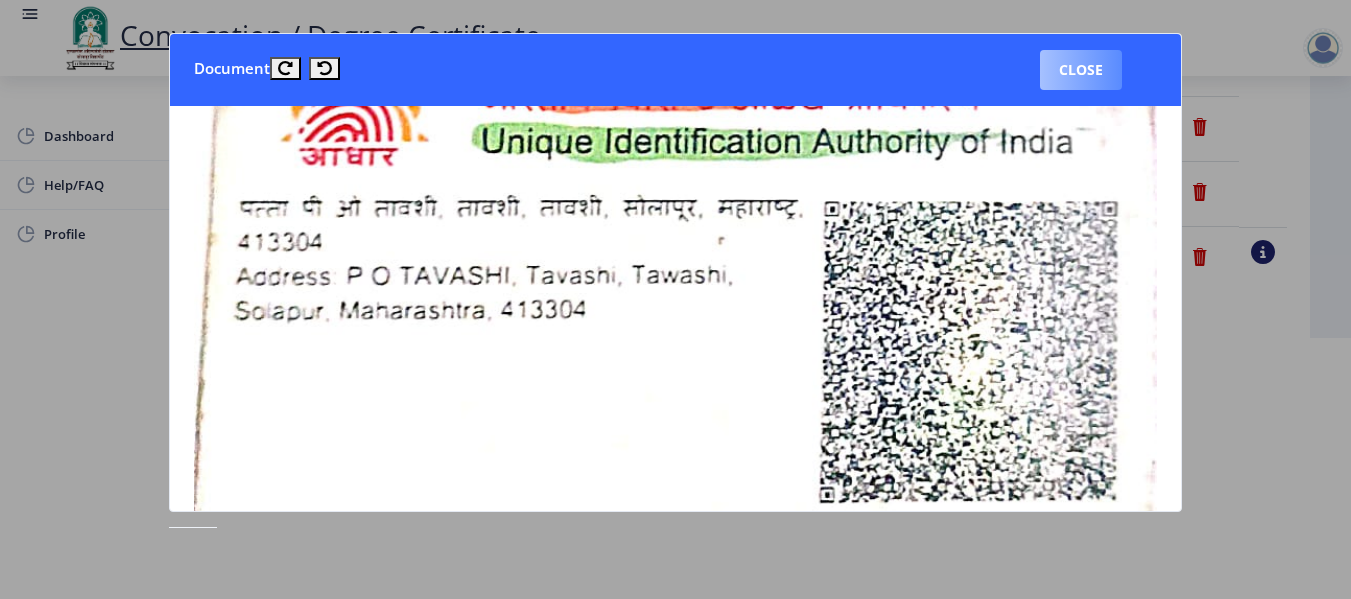 click on "Close" at bounding box center [1081, 70] 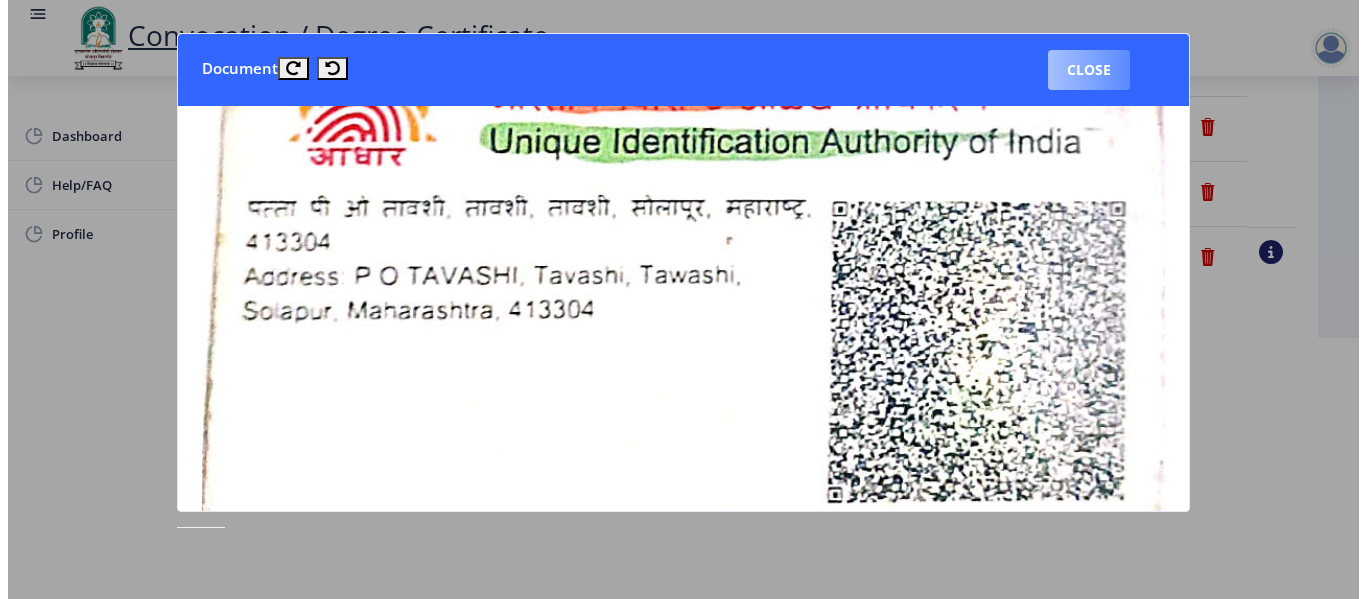scroll, scrollTop: 215, scrollLeft: 0, axis: vertical 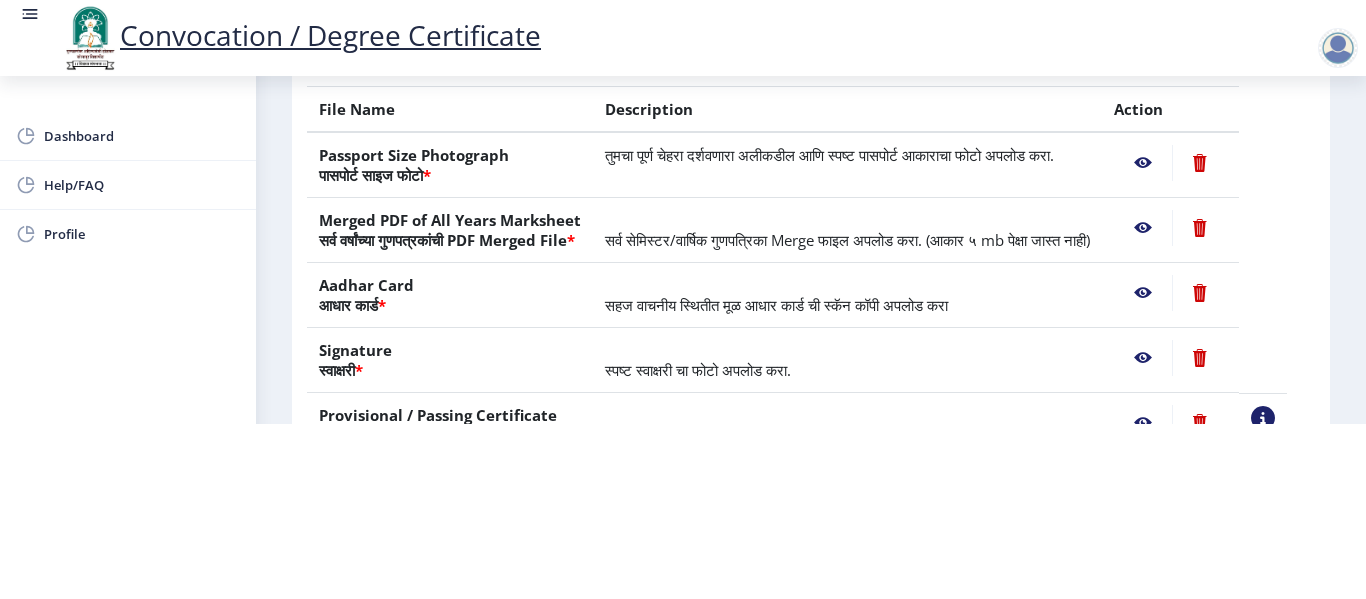 click 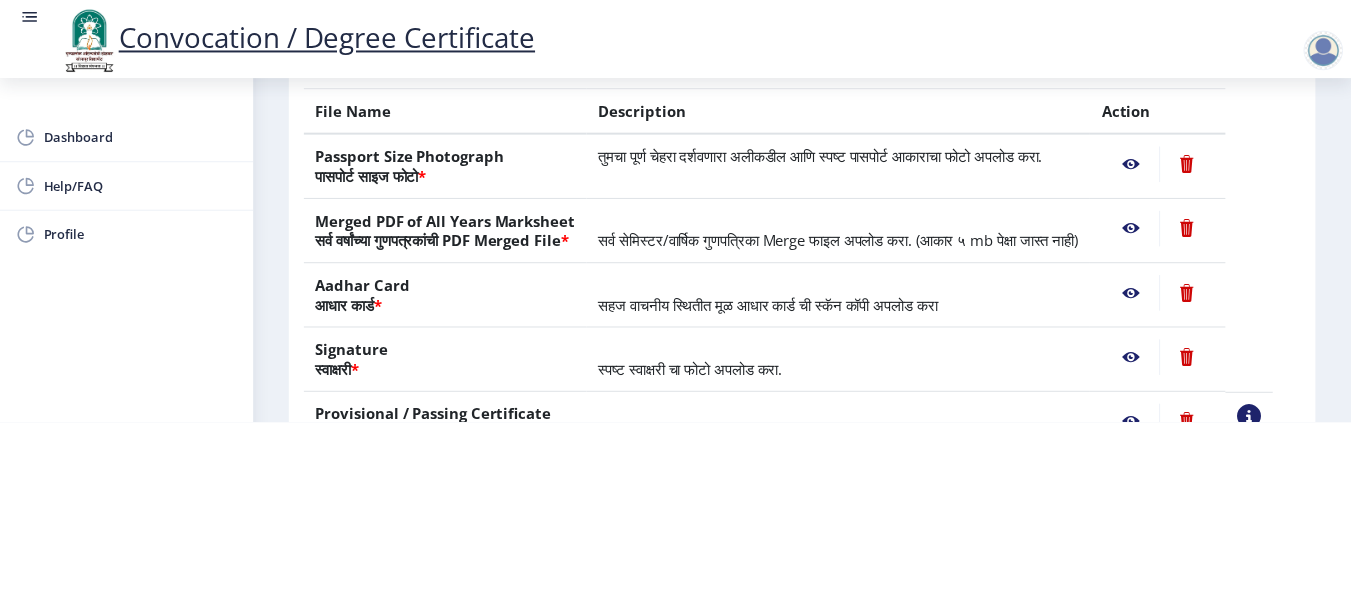 scroll, scrollTop: 0, scrollLeft: 0, axis: both 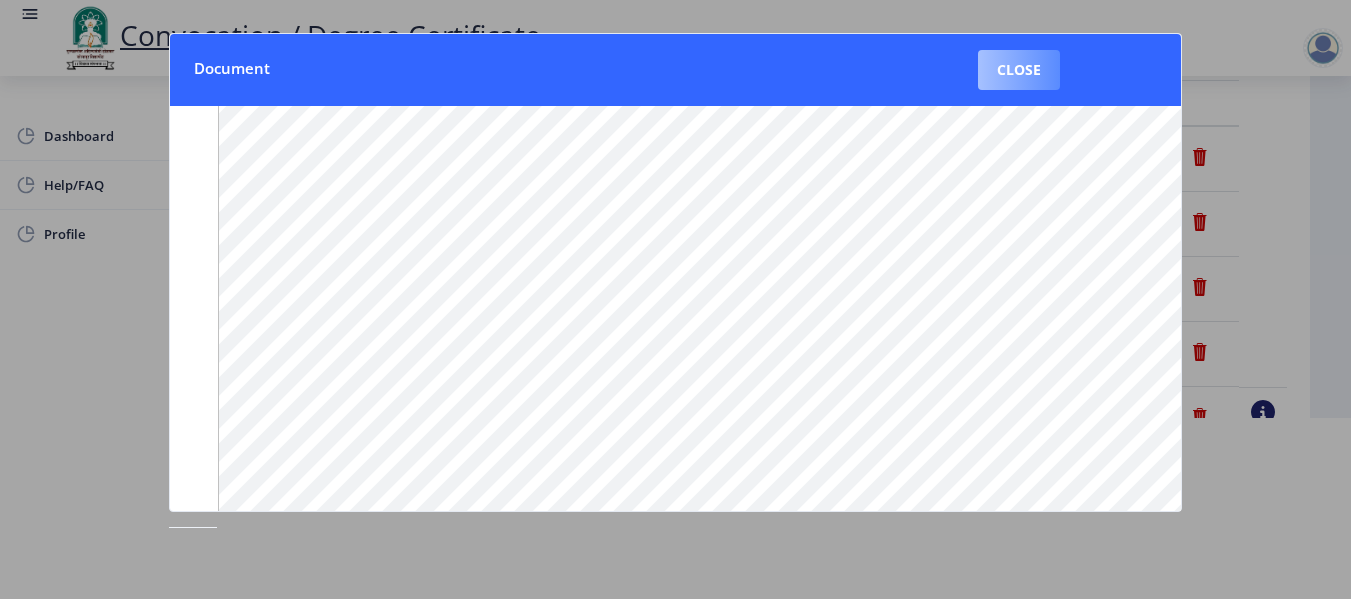 click on "Close" at bounding box center (1019, 70) 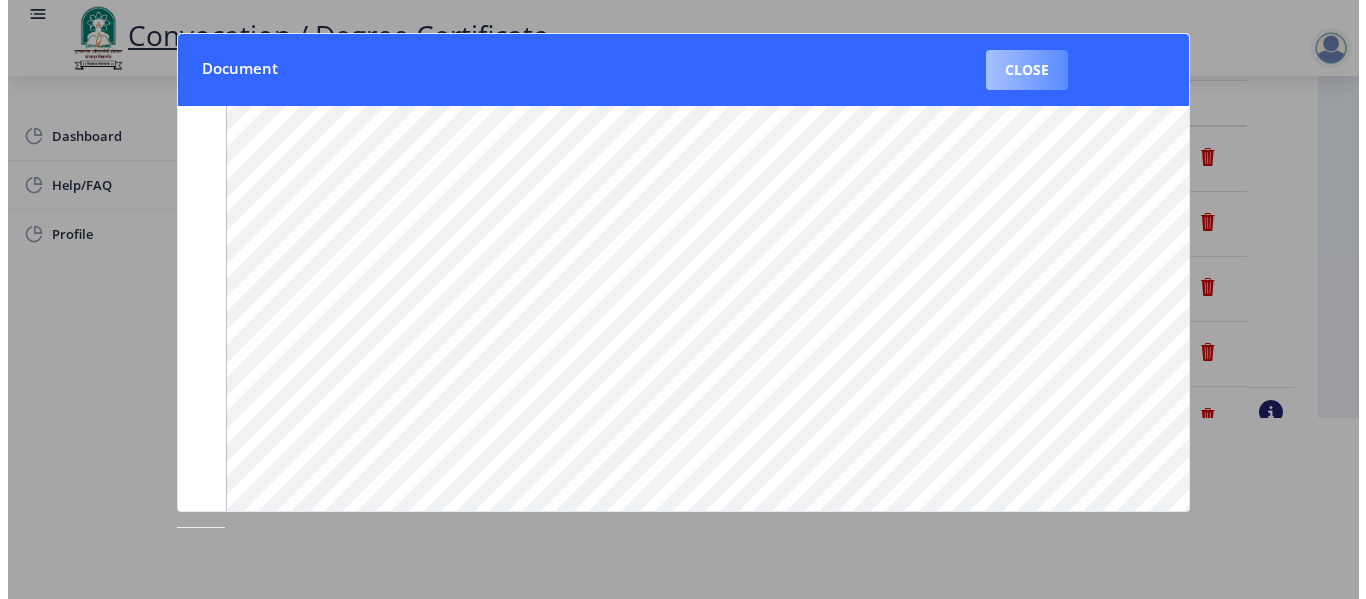 scroll, scrollTop: 181, scrollLeft: 0, axis: vertical 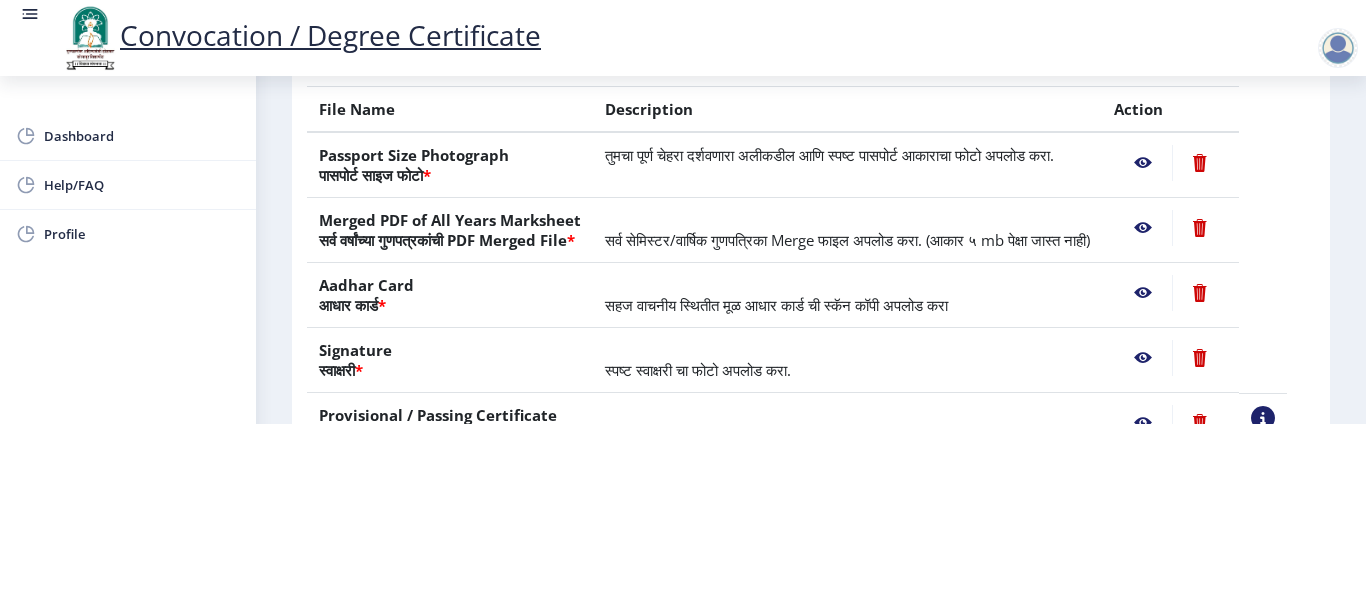 click 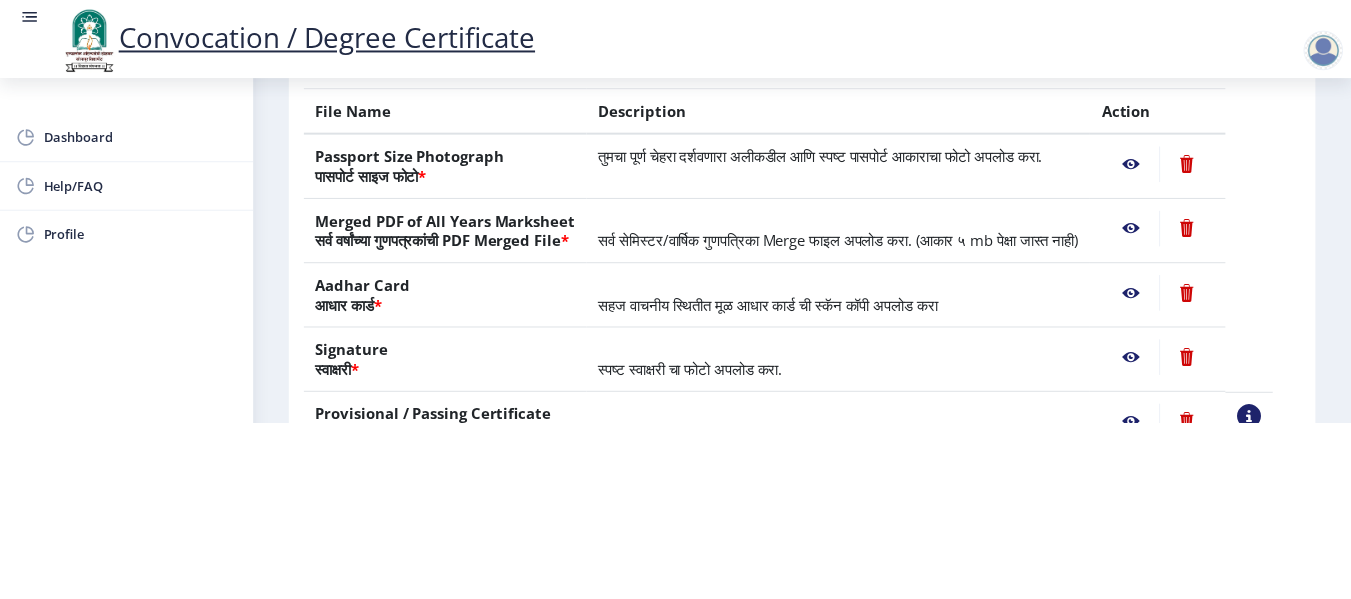 scroll, scrollTop: 0, scrollLeft: 0, axis: both 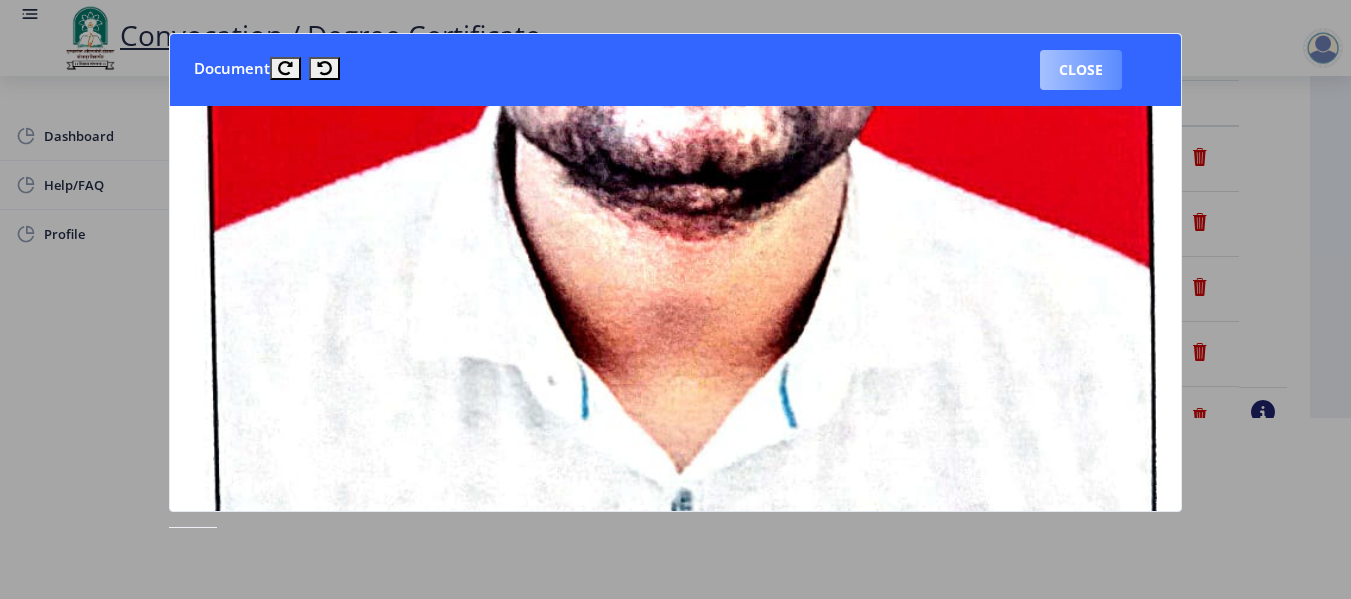 click on "Close" at bounding box center [1081, 70] 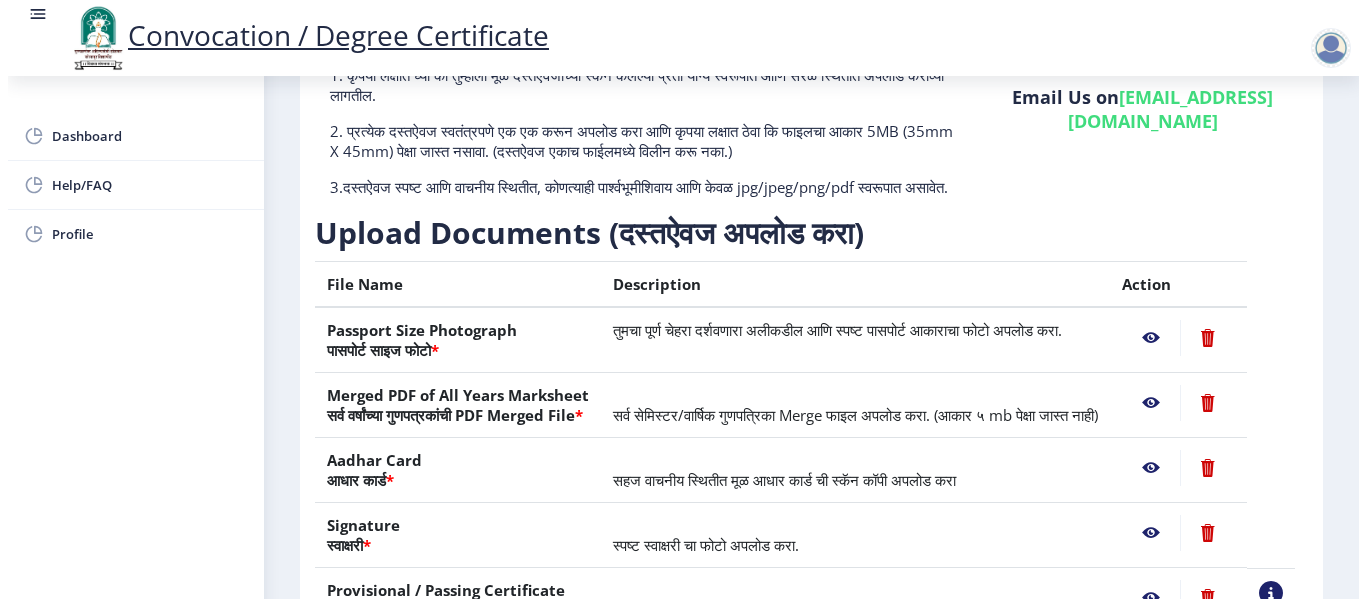 scroll, scrollTop: 181, scrollLeft: 0, axis: vertical 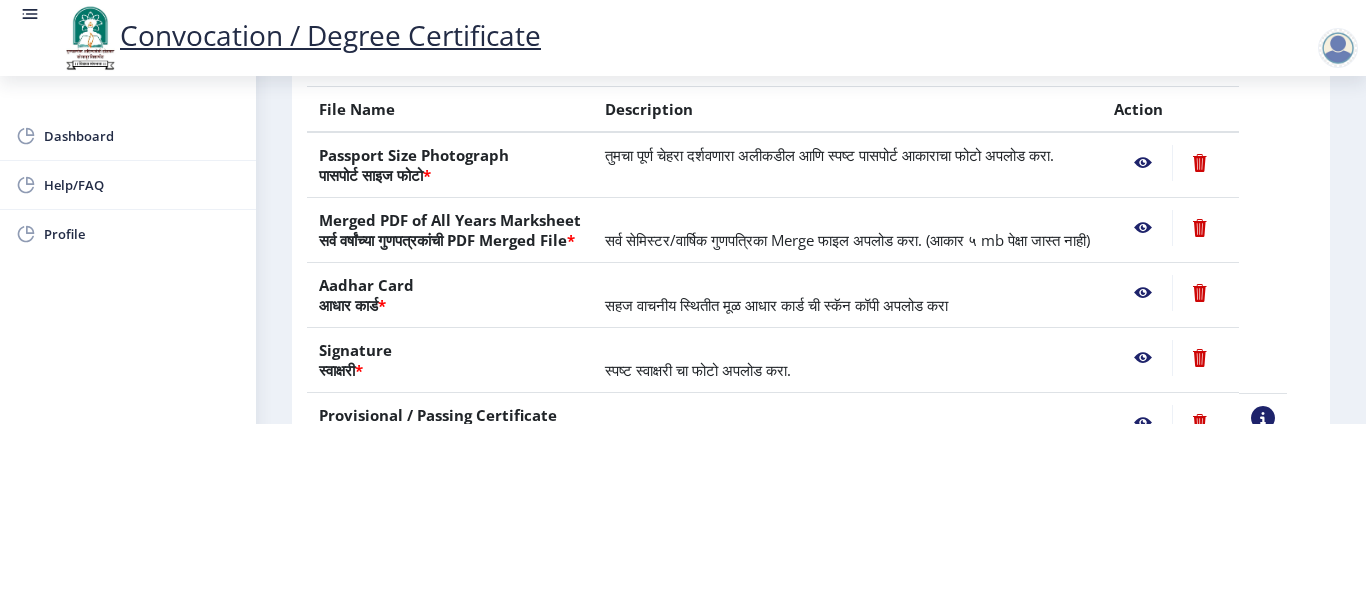click 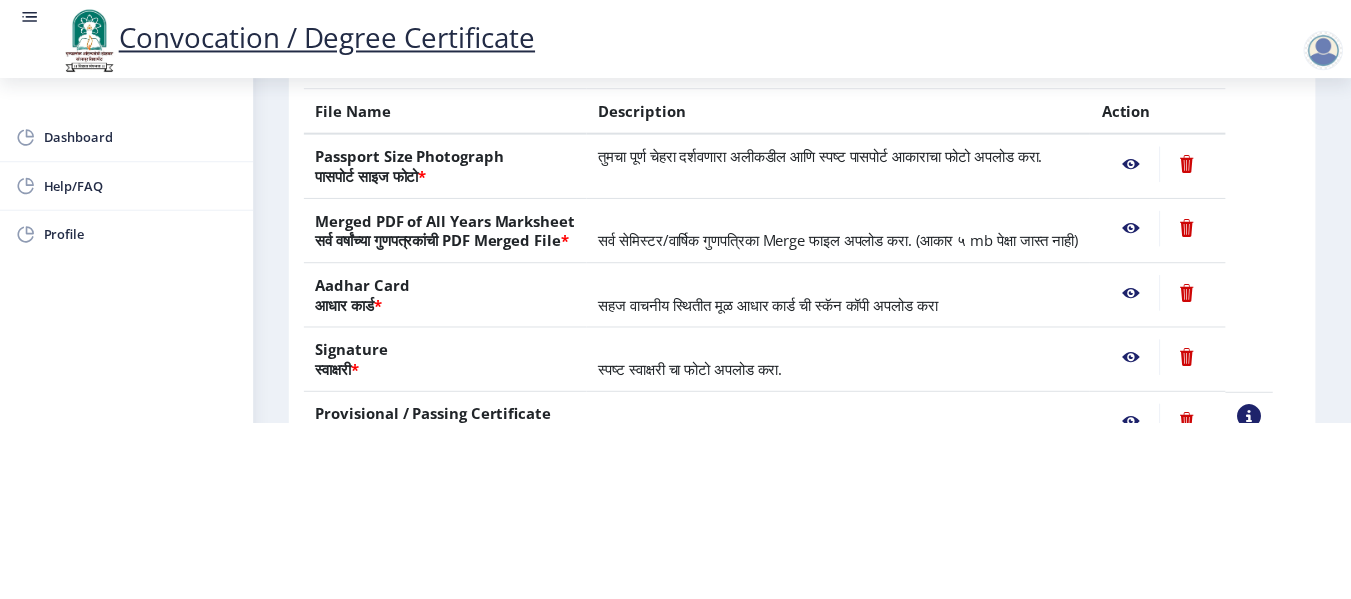scroll, scrollTop: 0, scrollLeft: 0, axis: both 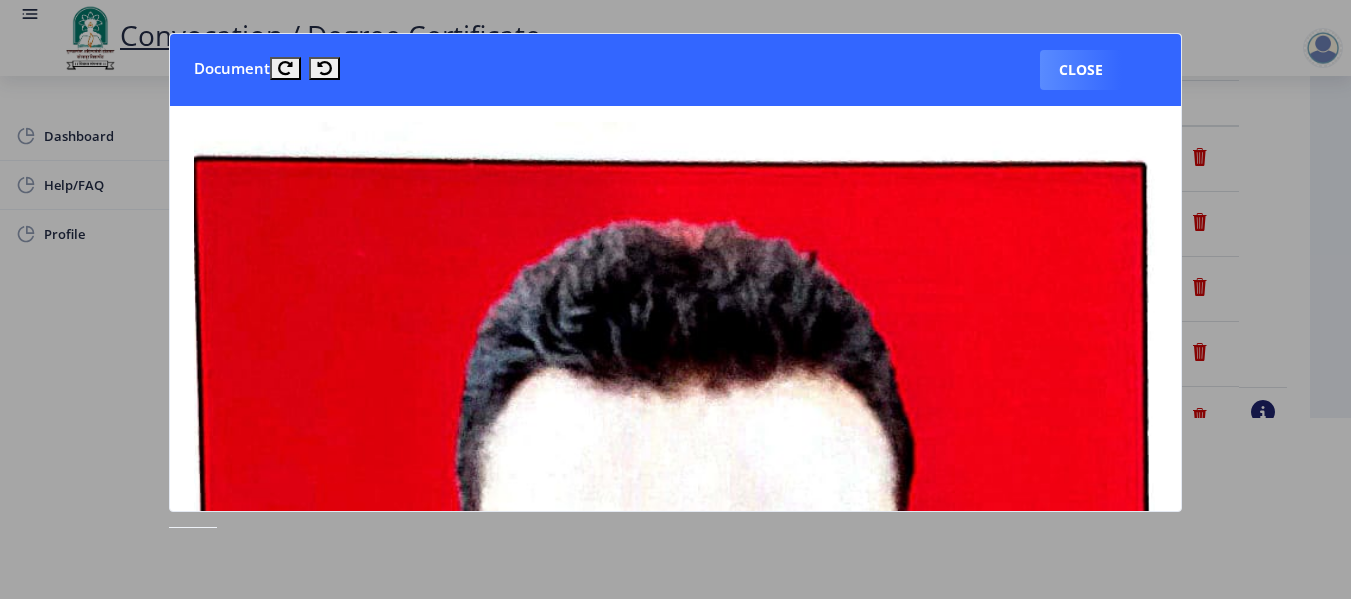 click on "Document     Close" at bounding box center (675, 70) 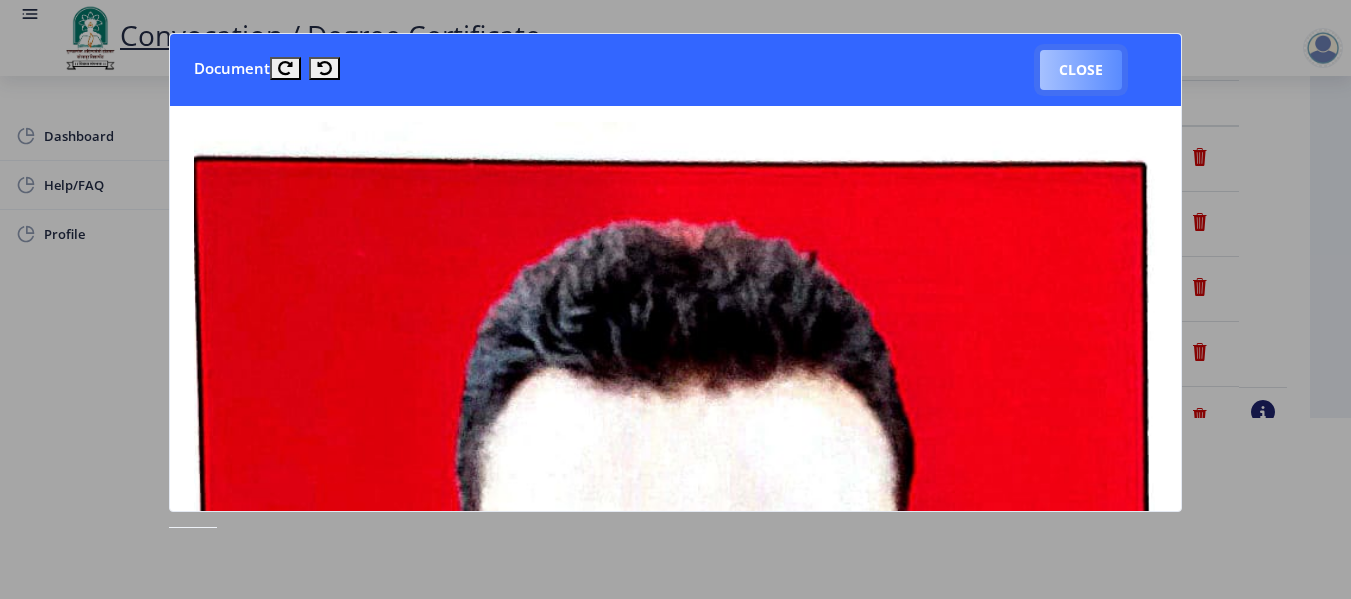 click on "Close" at bounding box center (1081, 70) 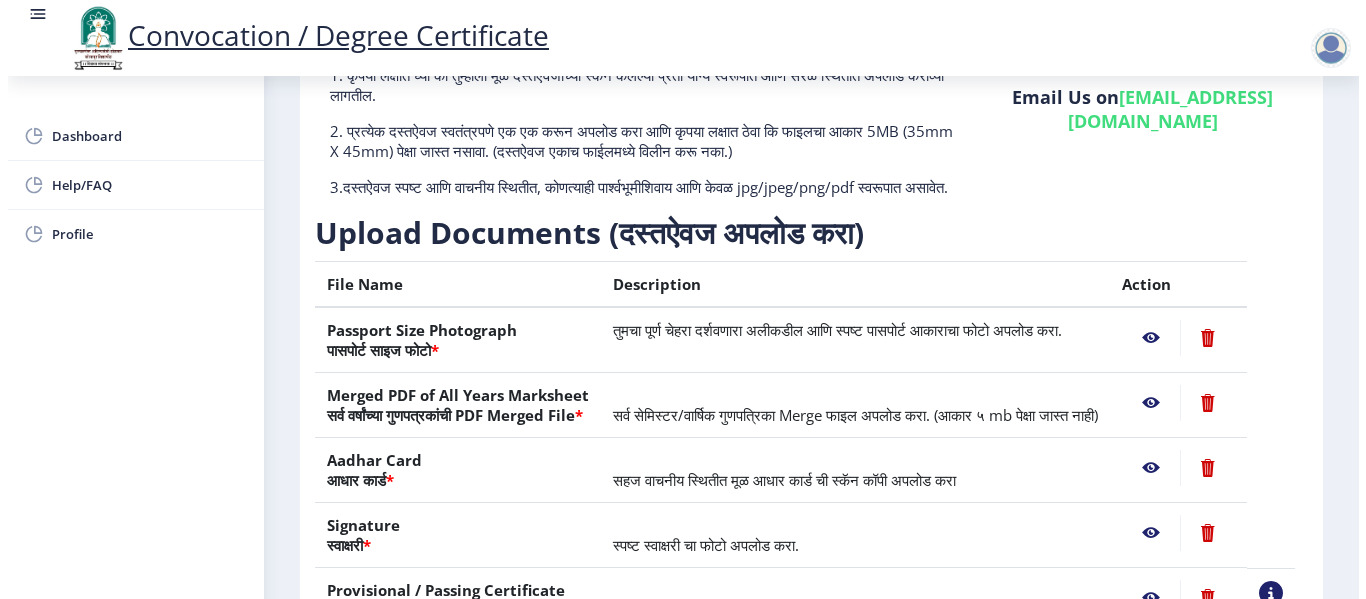 scroll, scrollTop: 181, scrollLeft: 0, axis: vertical 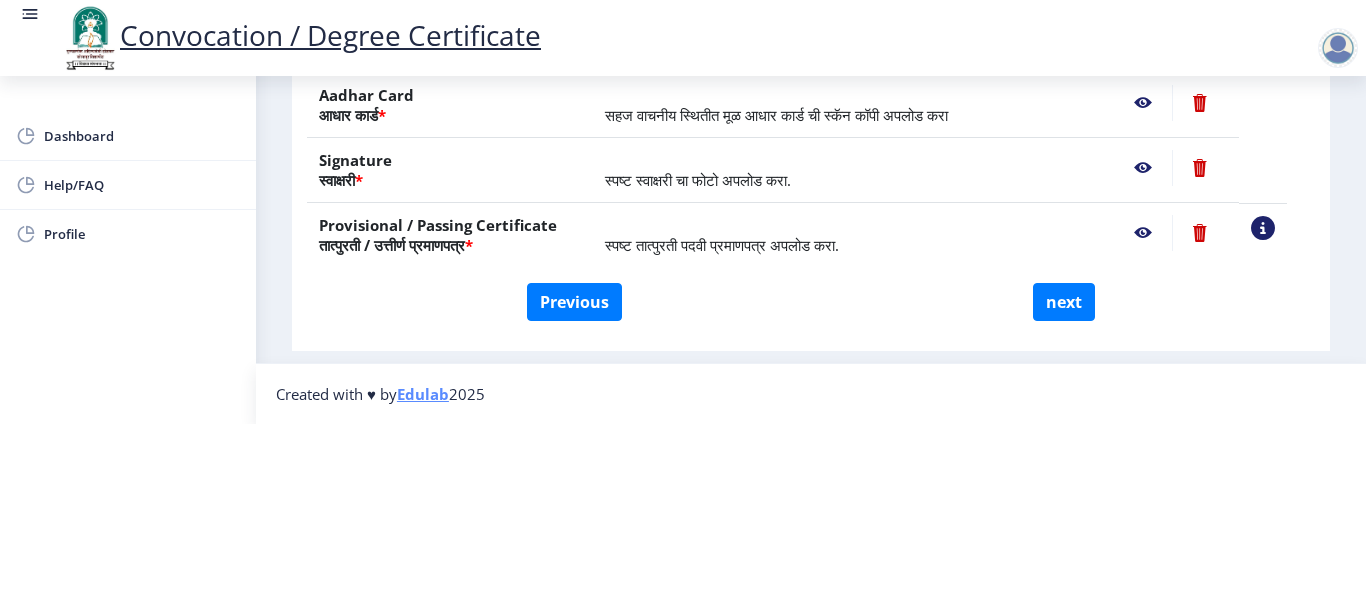 click 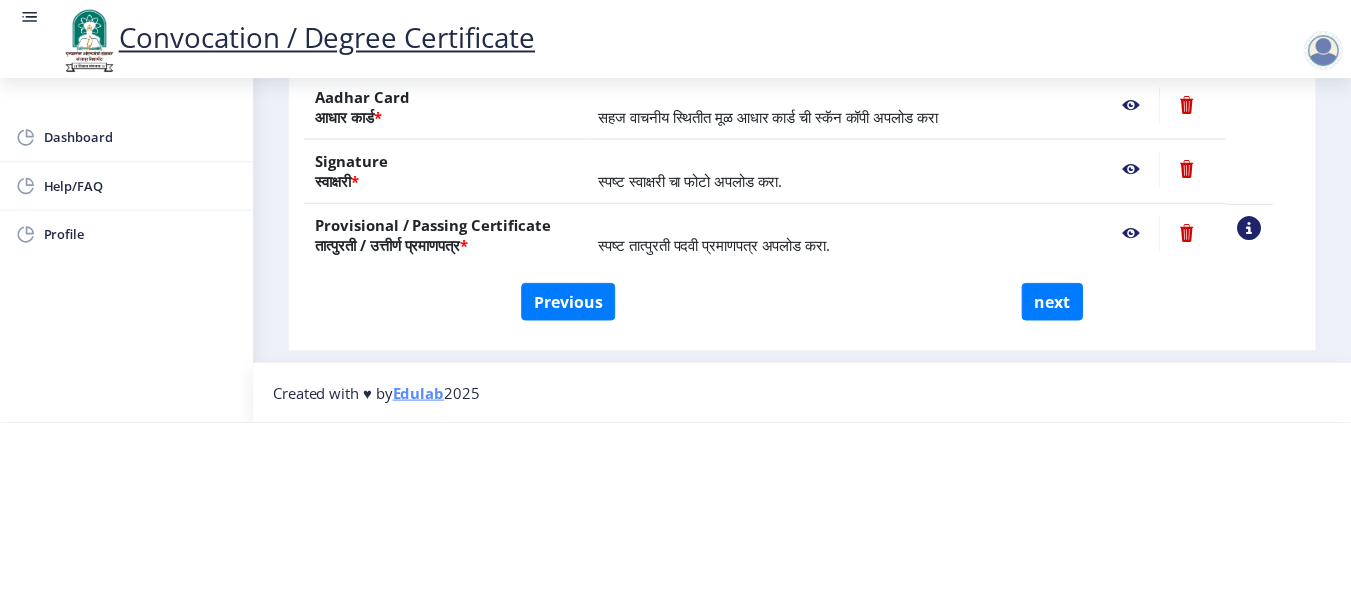 scroll, scrollTop: 0, scrollLeft: 0, axis: both 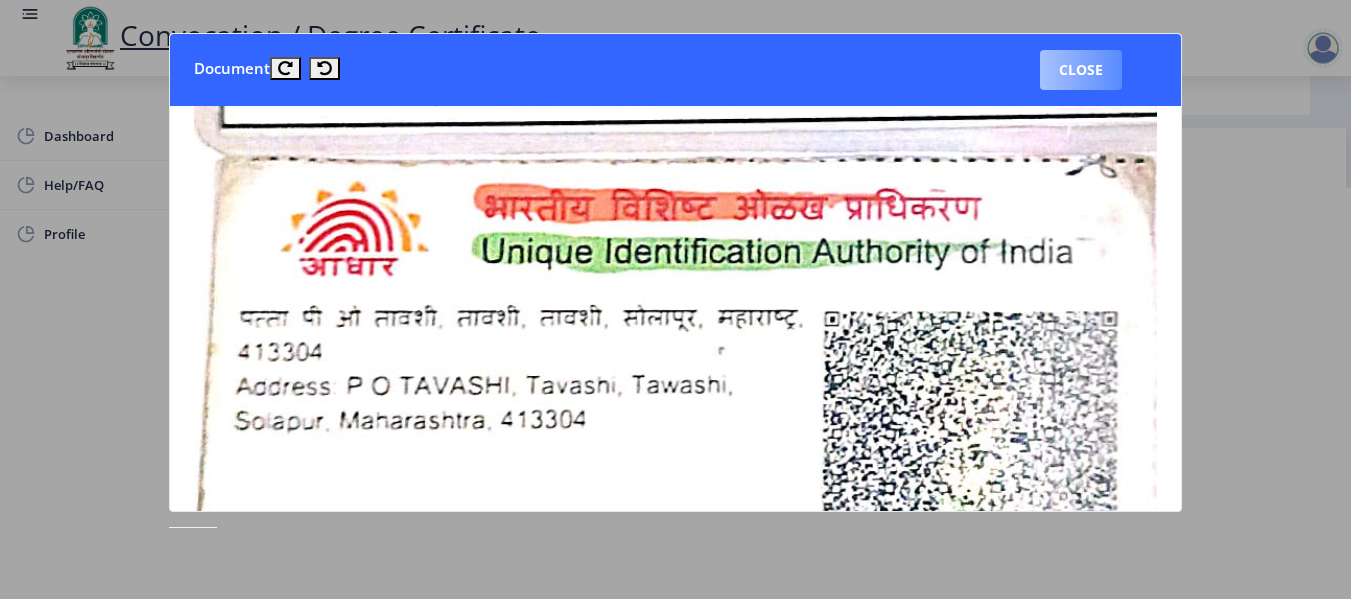 click on "Close" at bounding box center (1081, 70) 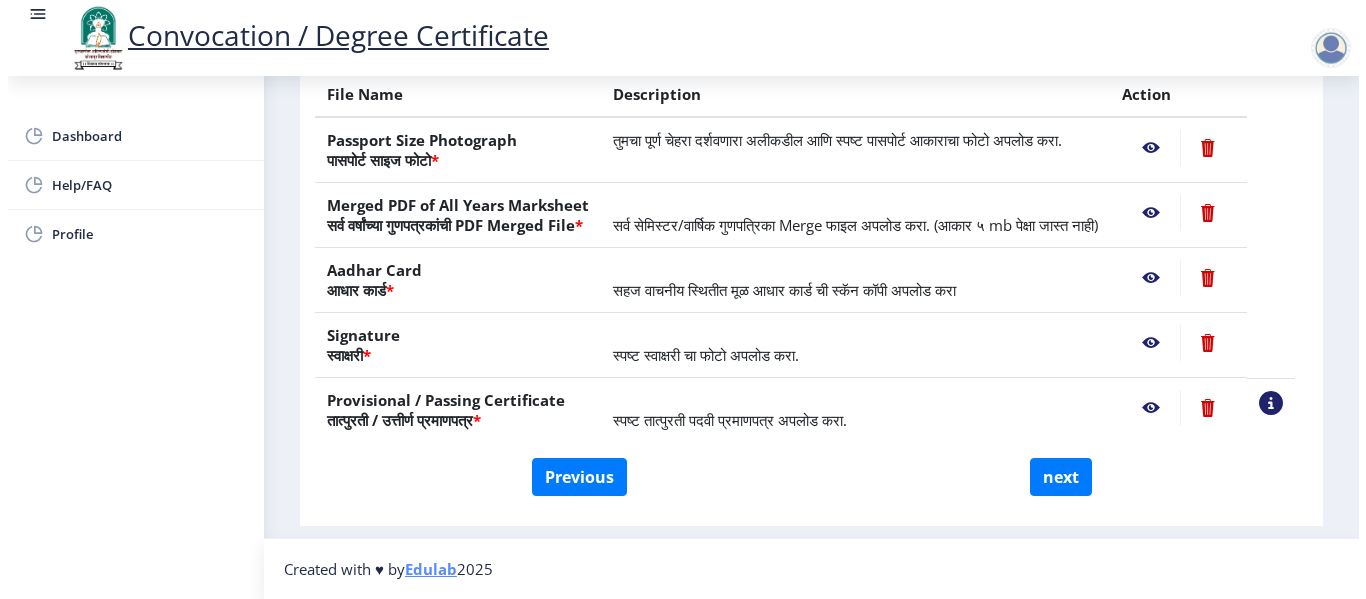 scroll, scrollTop: 215, scrollLeft: 0, axis: vertical 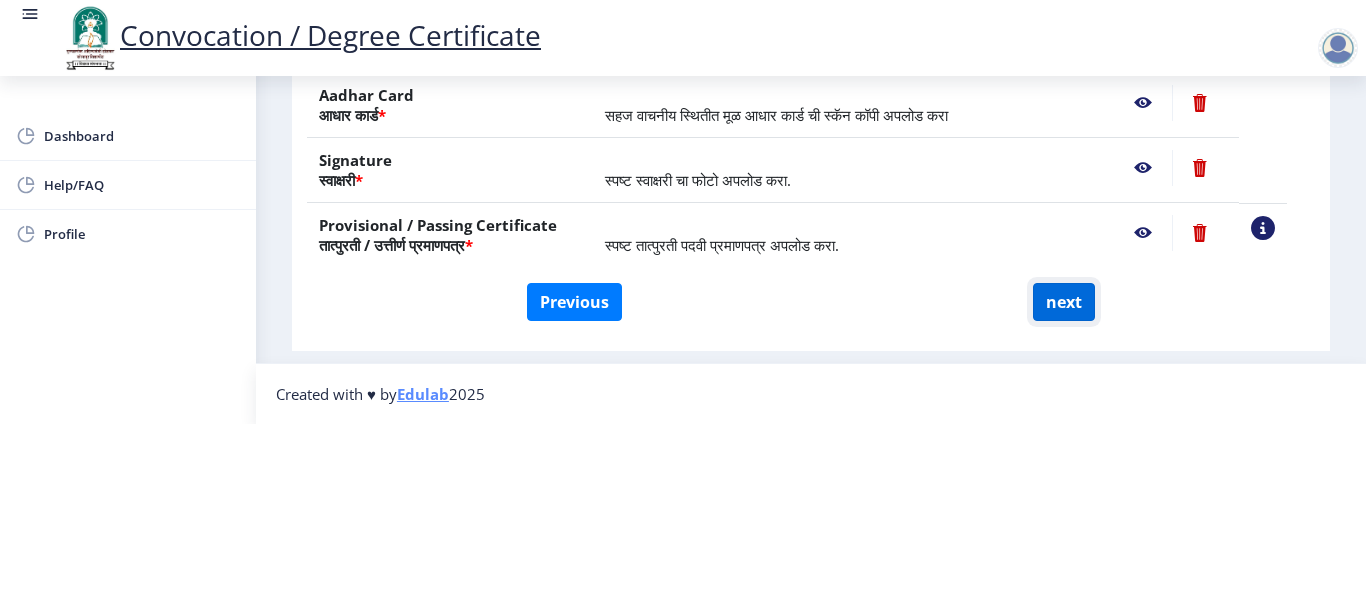 click on "next" 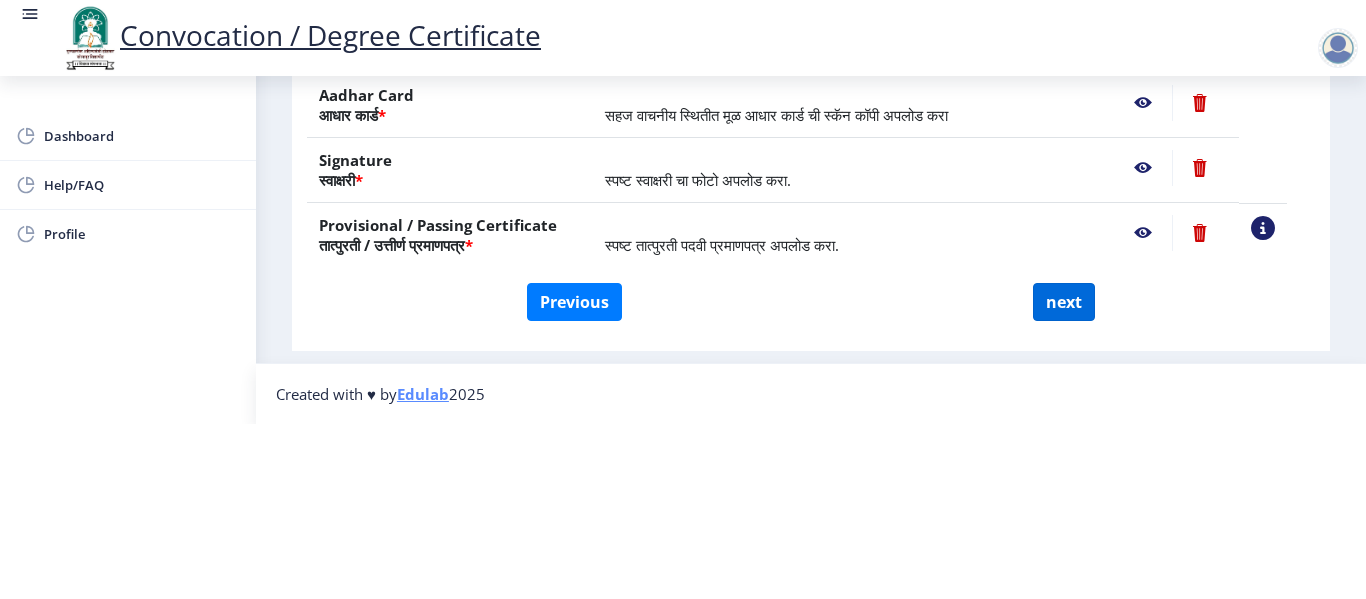 scroll, scrollTop: 0, scrollLeft: 0, axis: both 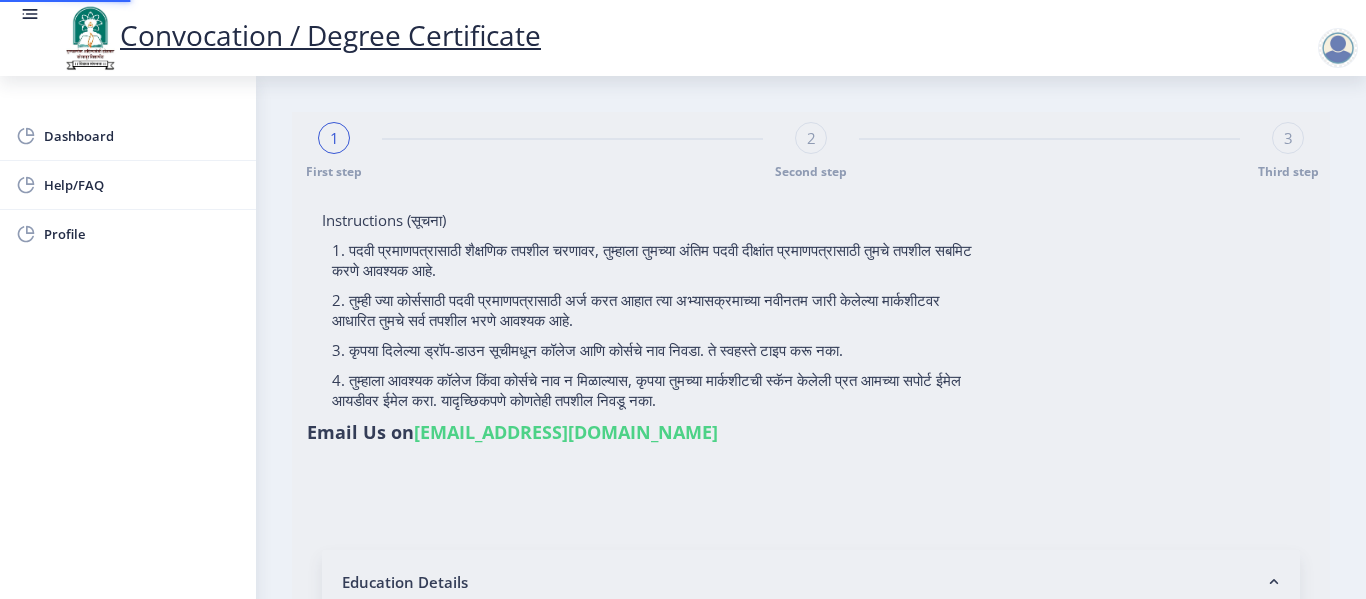 select 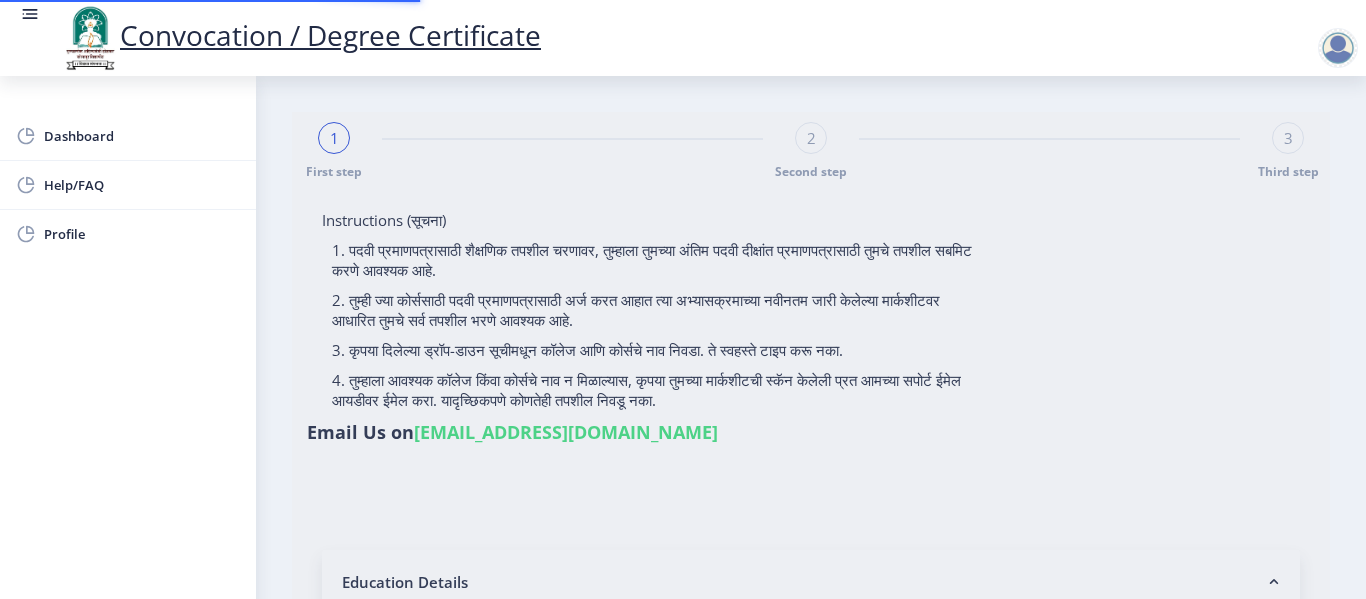 type on "[PERSON_NAME]" 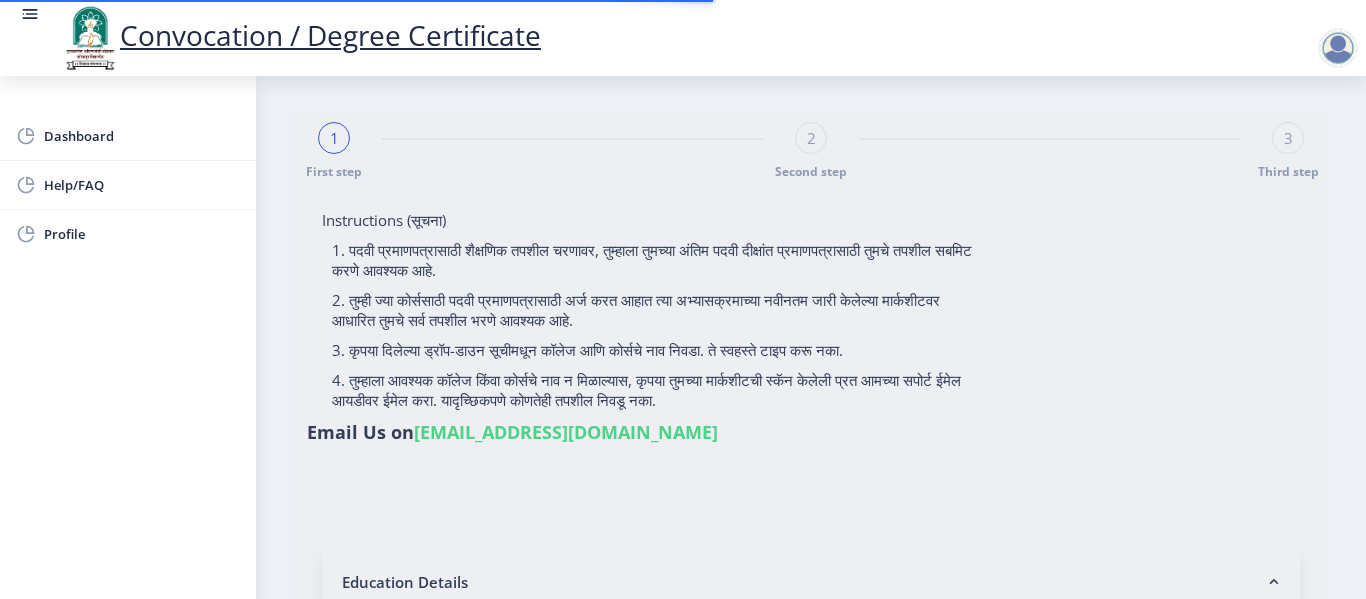 select 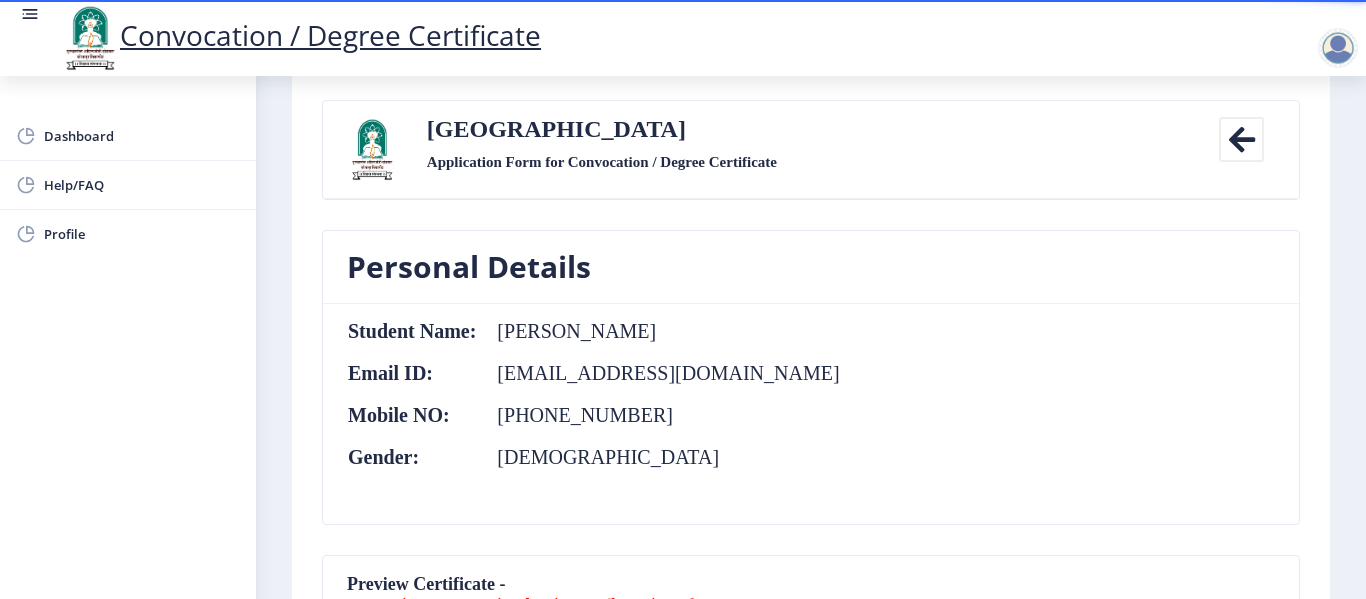 scroll, scrollTop: 160, scrollLeft: 0, axis: vertical 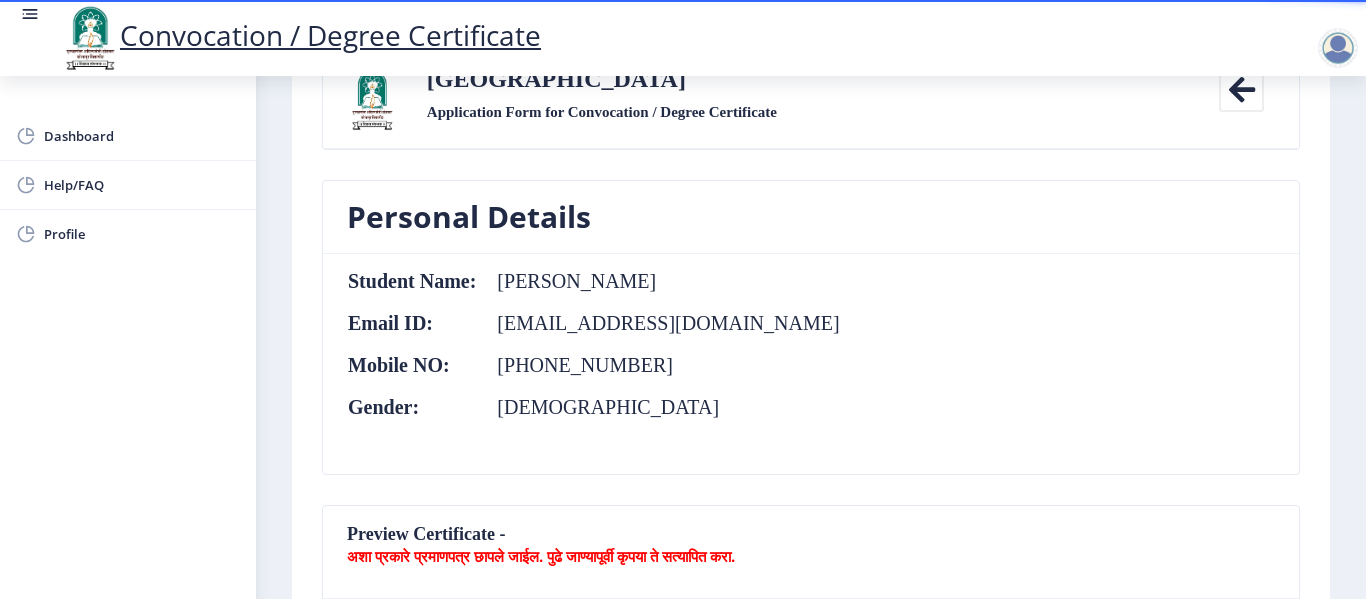 click on "[PHONE_NUMBER]" 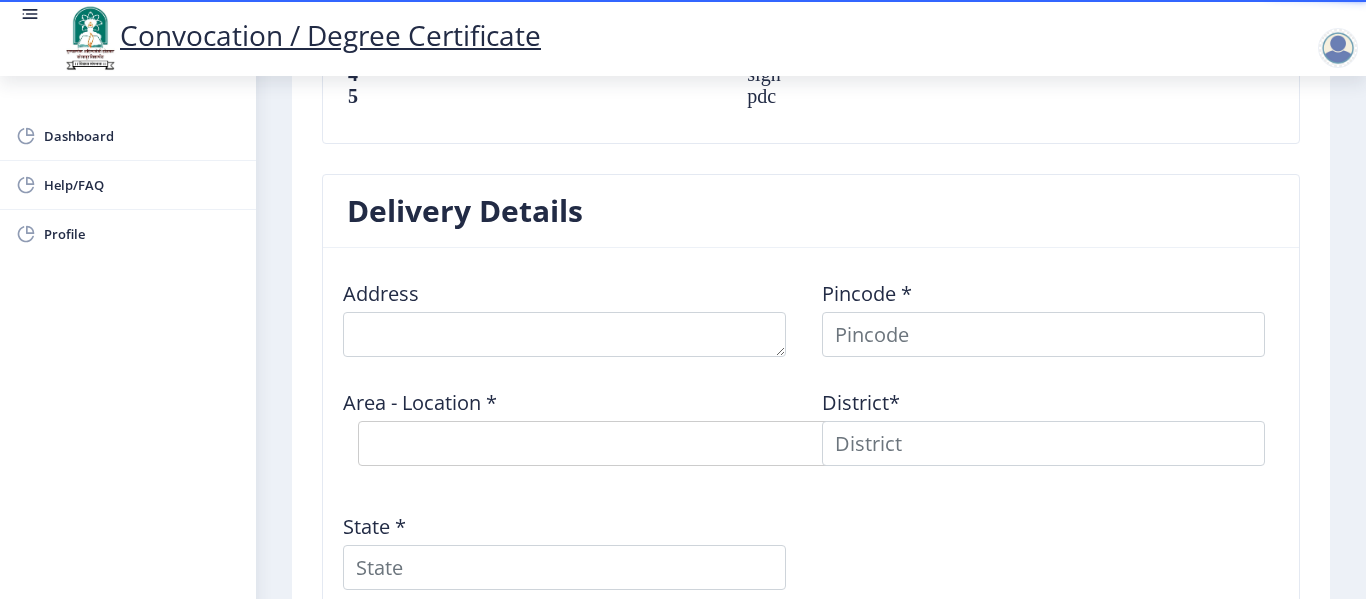 scroll, scrollTop: 1520, scrollLeft: 0, axis: vertical 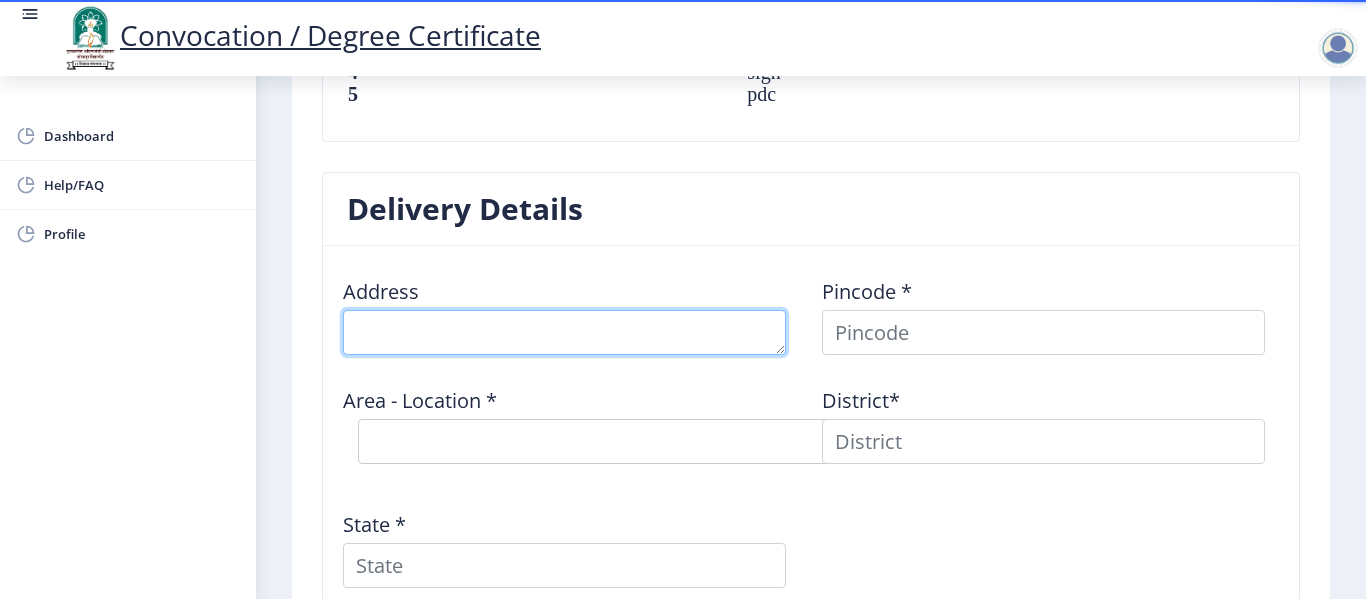 click at bounding box center [564, 332] 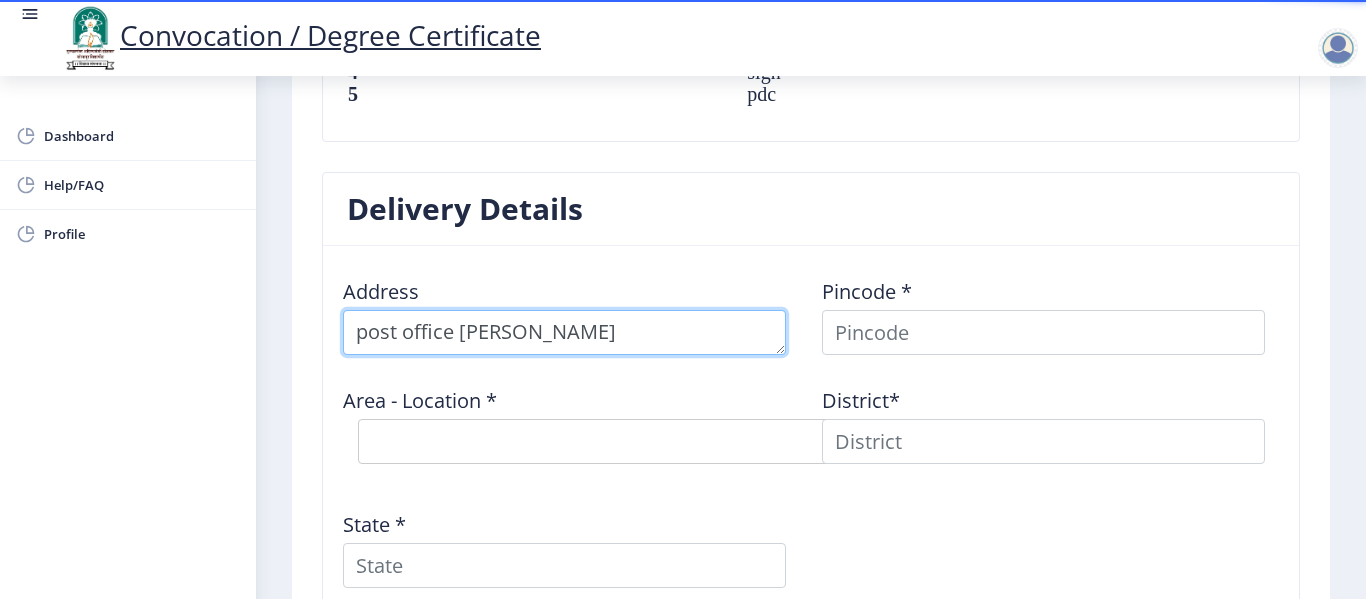 type on "post office [PERSON_NAME]" 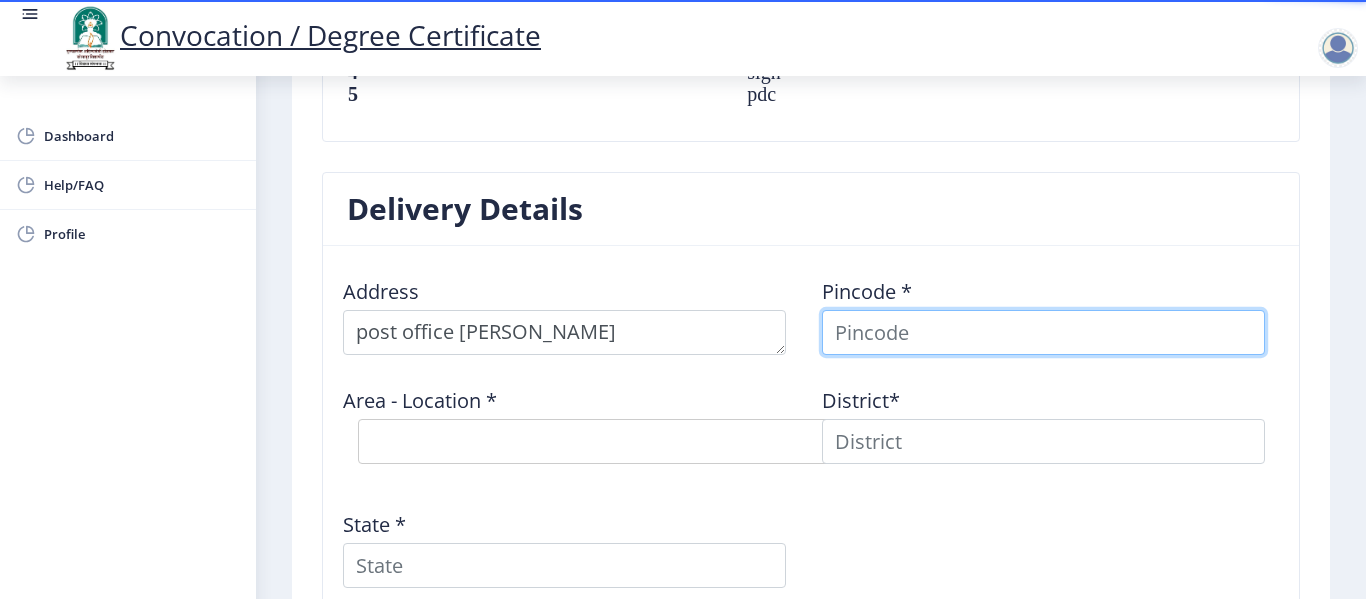 click at bounding box center [1043, 332] 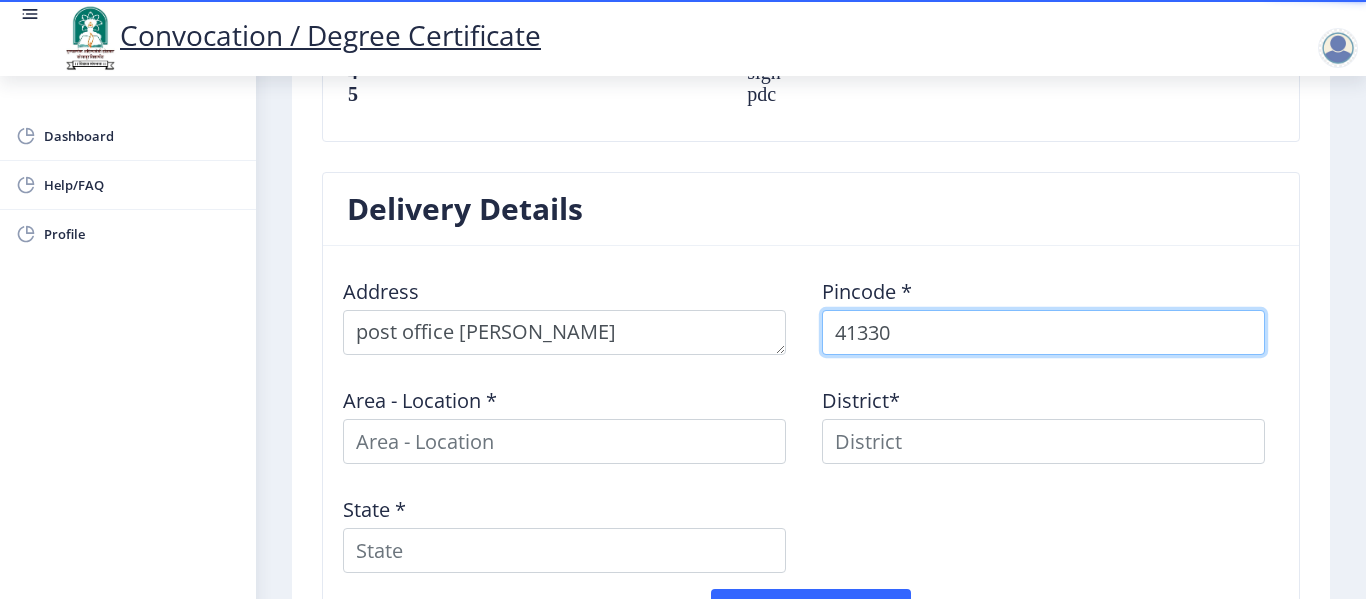 type on "413304" 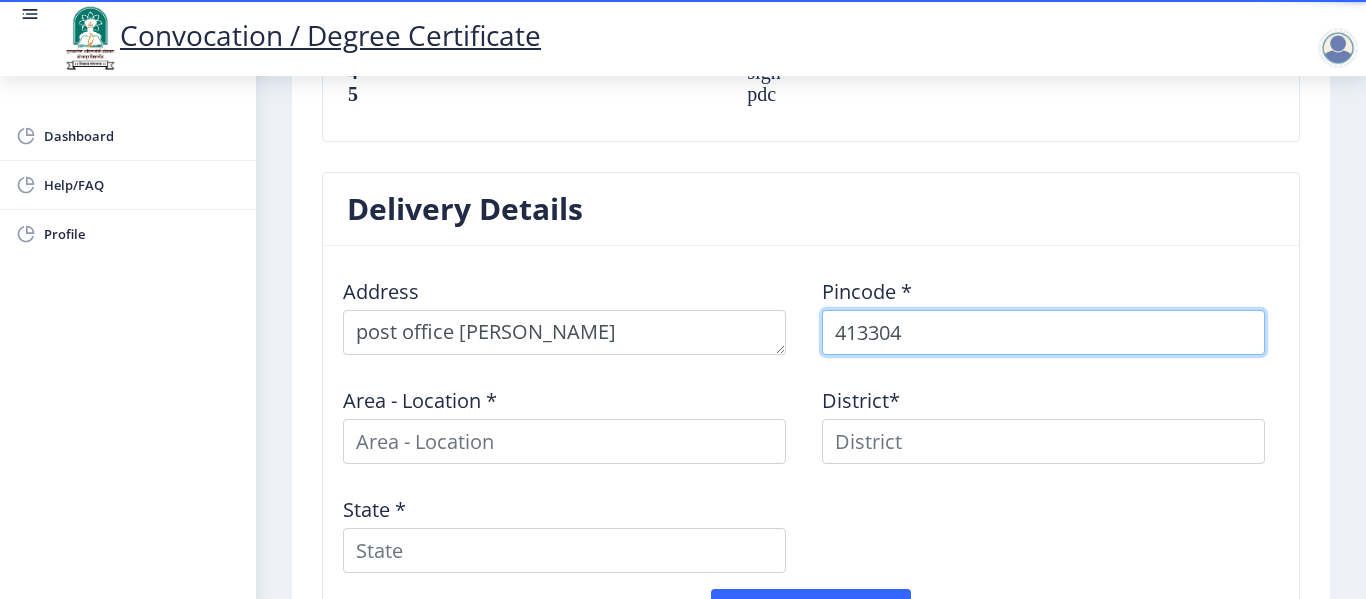 select 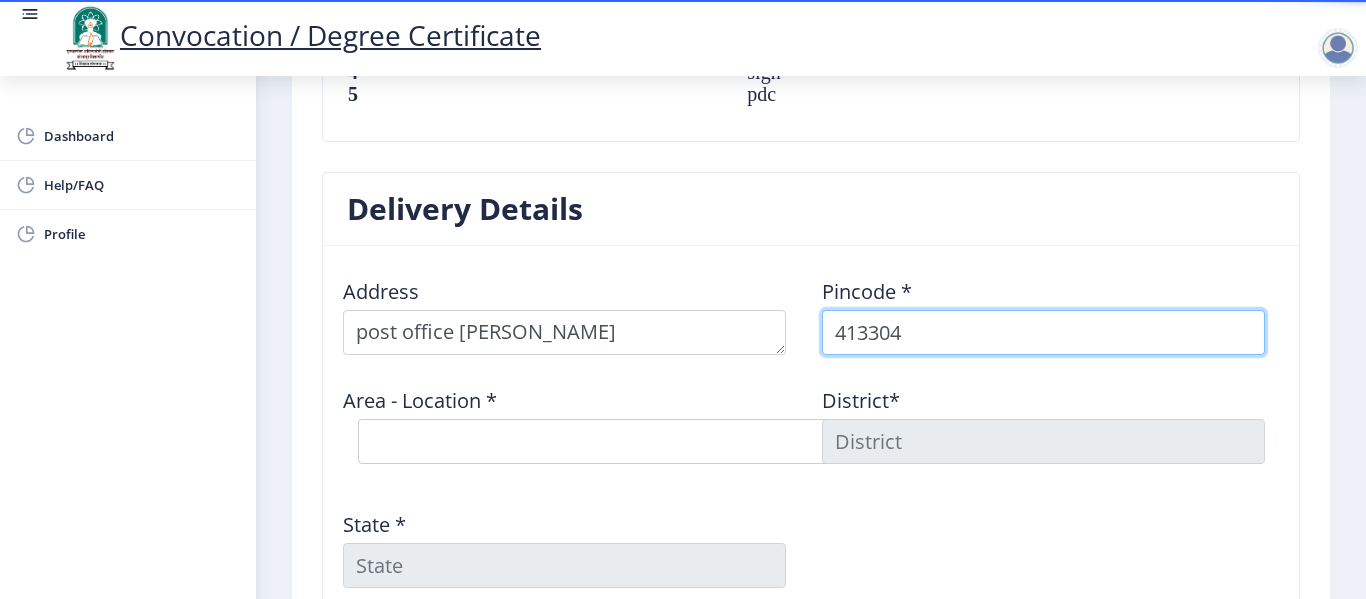type on "413304" 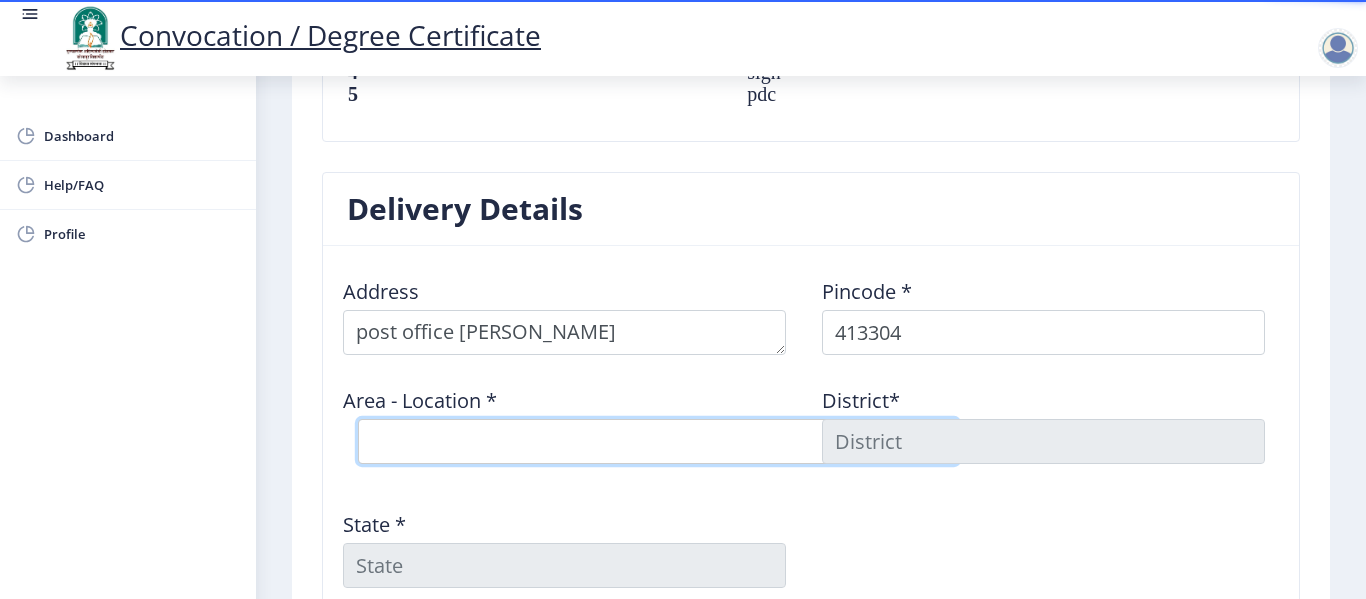 click on "Select Area Location Adhiv [PERSON_NAME] B.O Anawali B.O Babhulgaon B.O Bhandishegaon B.O Chale B.O Degaon (PPR) B.O [GEOGRAPHIC_DATA] B.O [GEOGRAPHIC_DATA] [PERSON_NAME] B.O Kasegaon [PERSON_NAME] B.O [GEOGRAPHIC_DATA]( [GEOGRAPHIC_DATA]) S.O [GEOGRAPHIC_DATA]([GEOGRAPHIC_DATA]) S.O Mendhapur B.O Mundhewadi B.O Navi Peth (Pandharpur) S.O Ozewadi B.O Pandharechiwadi B.O Pandharpur H.O Phulchincholi B.O Puluj [PERSON_NAME] [PERSON_NAME] BK B.O Sarkoli B.O Shelve B.O Siddhewadi [PERSON_NAME] [PERSON_NAME] B.O Tarapur B.O Tawashi B.O Tungat B.O Wakhari B.O" at bounding box center (658, 441) 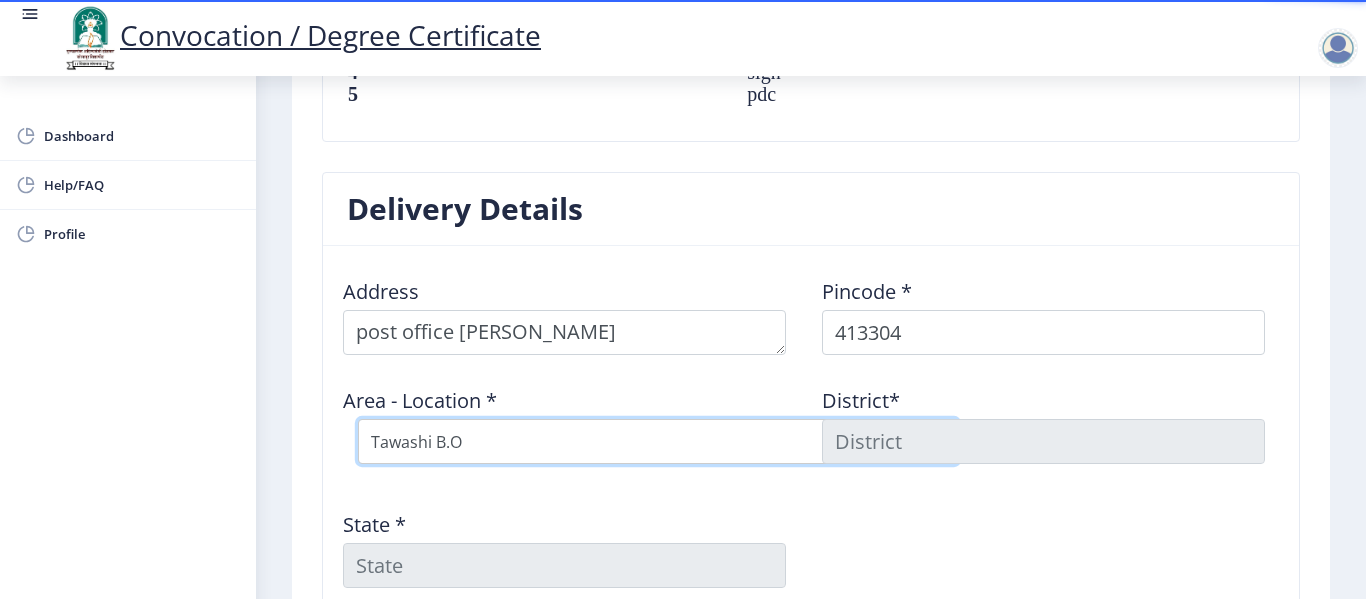 click on "Select Area Location Adhiv [PERSON_NAME] B.O Anawali B.O Babhulgaon B.O Bhandishegaon B.O Chale B.O Degaon (PPR) B.O [GEOGRAPHIC_DATA] B.O [GEOGRAPHIC_DATA] [PERSON_NAME] B.O Kasegaon [PERSON_NAME] B.O [GEOGRAPHIC_DATA]( [GEOGRAPHIC_DATA]) S.O [GEOGRAPHIC_DATA]([GEOGRAPHIC_DATA]) S.O Mendhapur B.O Mundhewadi B.O Navi Peth (Pandharpur) S.O Ozewadi B.O Pandharechiwadi B.O Pandharpur H.O Phulchincholi B.O Puluj [PERSON_NAME] [PERSON_NAME] BK B.O Sarkoli B.O Shelve B.O Siddhewadi [PERSON_NAME] [PERSON_NAME] B.O Tarapur B.O Tawashi B.O Tungat B.O Wakhari B.O" at bounding box center [658, 441] 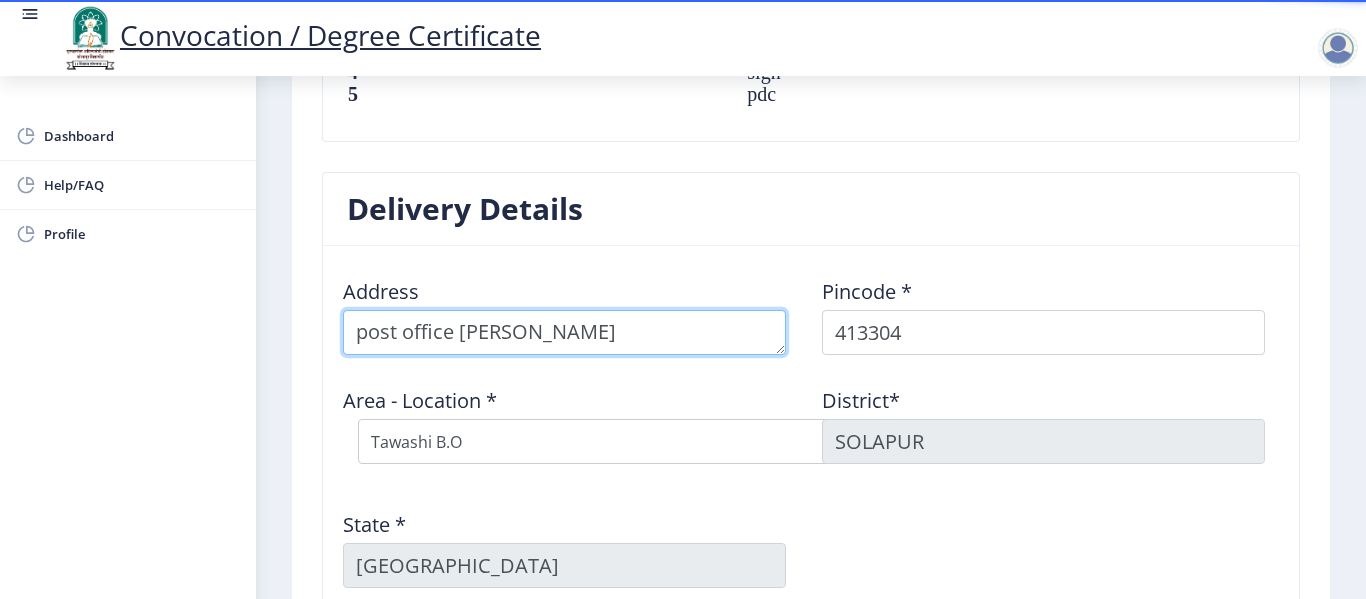 click at bounding box center (564, 332) 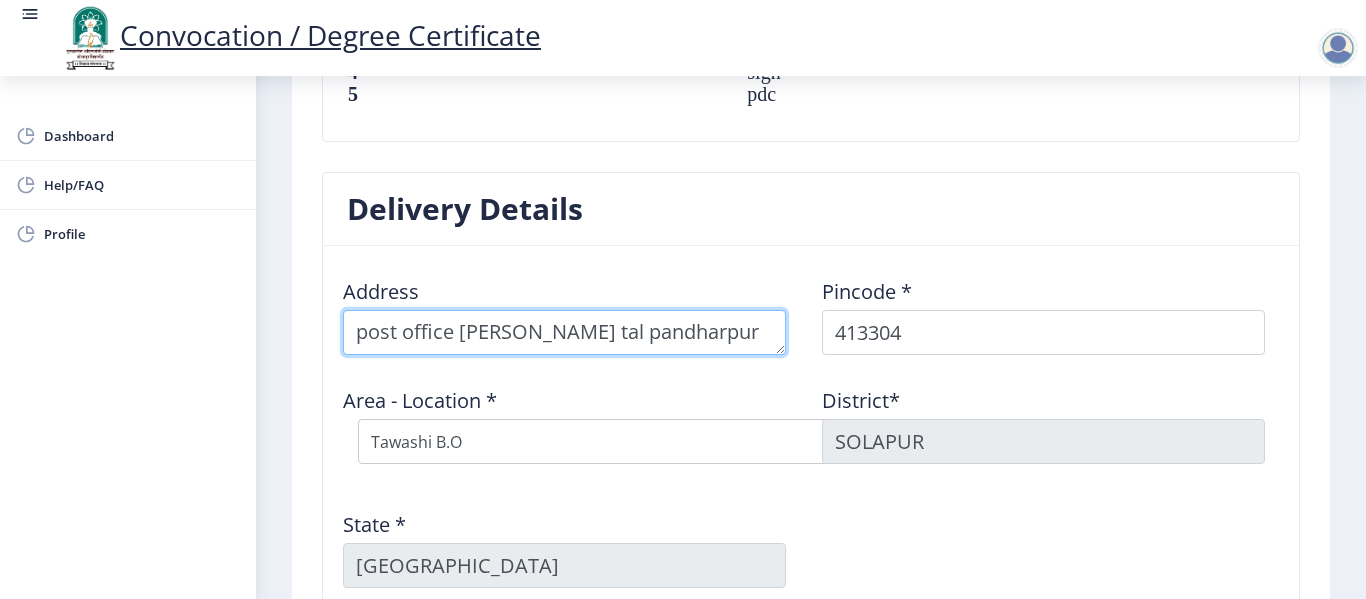 click at bounding box center (564, 332) 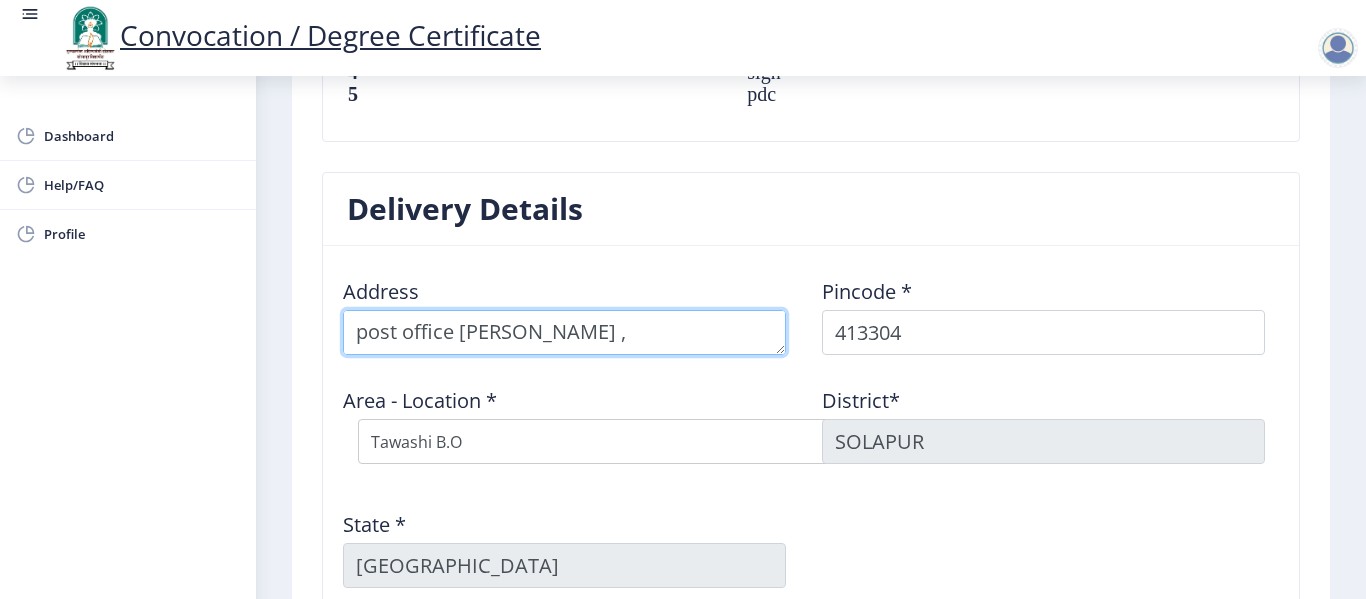 click at bounding box center [564, 332] 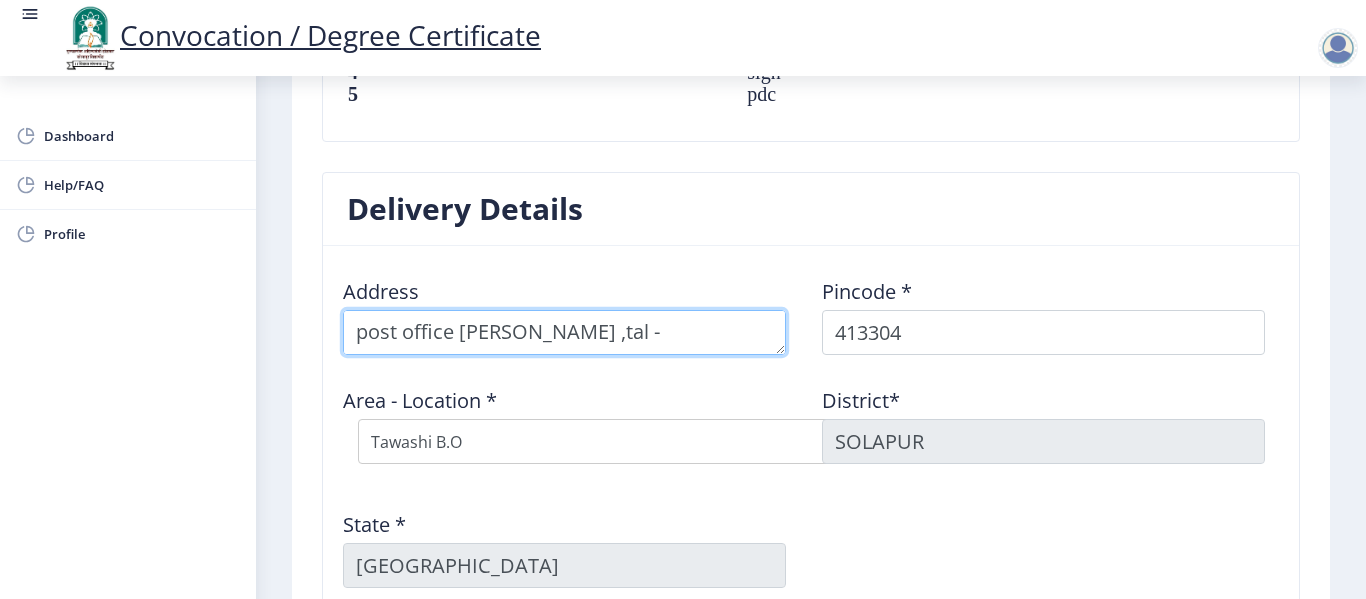click at bounding box center (564, 332) 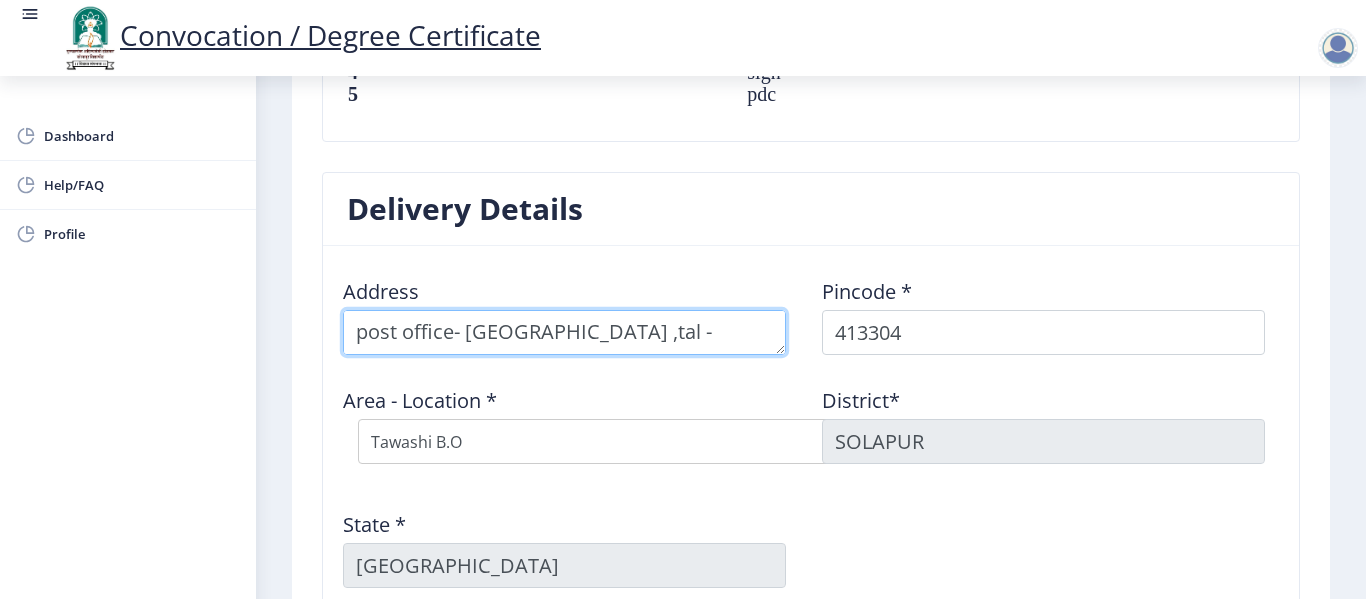 click at bounding box center [564, 332] 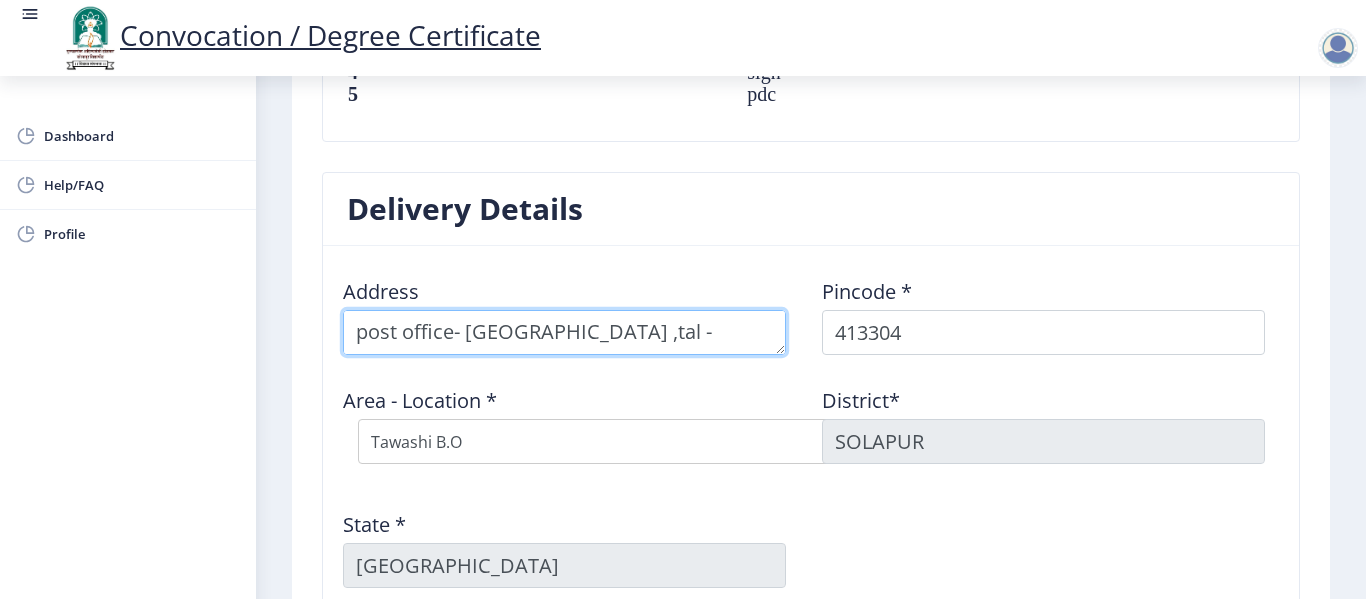 click at bounding box center (564, 332) 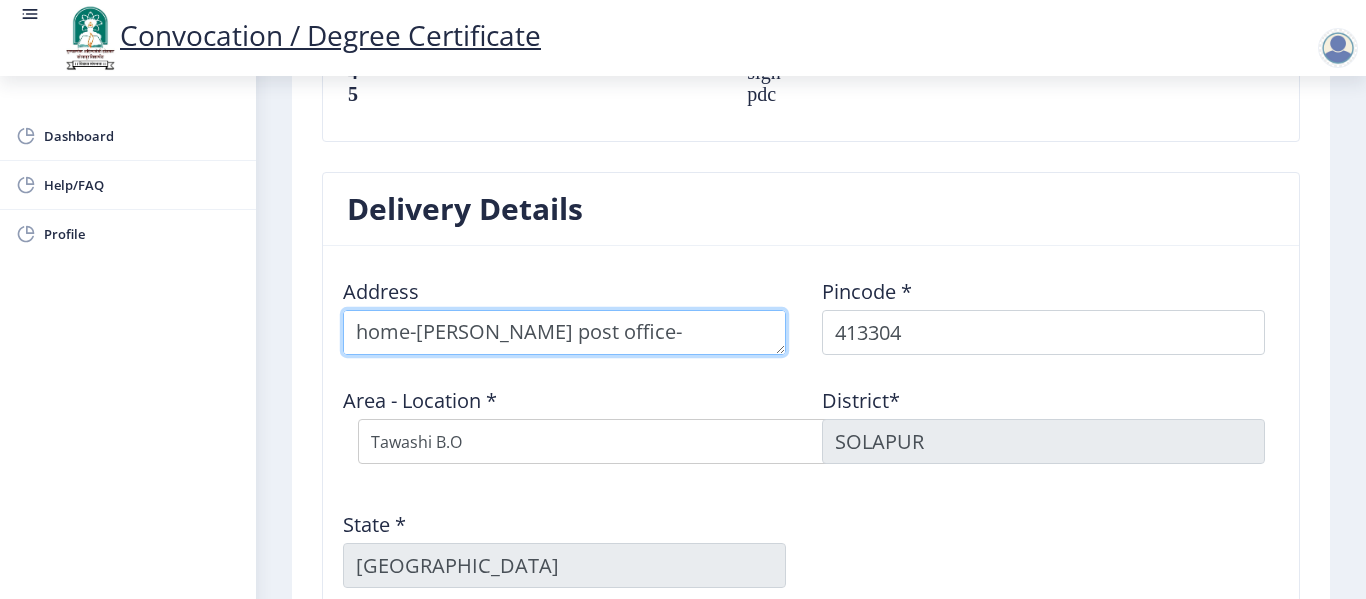 click at bounding box center [564, 332] 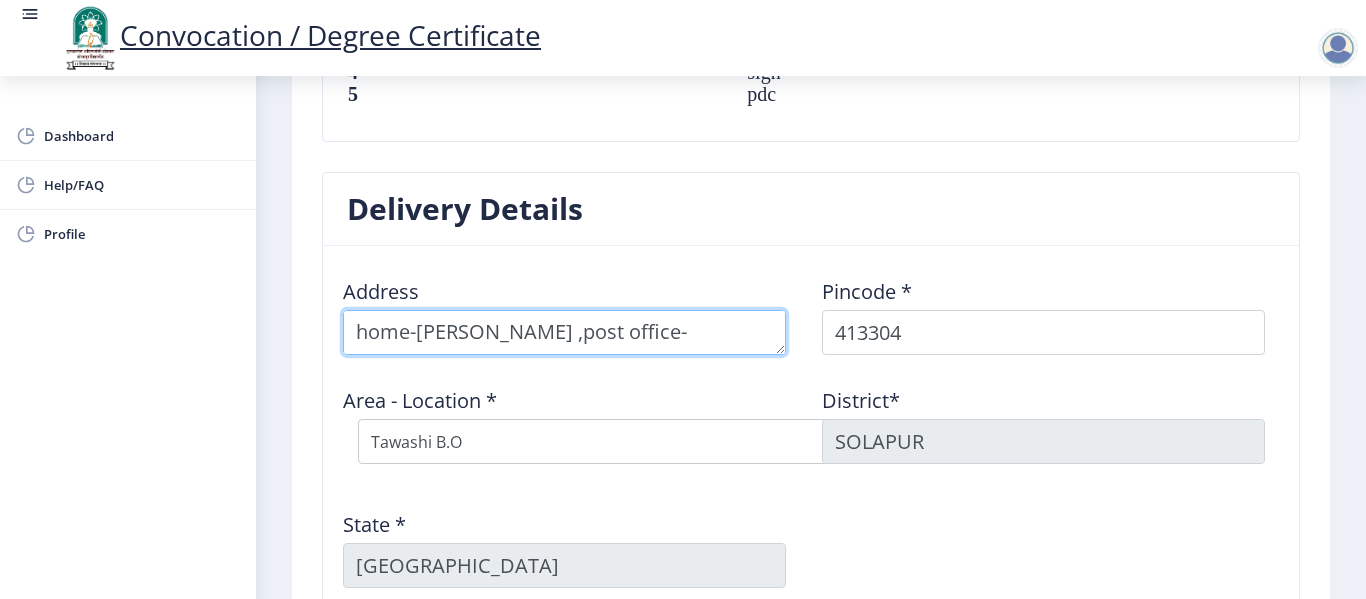 click at bounding box center (564, 332) 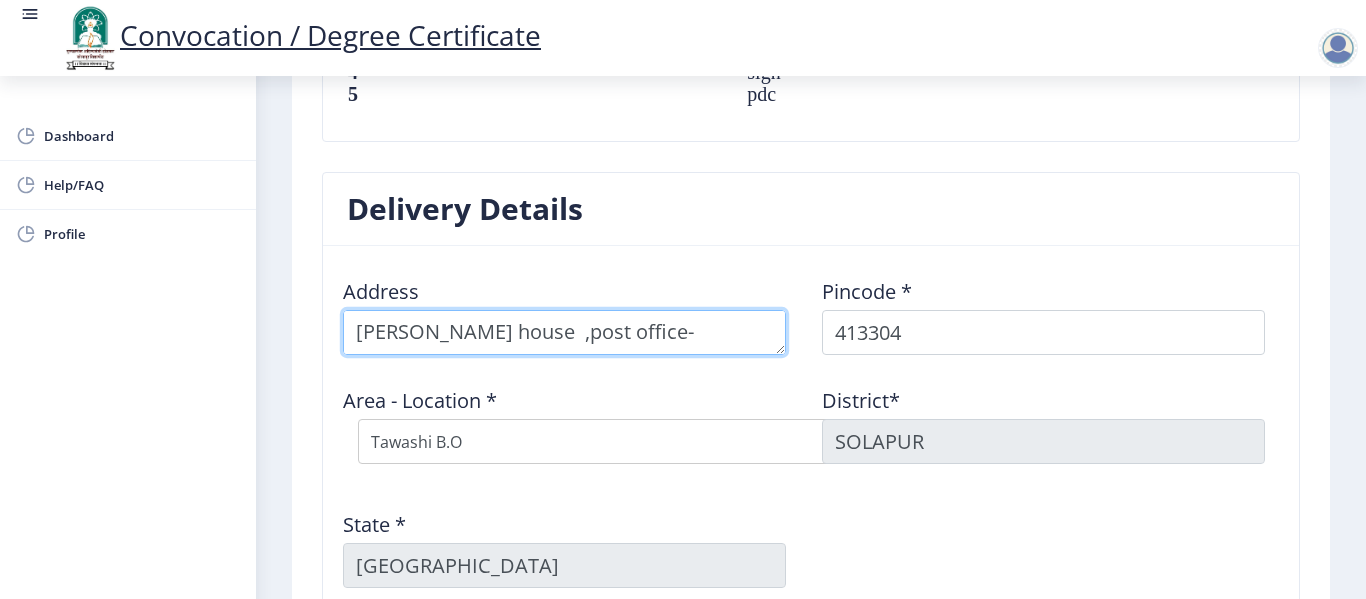 click at bounding box center (564, 332) 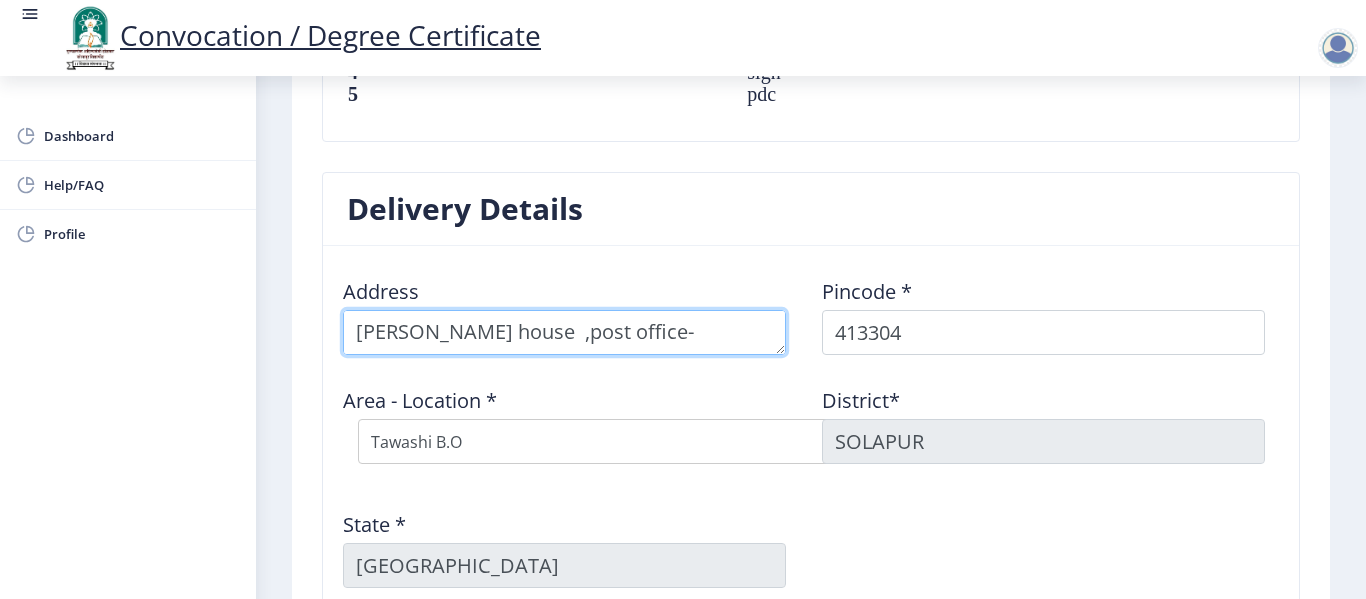 scroll, scrollTop: 21, scrollLeft: 0, axis: vertical 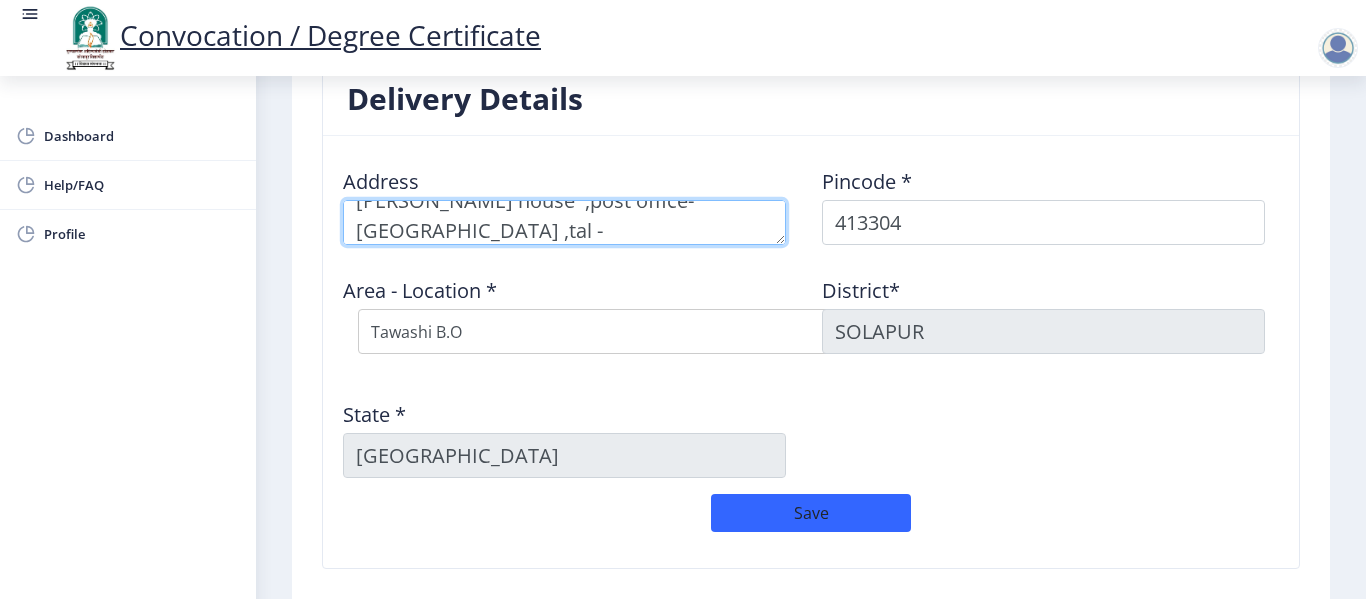 type on "[PERSON_NAME] house  ,post office- [GEOGRAPHIC_DATA] ,tal -[GEOGRAPHIC_DATA]" 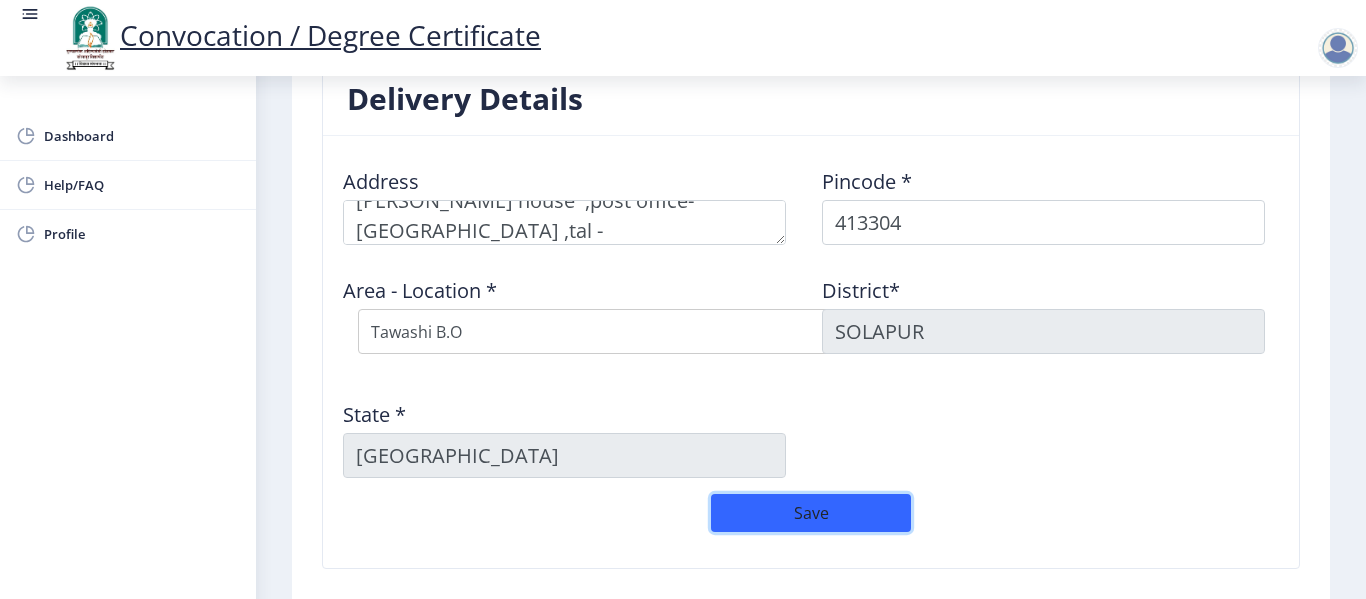 click on "Save" 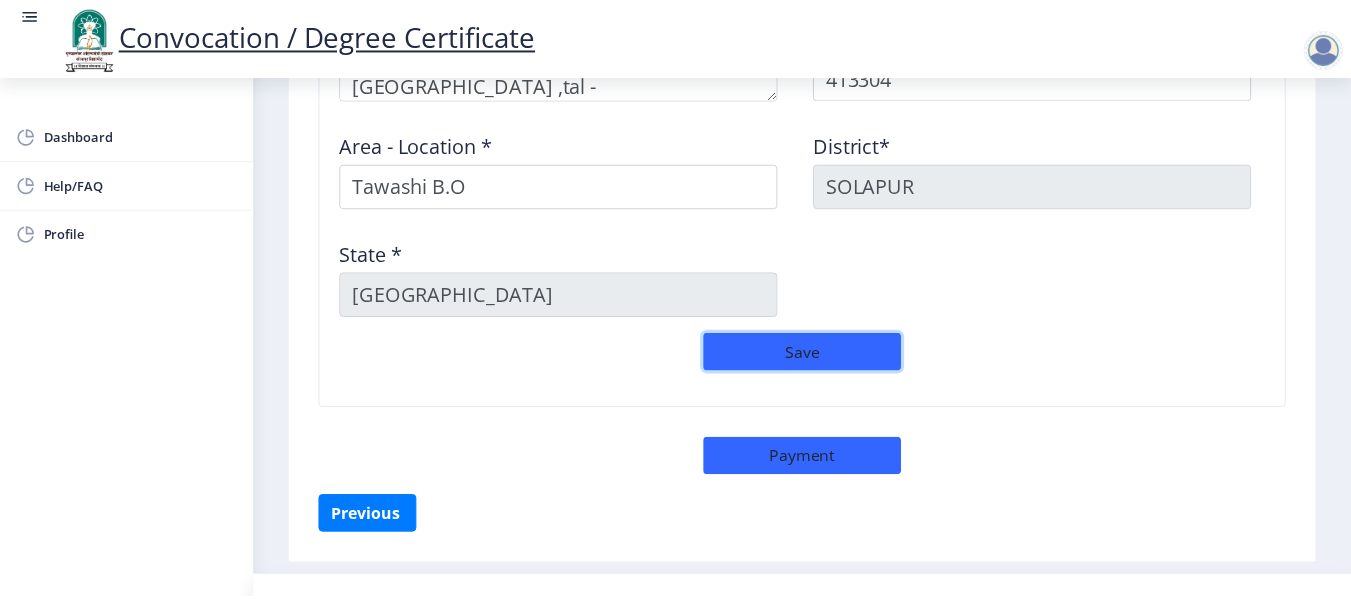 scroll, scrollTop: 1780, scrollLeft: 0, axis: vertical 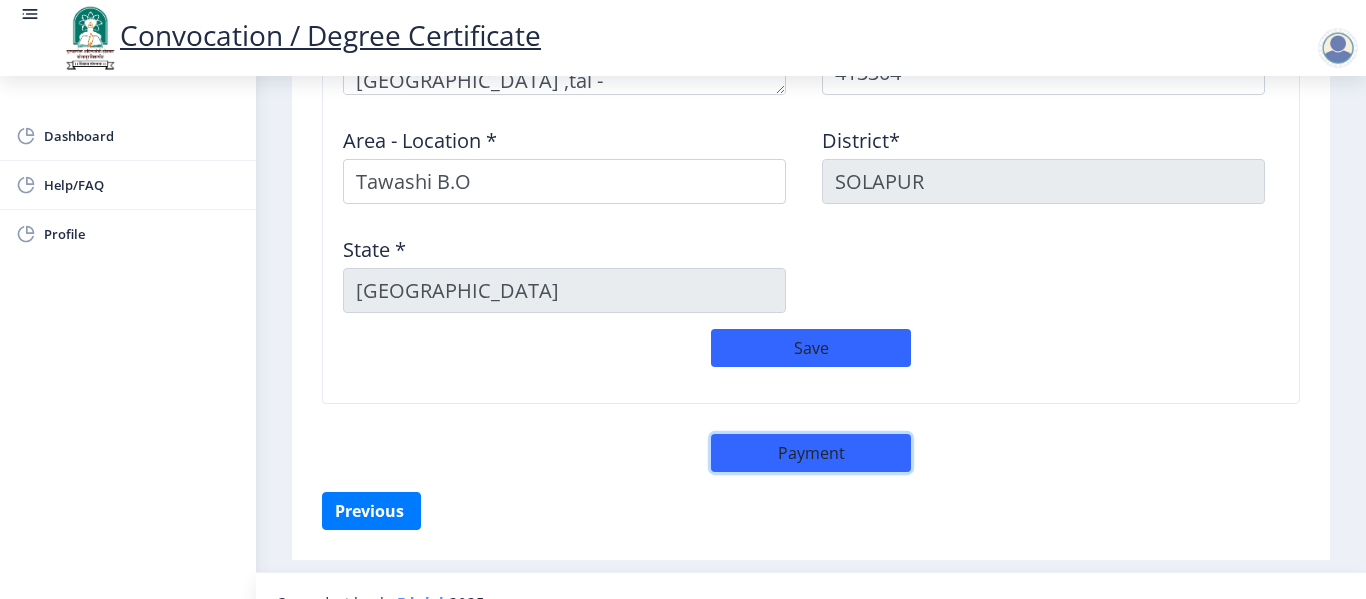 click on "Payment" 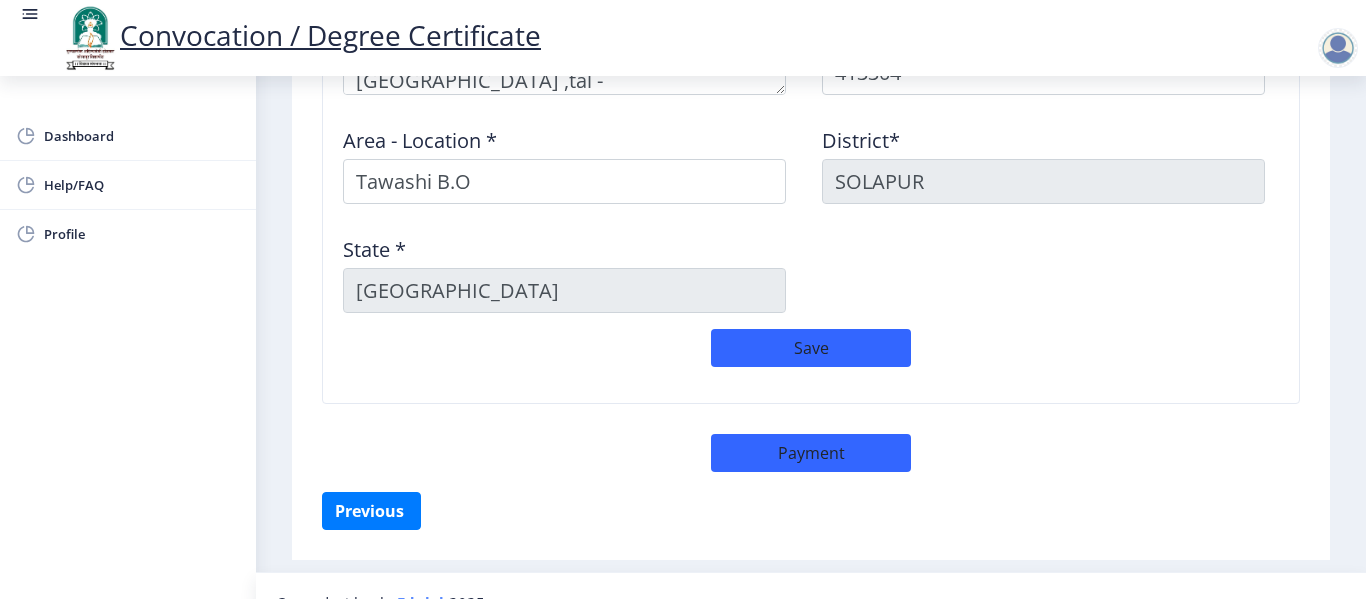 select on "sealed" 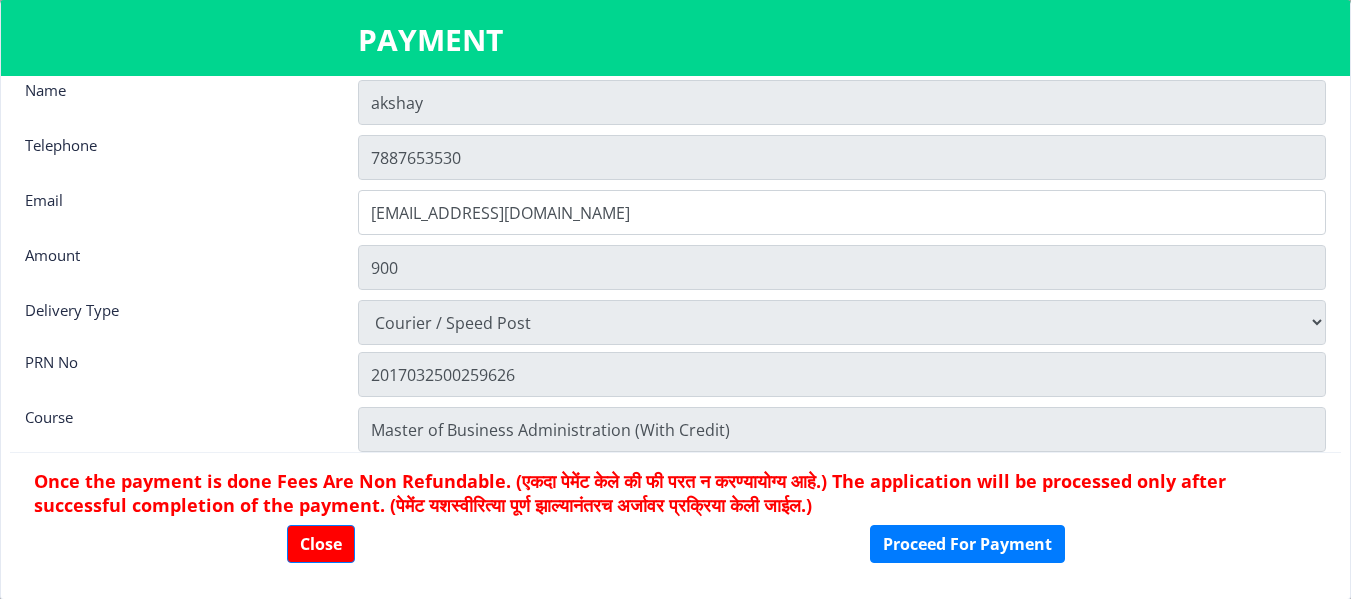 scroll, scrollTop: 28, scrollLeft: 0, axis: vertical 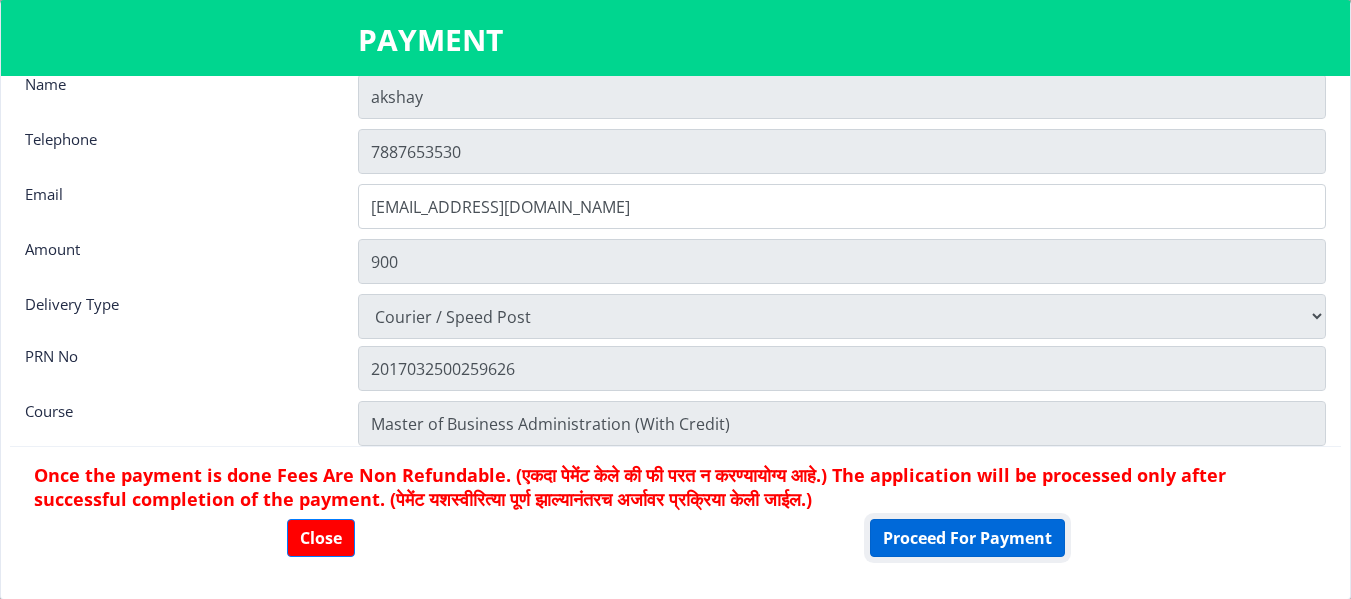 click on "Proceed For Payment" 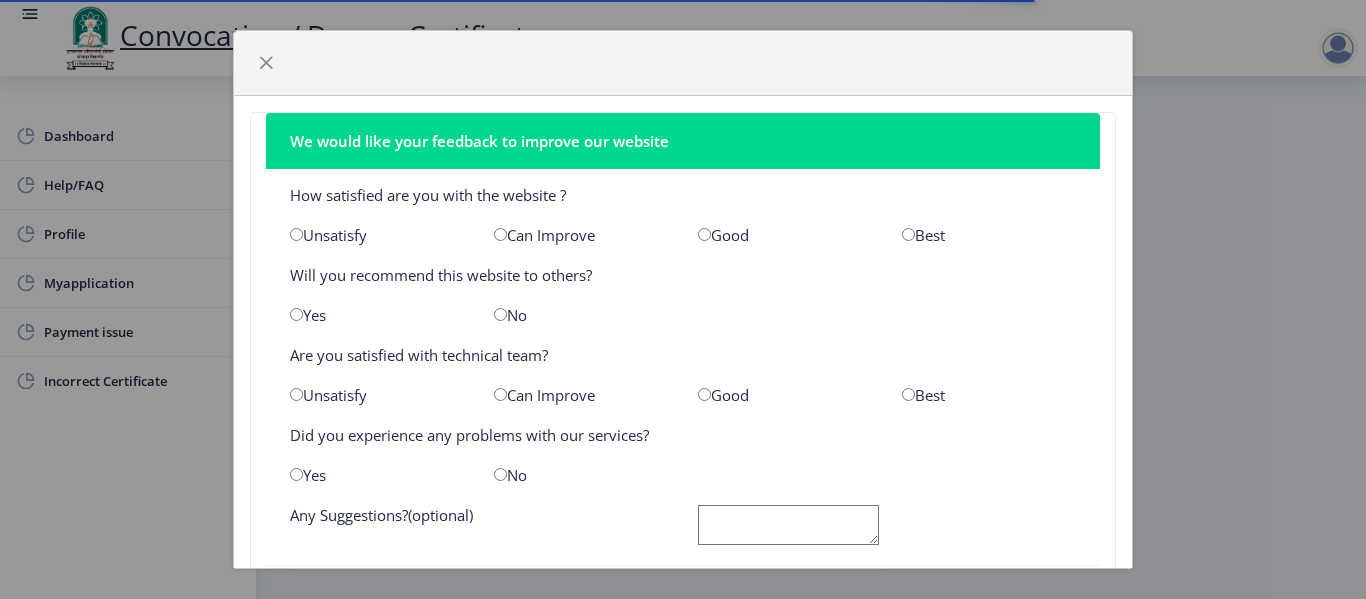 scroll, scrollTop: 0, scrollLeft: 0, axis: both 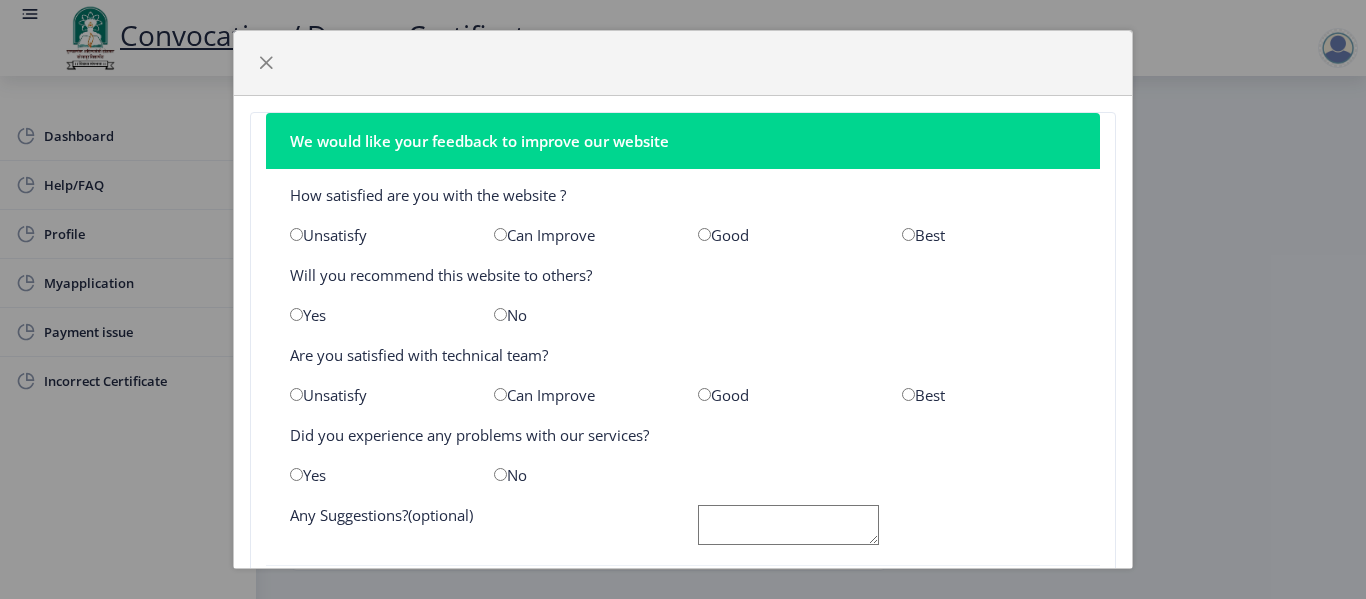 click at bounding box center [704, 234] 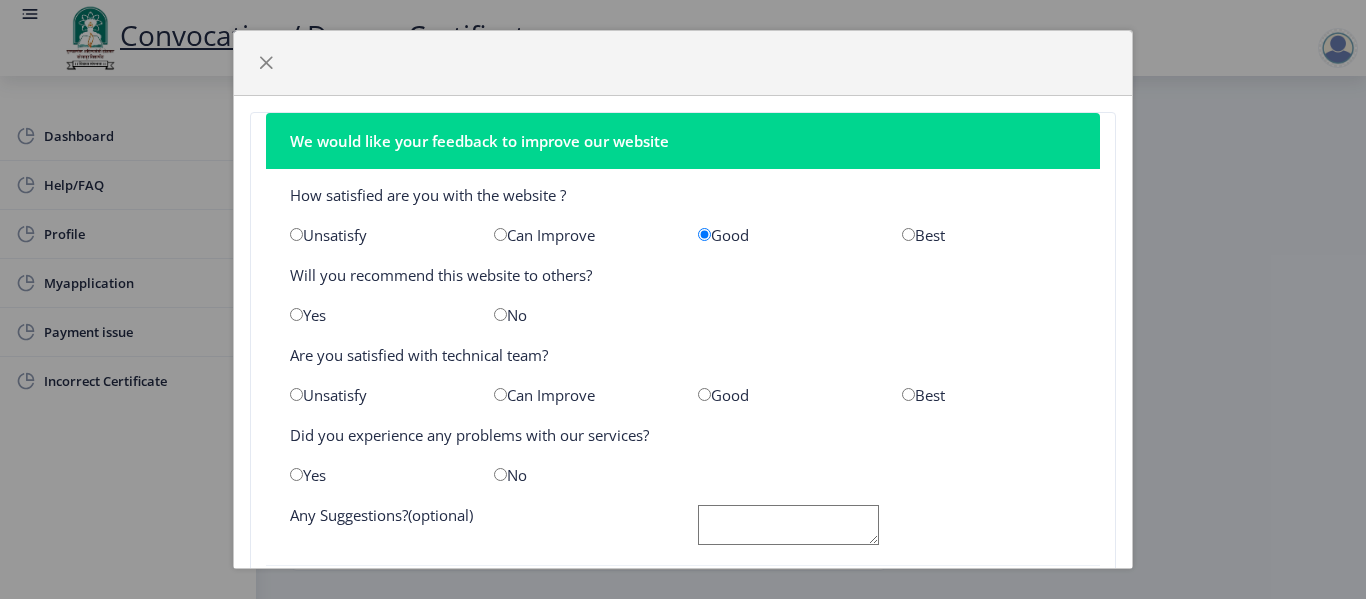 click at bounding box center (500, 314) 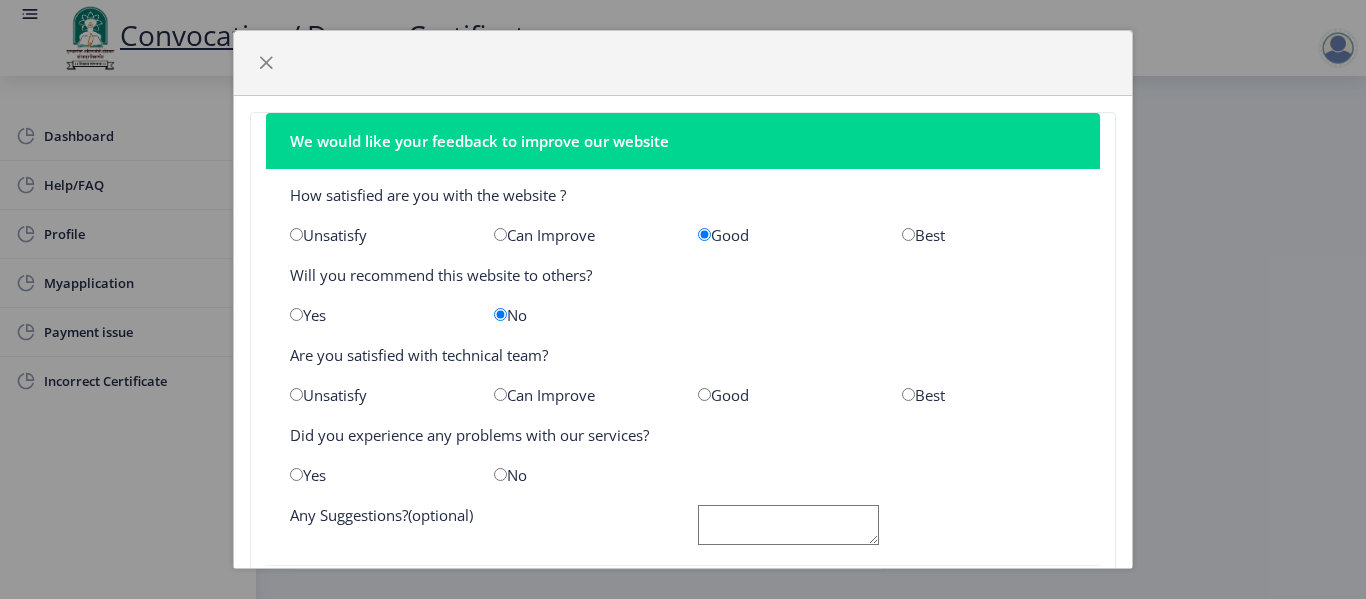 click on "Can Improve" 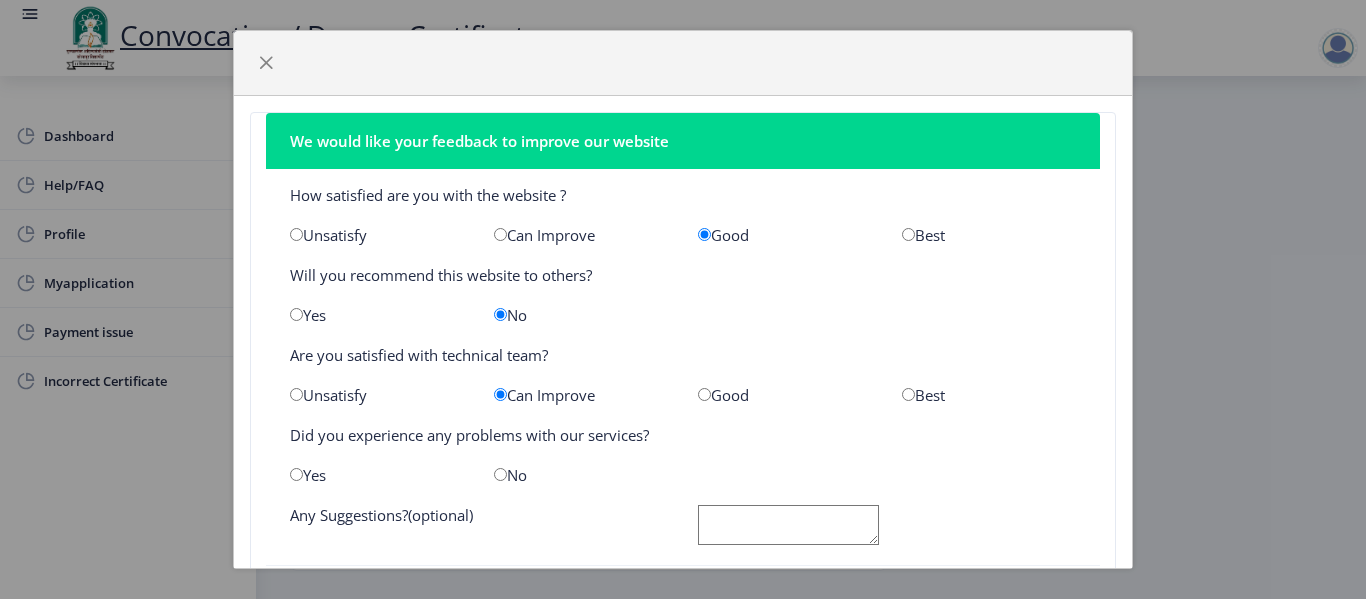 click at bounding box center (500, 474) 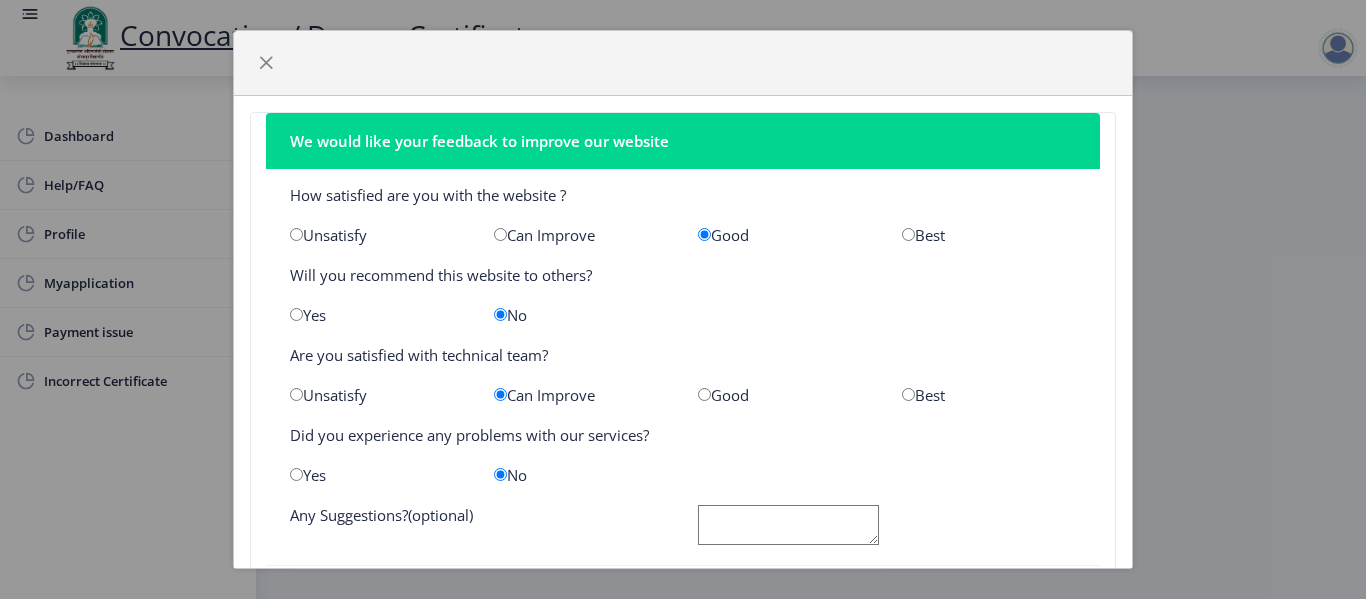 click 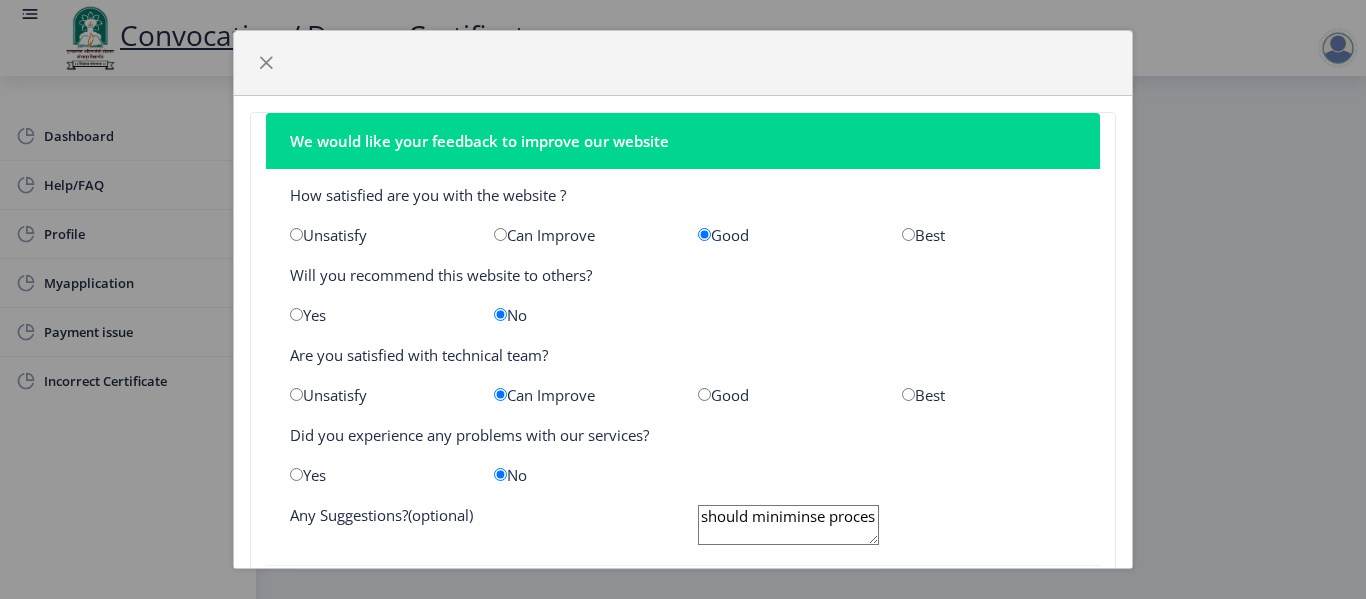 type on "should miniminse process" 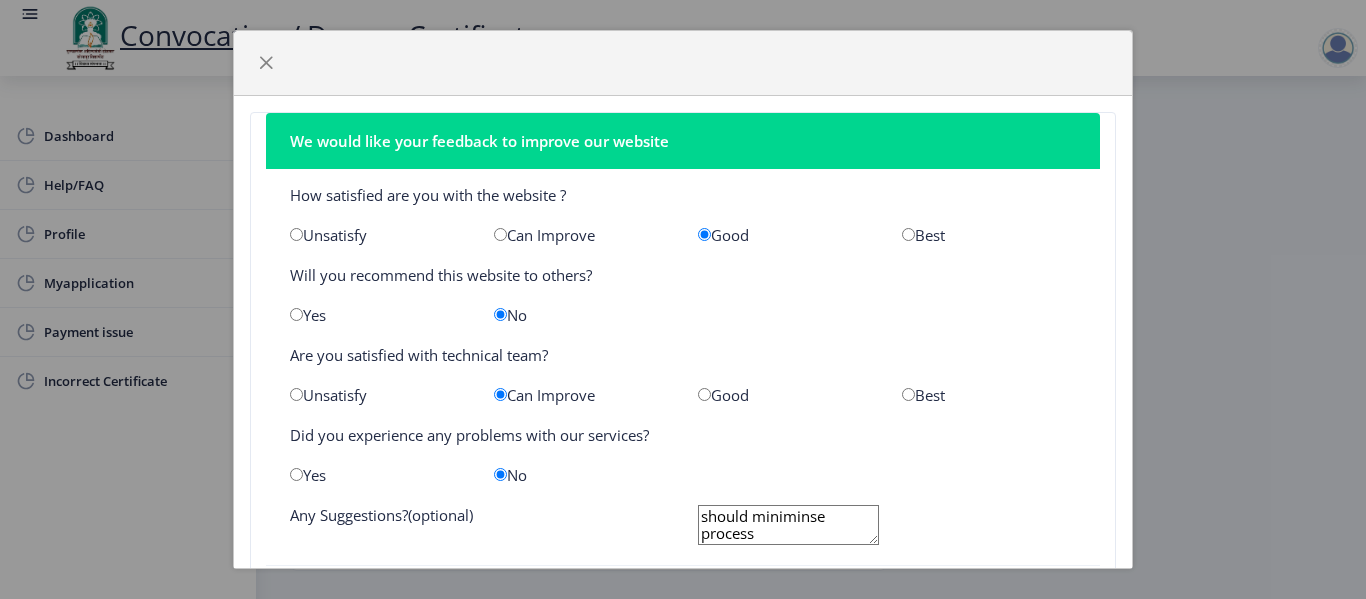 scroll, scrollTop: 101, scrollLeft: 0, axis: vertical 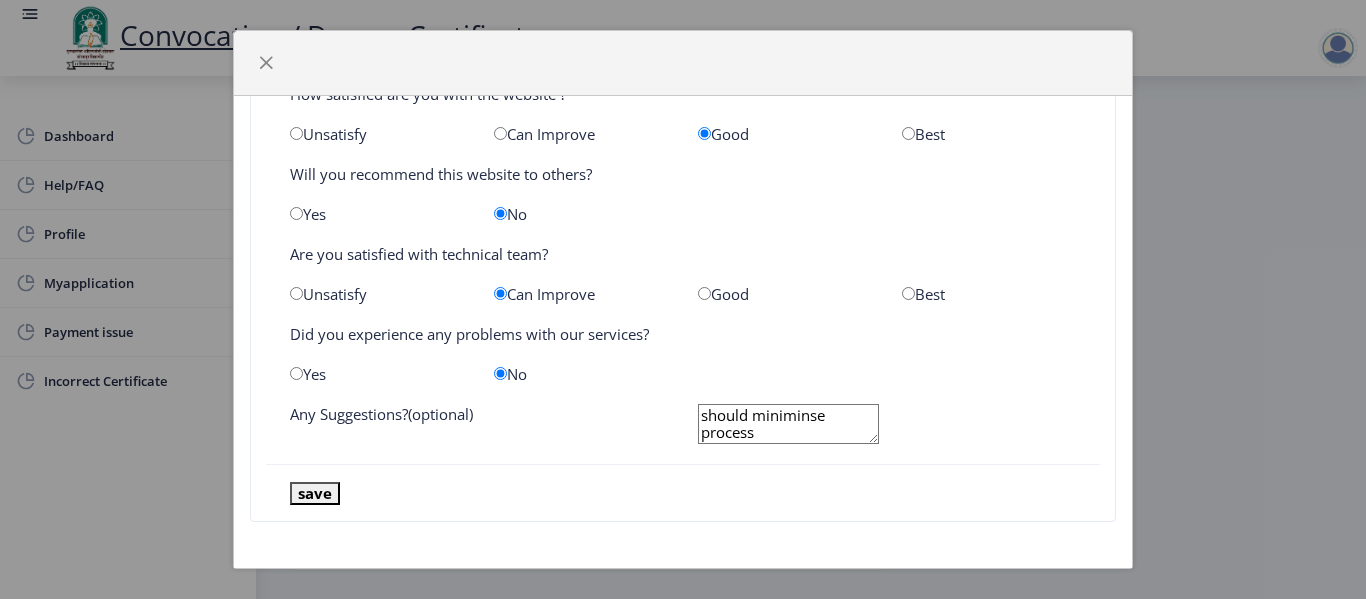 click on "should miniminse process" 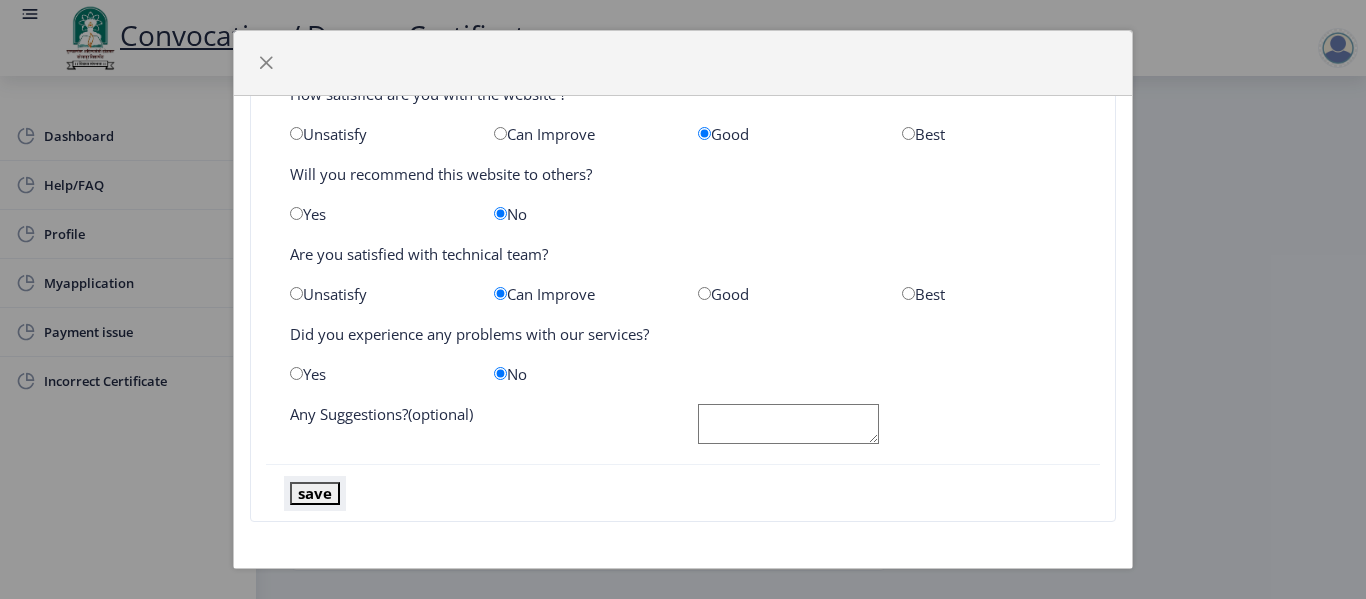 click on "save" 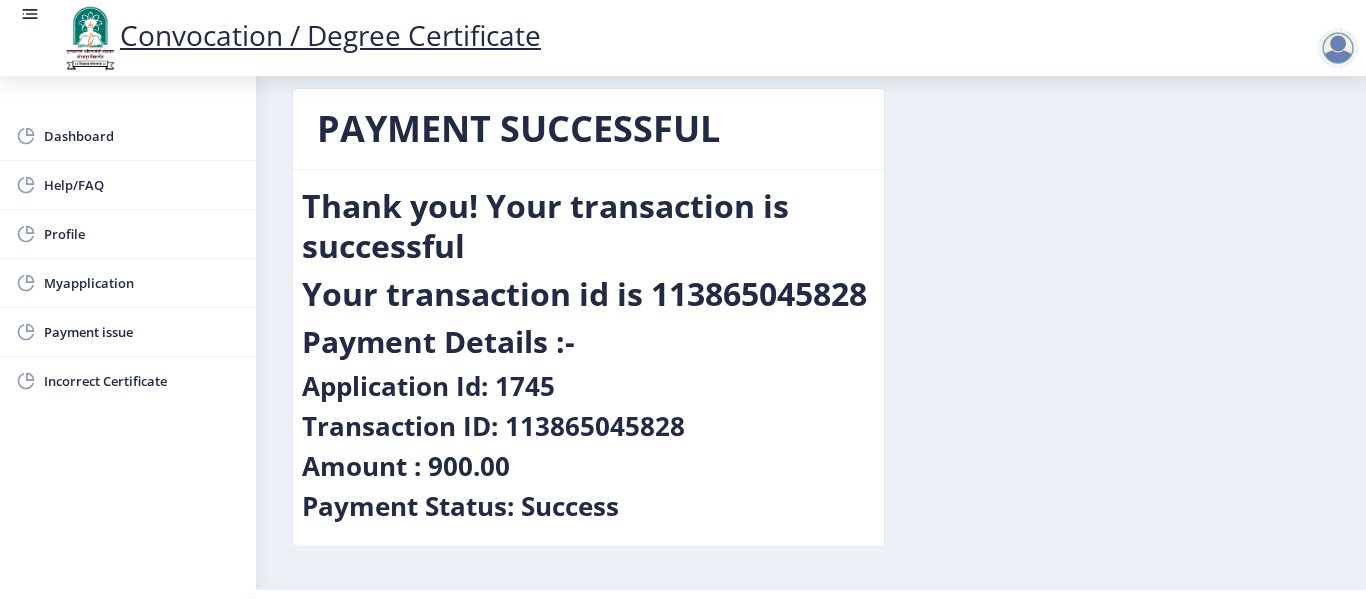 scroll, scrollTop: 0, scrollLeft: 0, axis: both 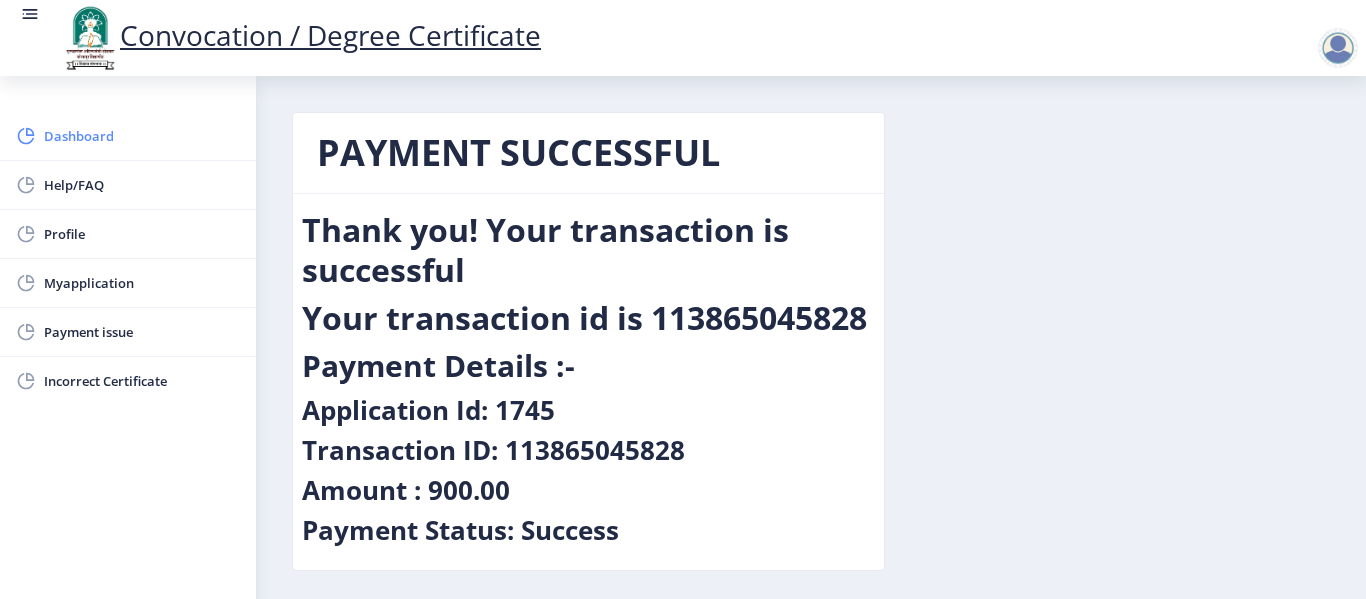 click on "Dashboard" 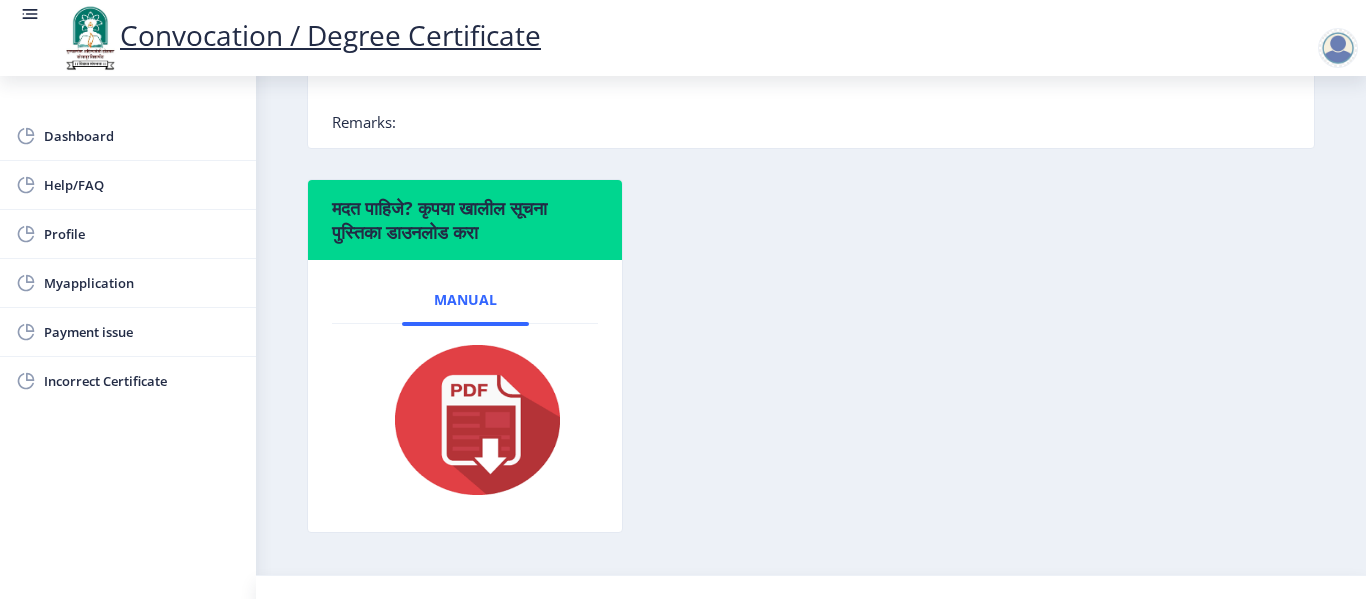 scroll, scrollTop: 647, scrollLeft: 0, axis: vertical 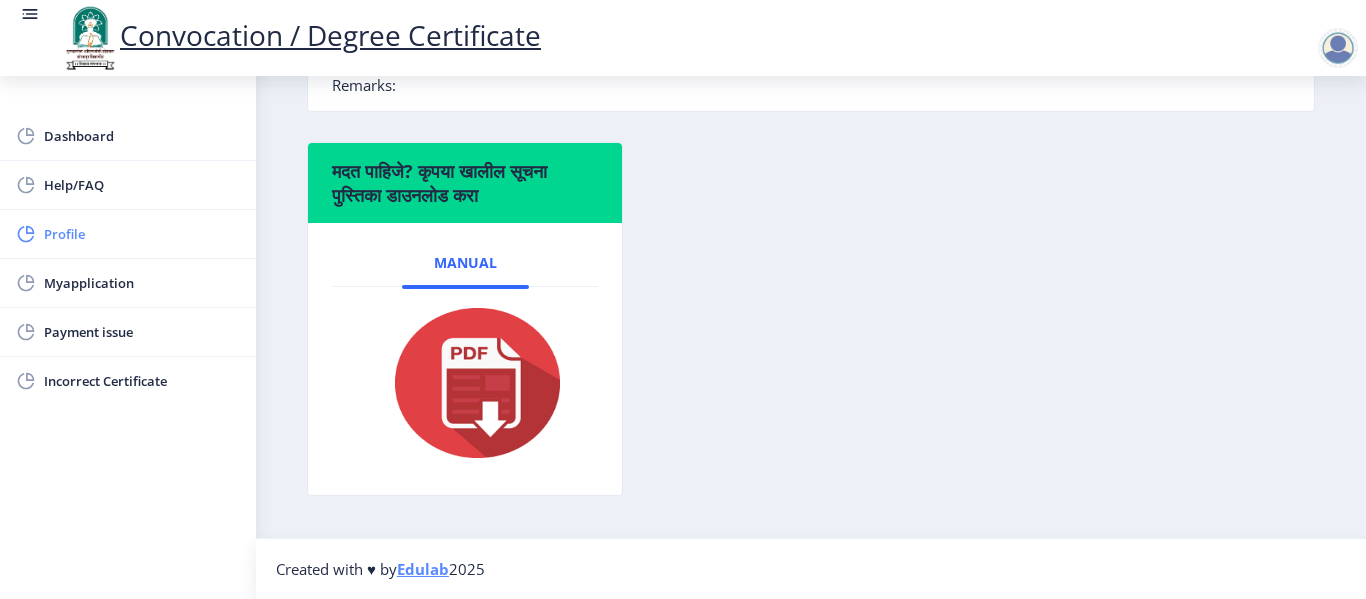click on "Profile" 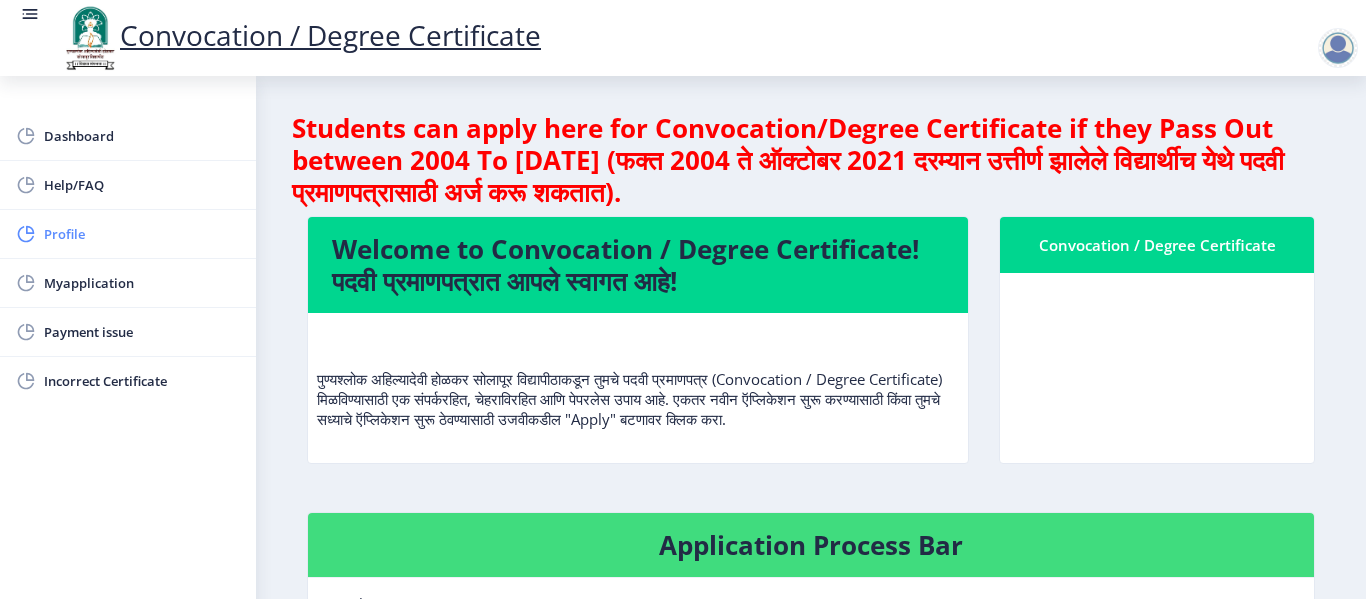 select 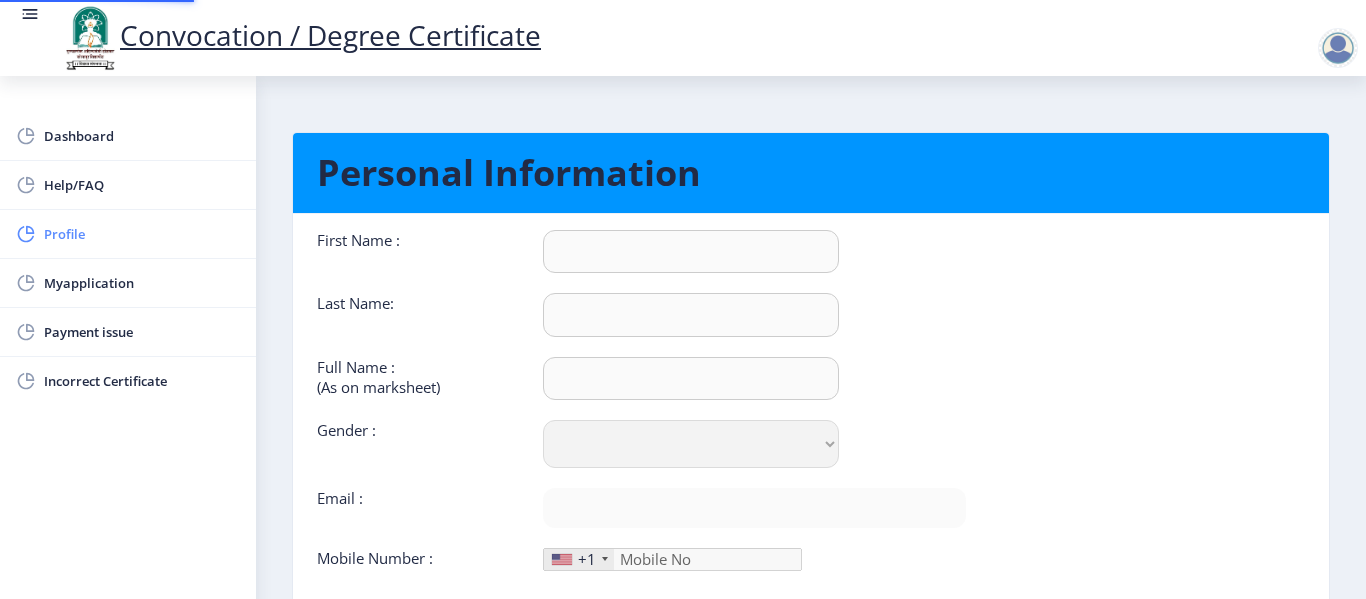 type on "akshay" 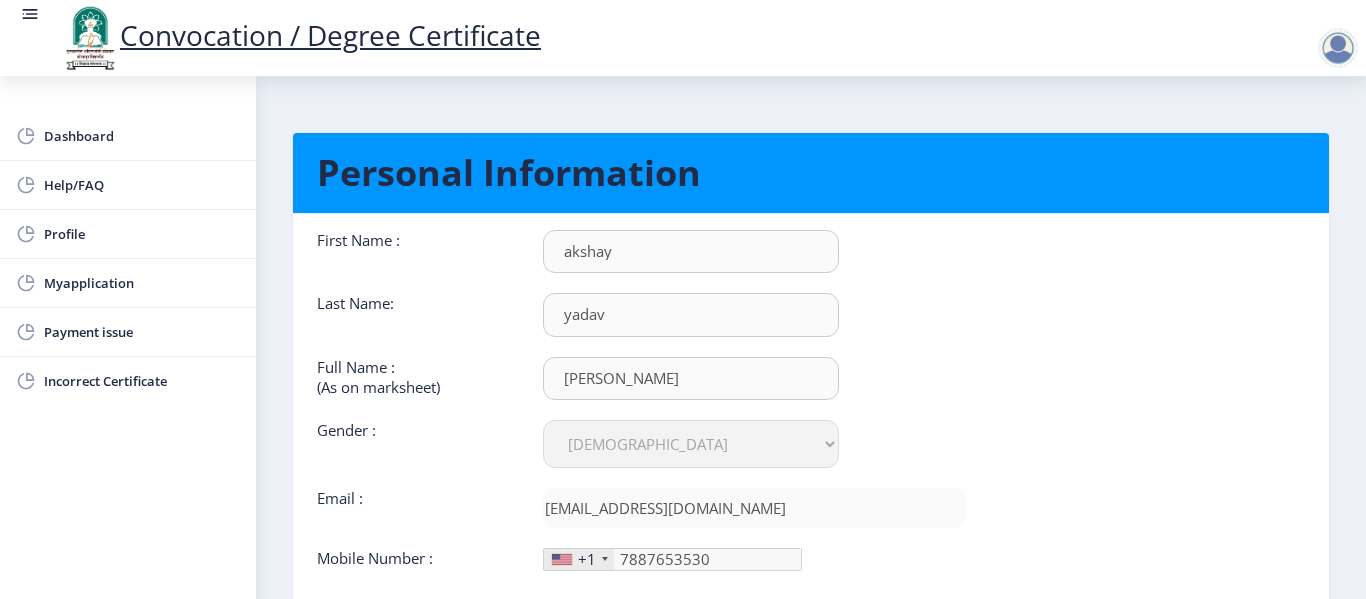 scroll, scrollTop: 192, scrollLeft: 0, axis: vertical 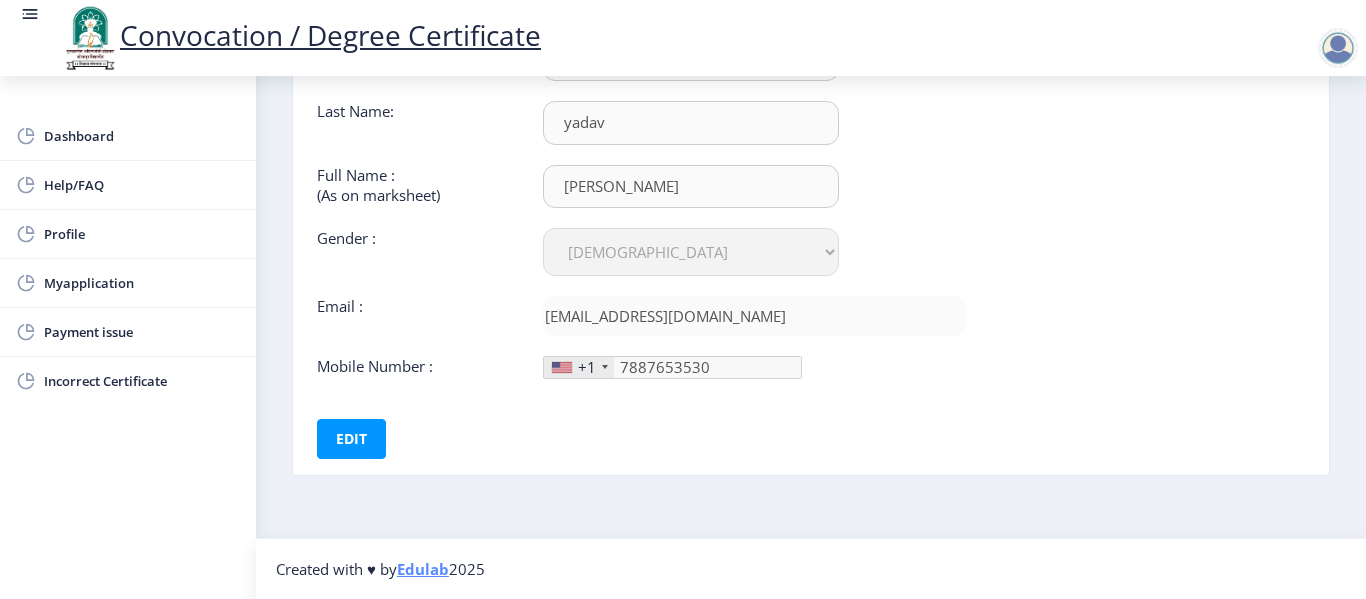 click on "+1" 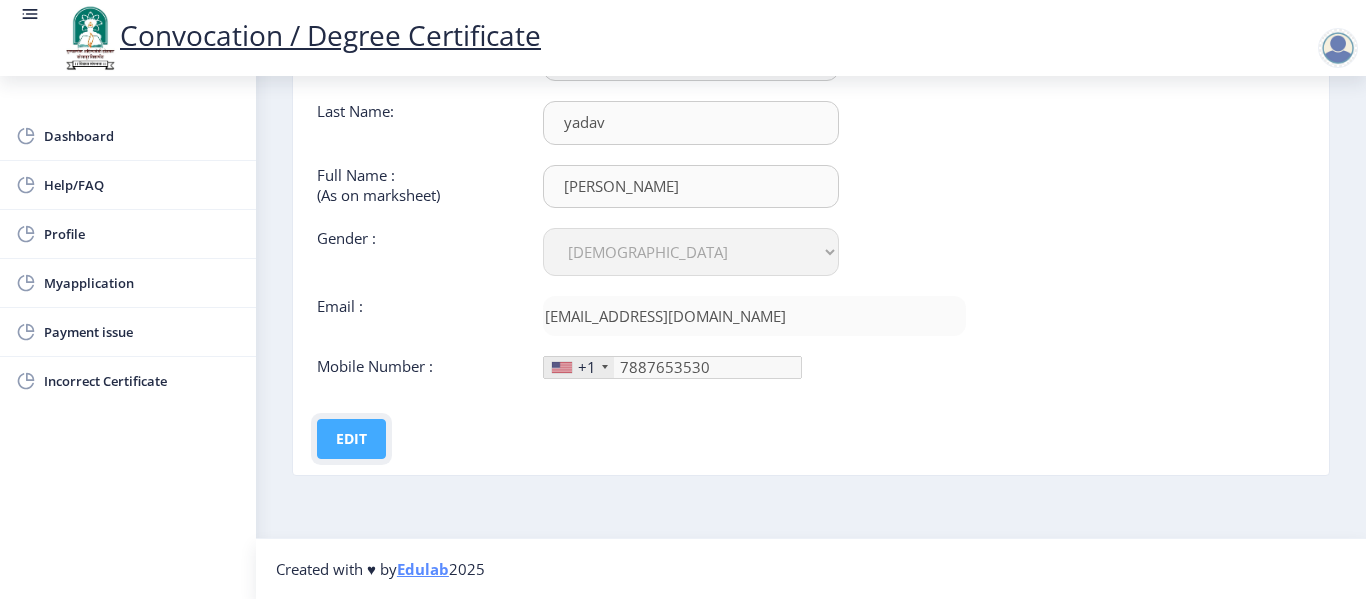 click on "Edit" 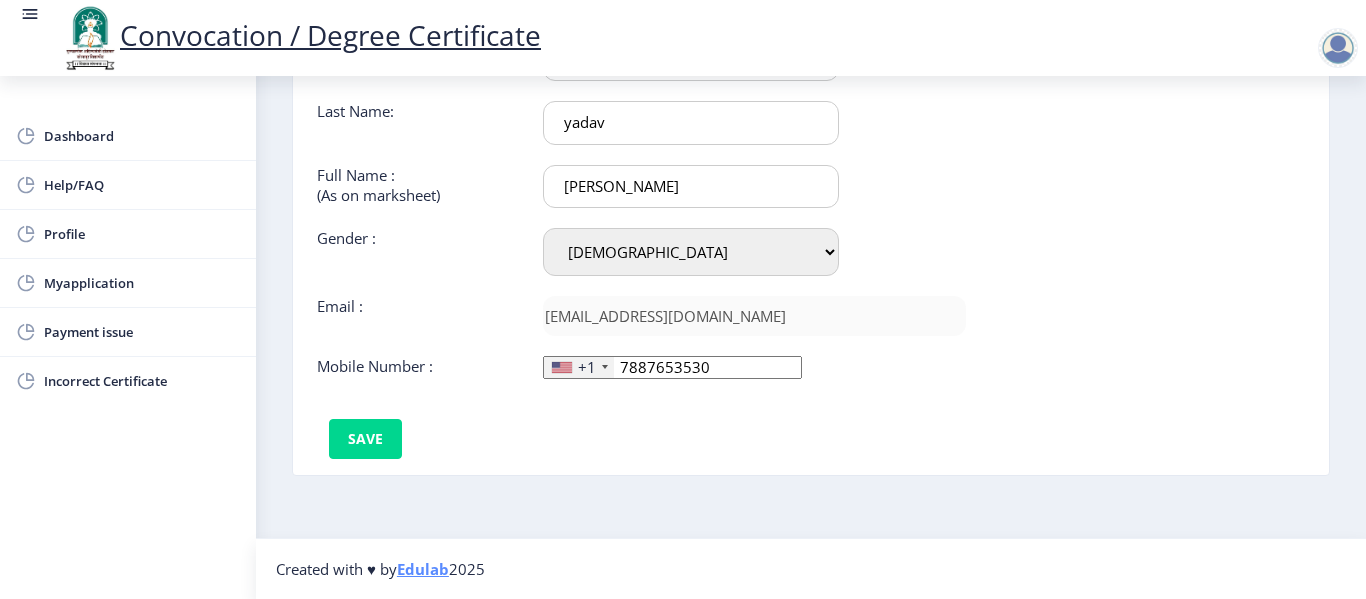 click on "+1" 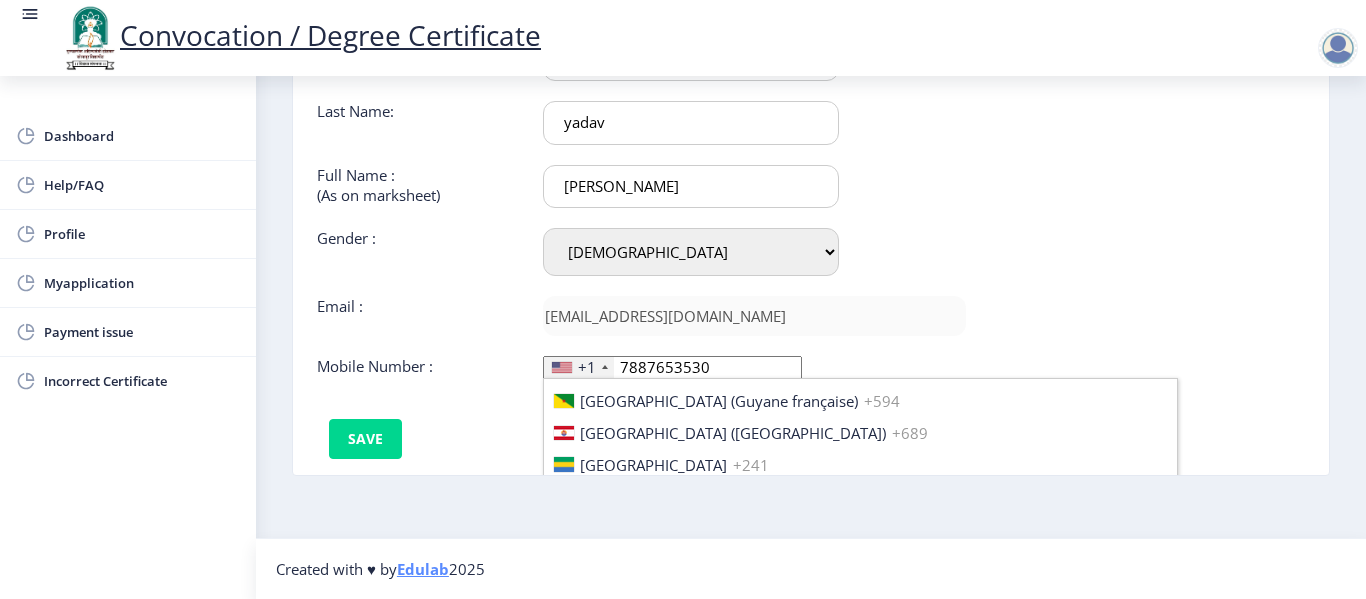 scroll, scrollTop: 3062, scrollLeft: 0, axis: vertical 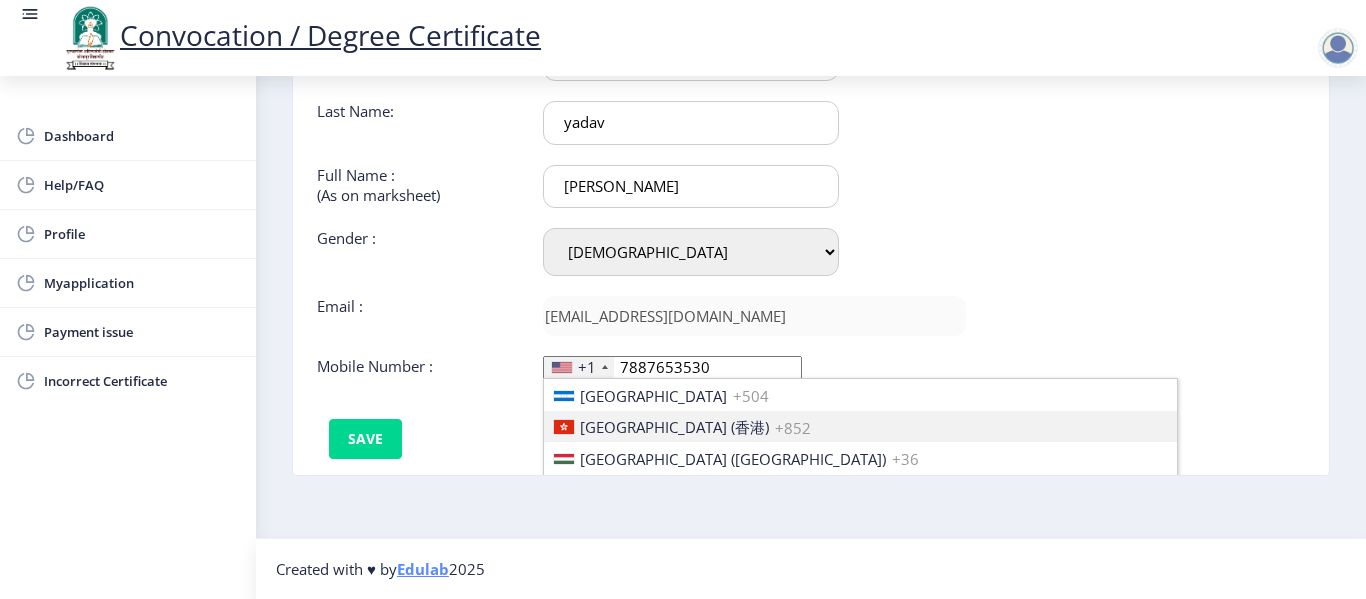type 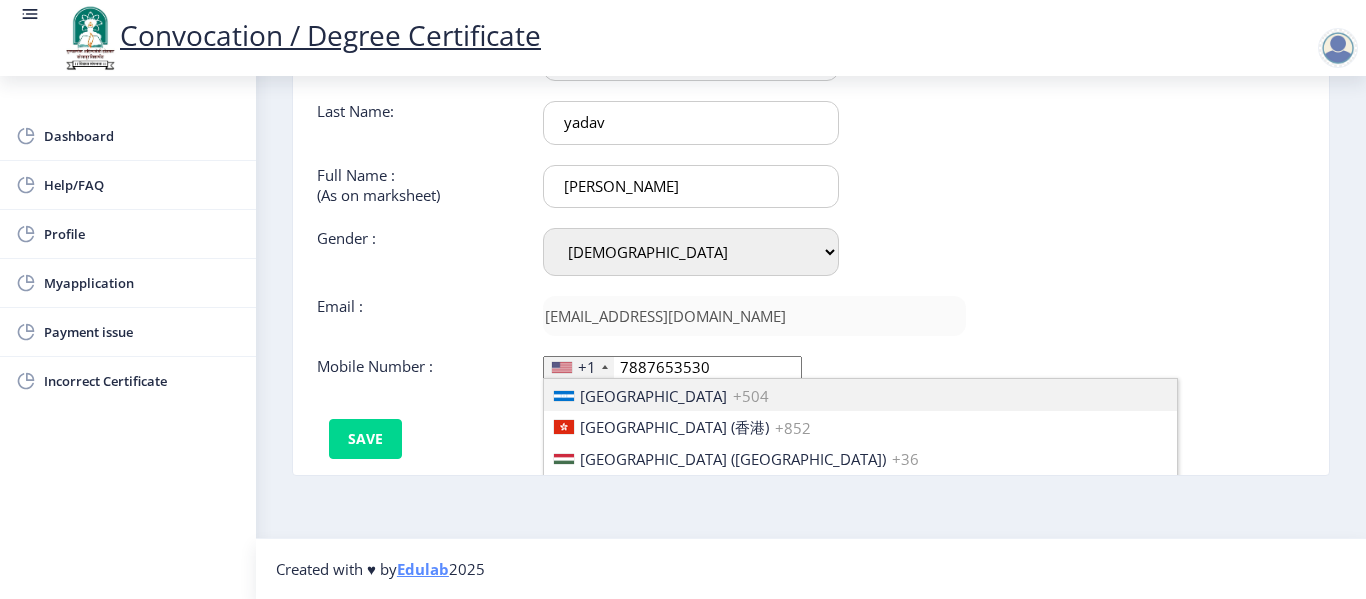 type 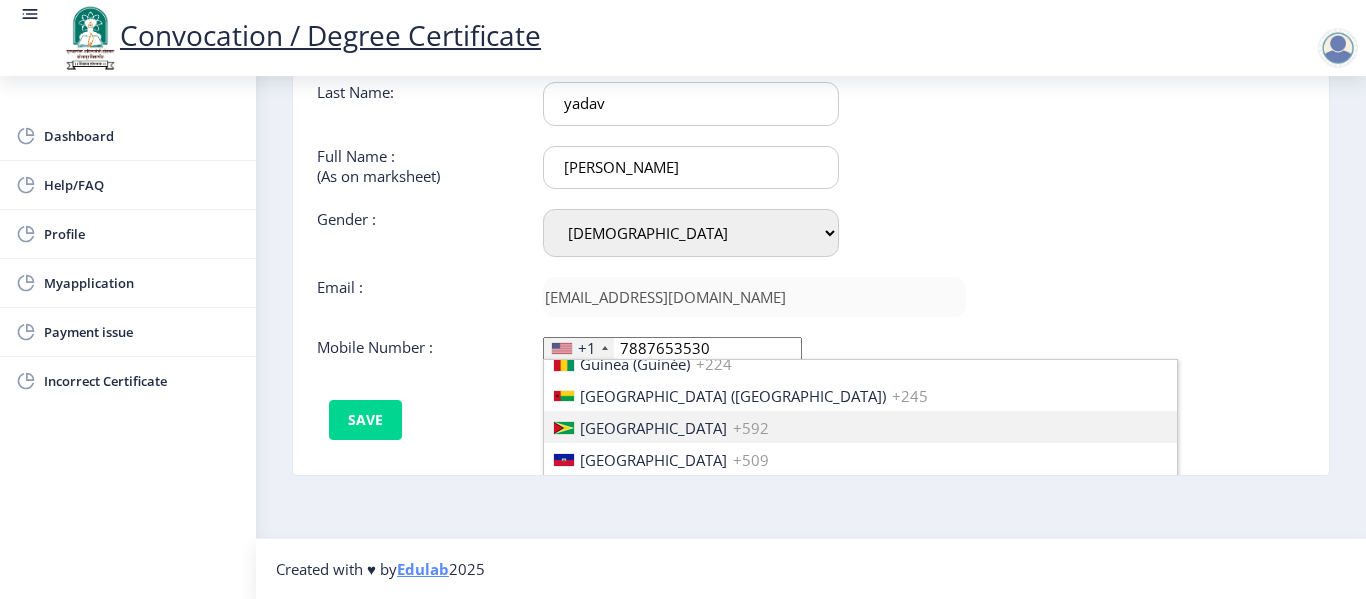 type 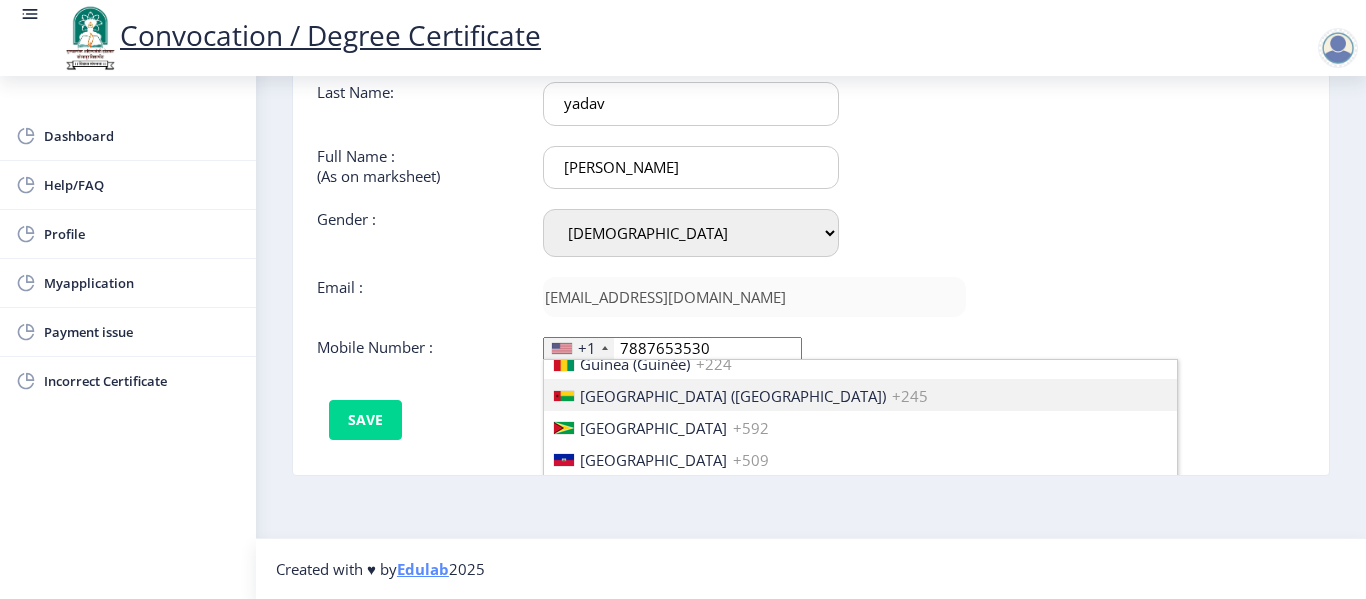 type 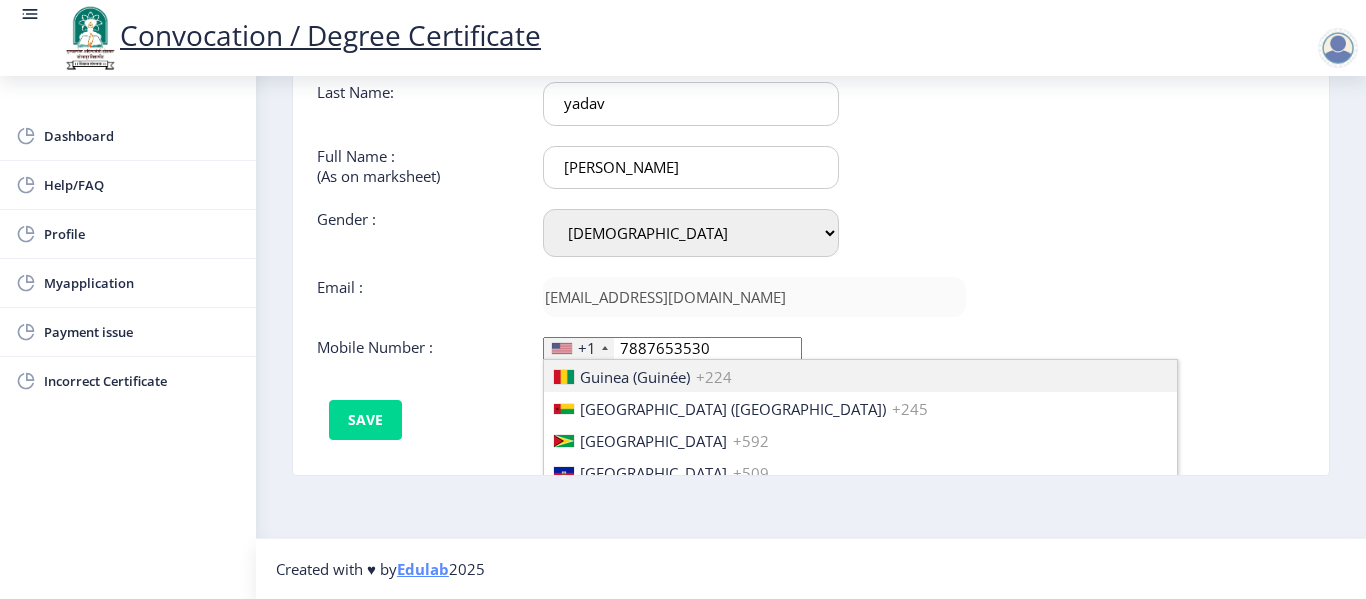 type 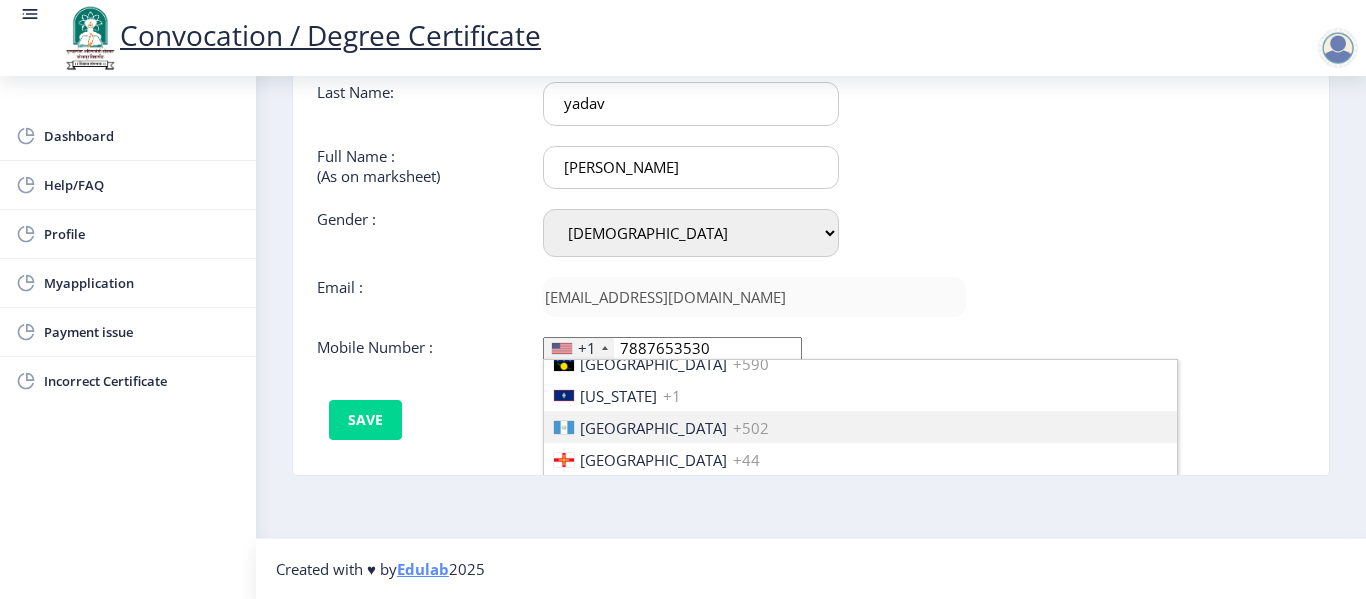 type 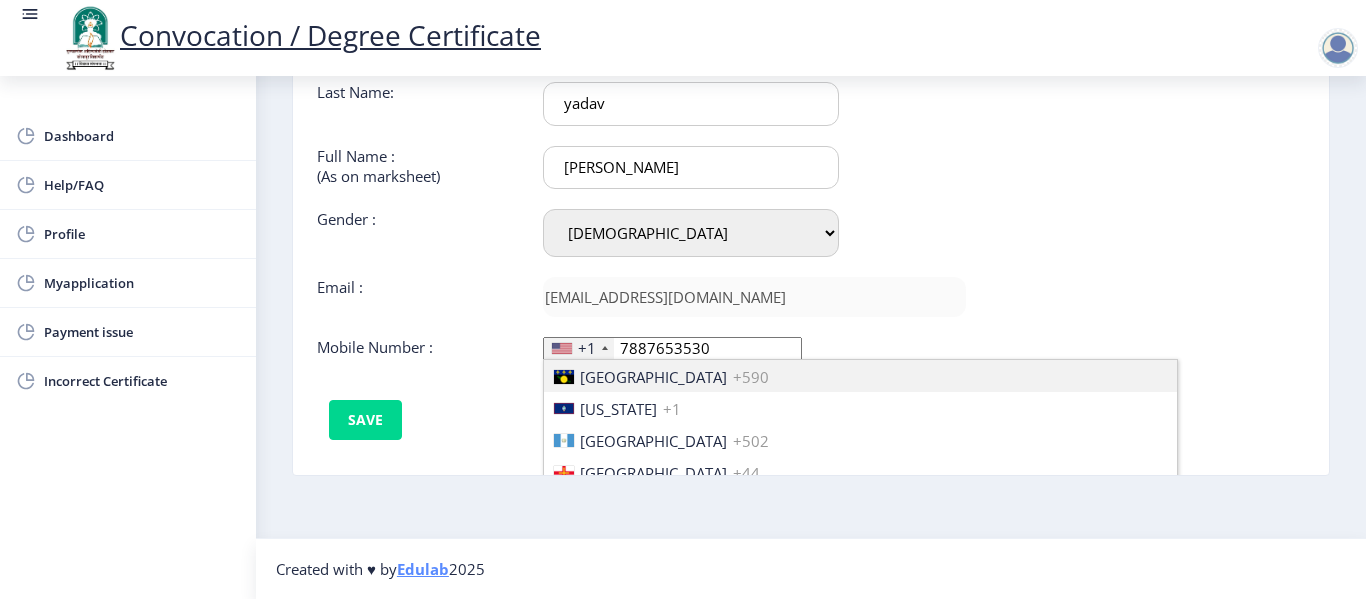 type 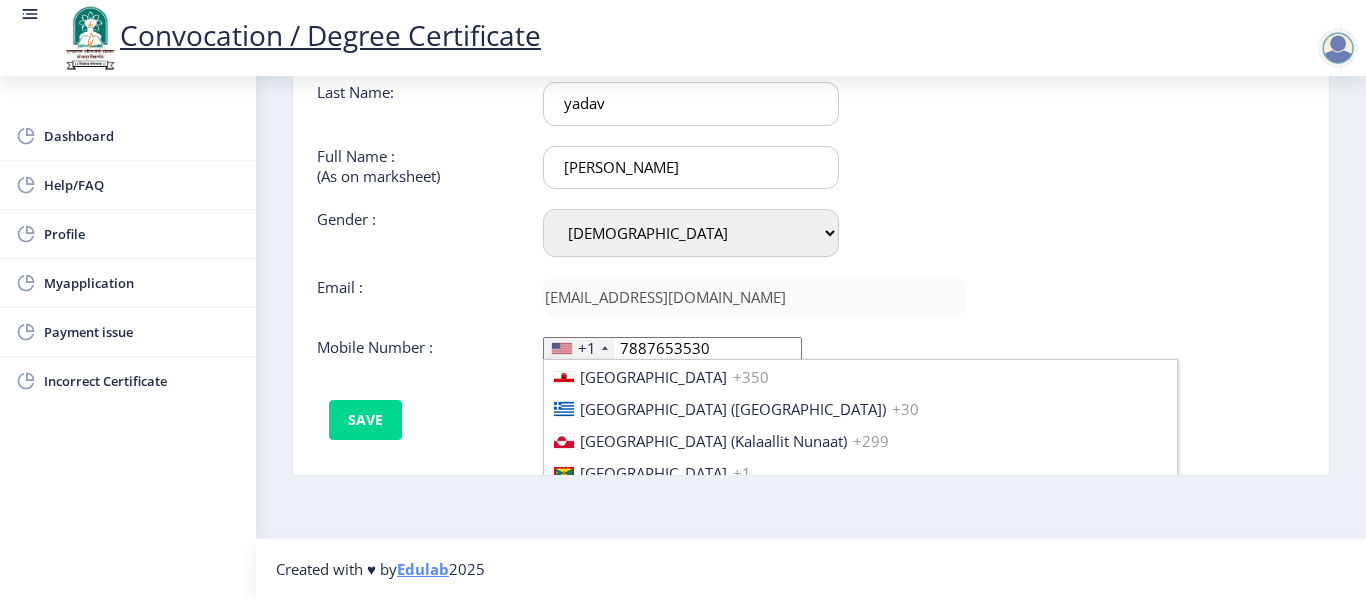 type 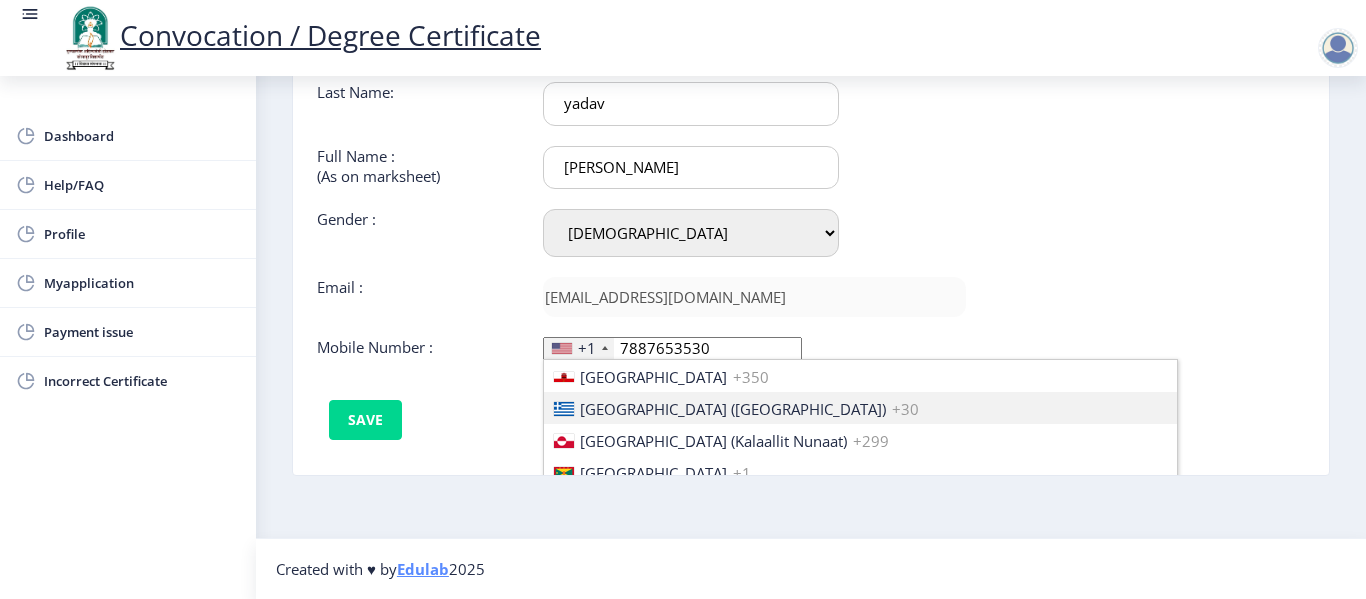 type 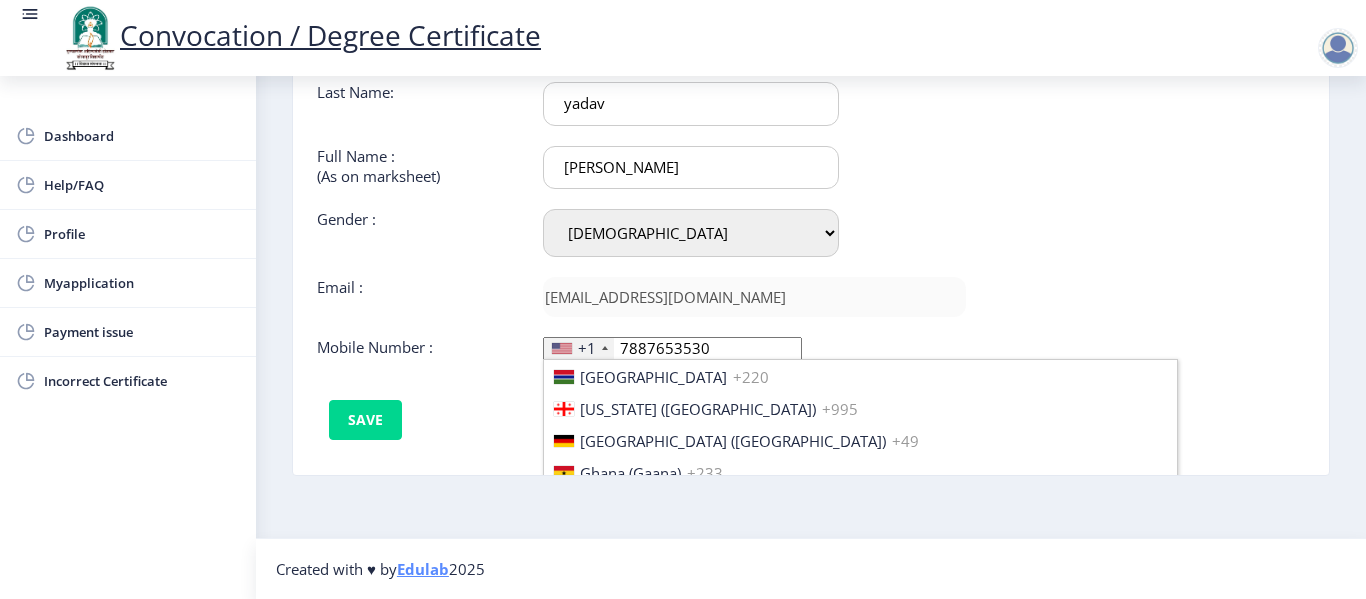 type 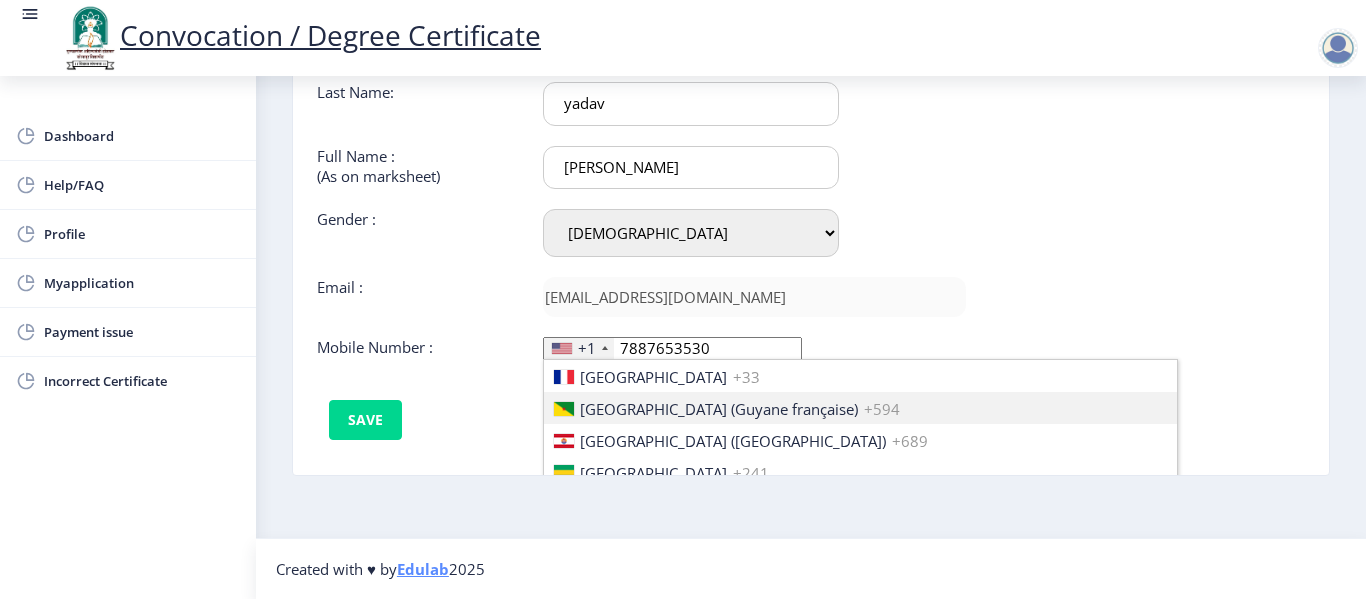 type 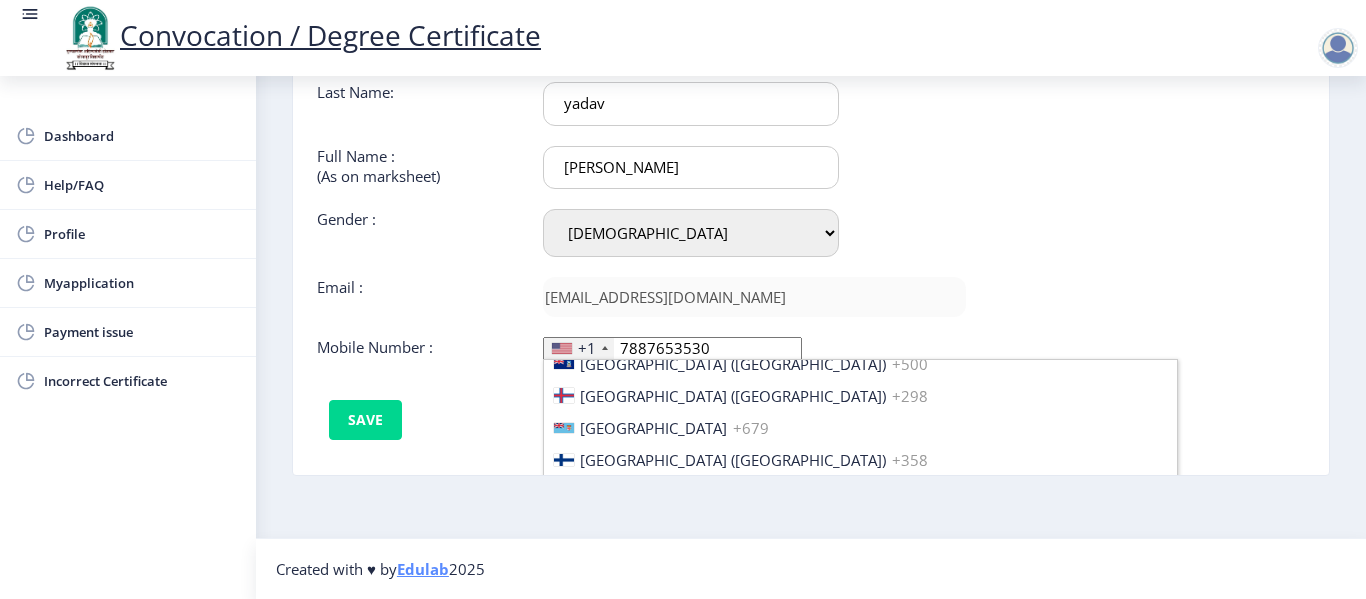 type 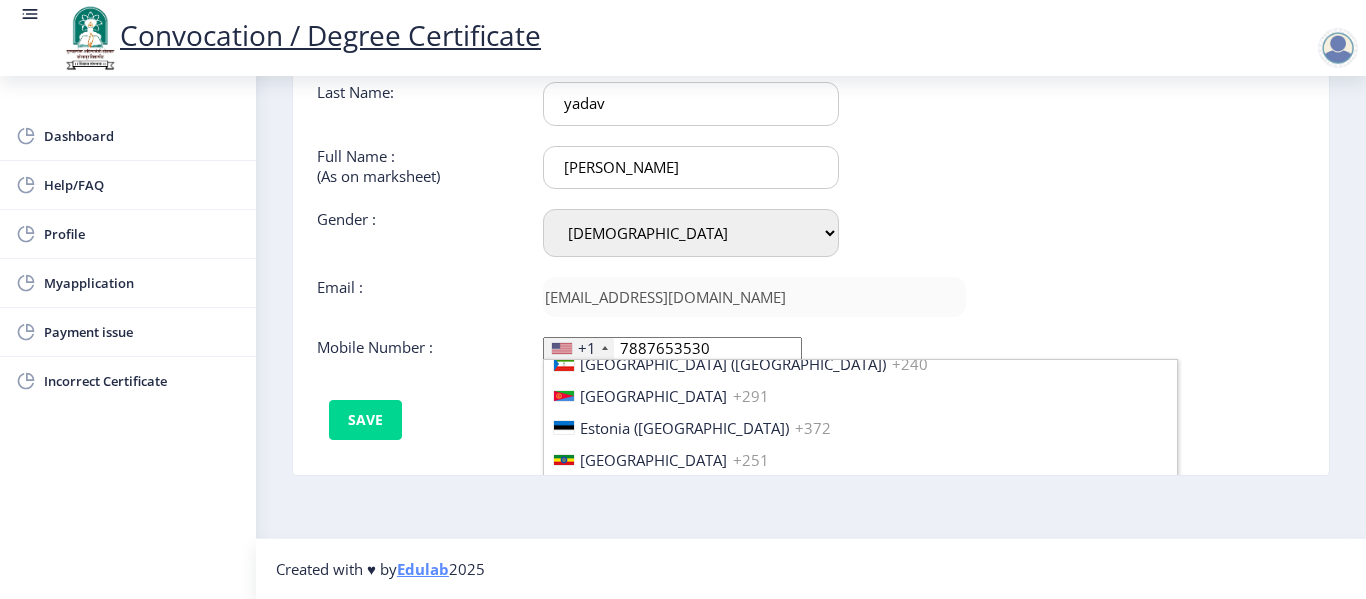 type 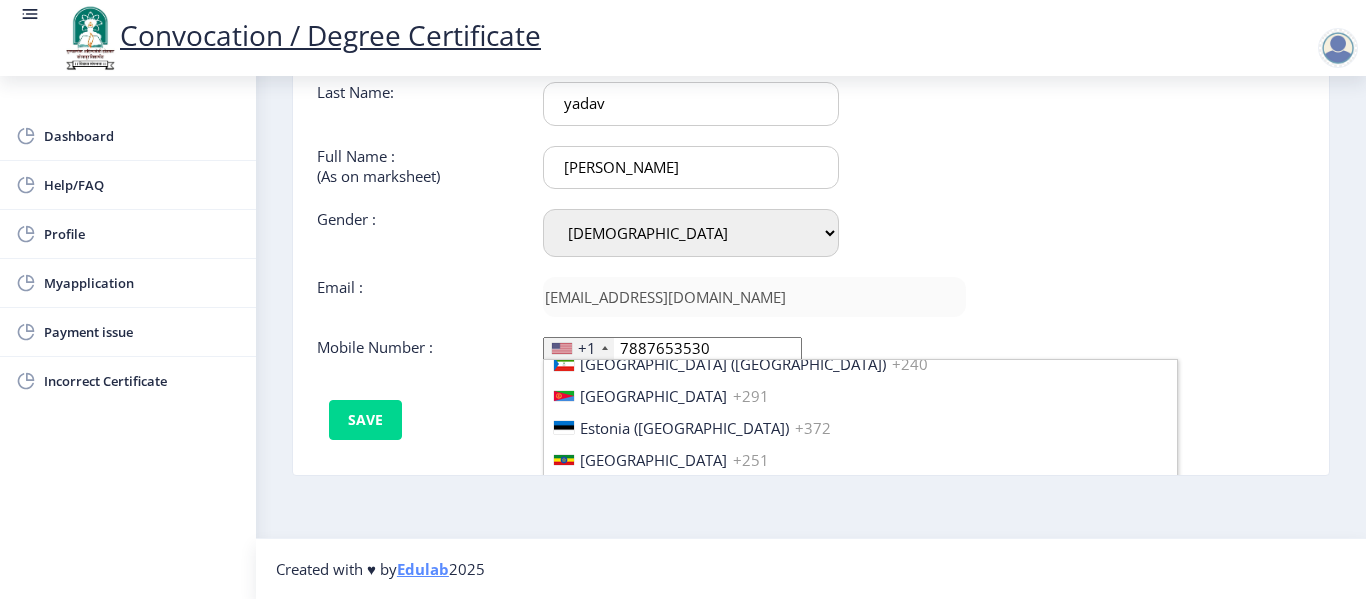 type 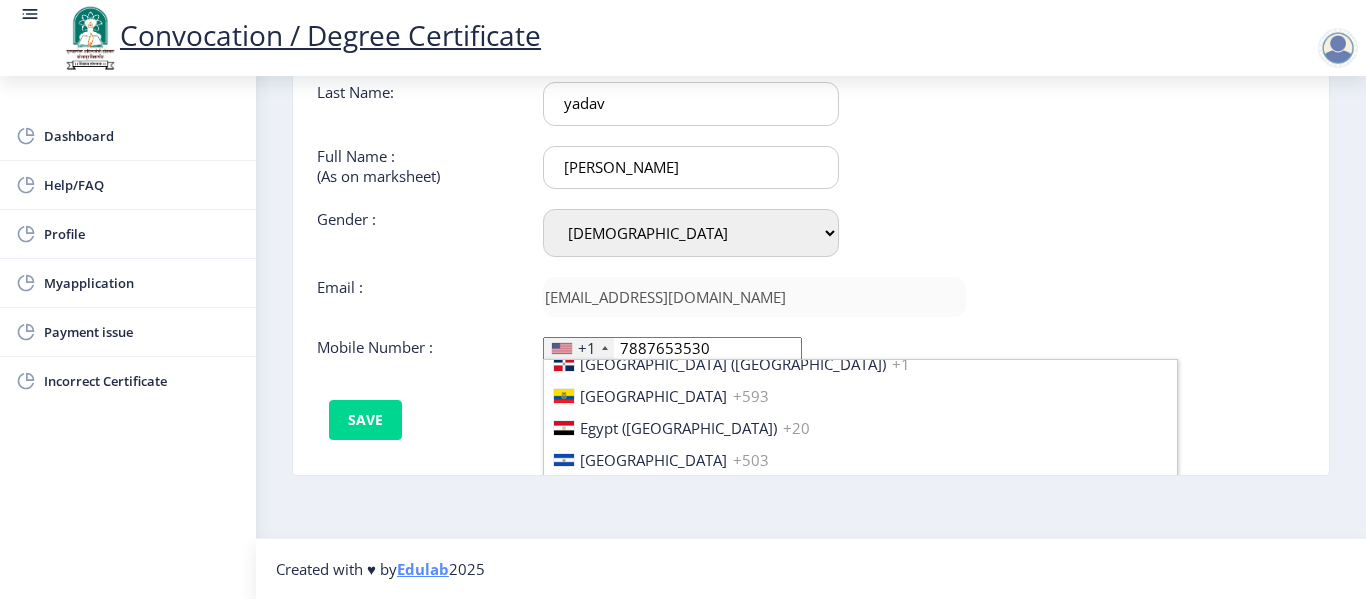 type 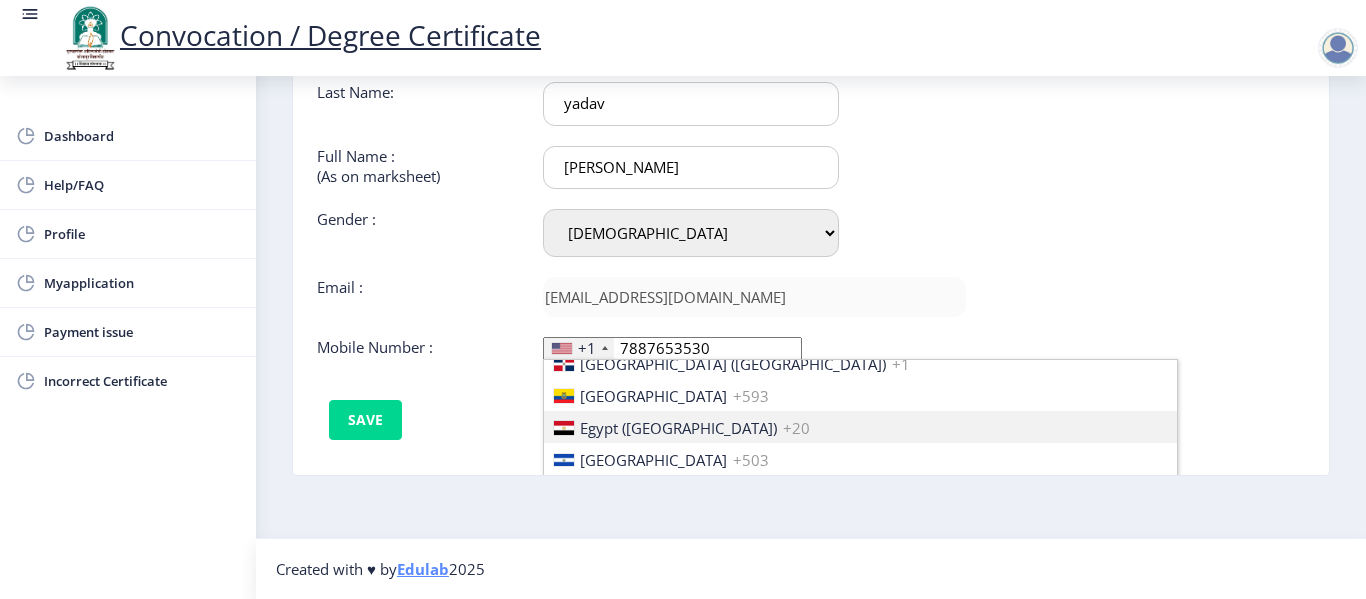 type 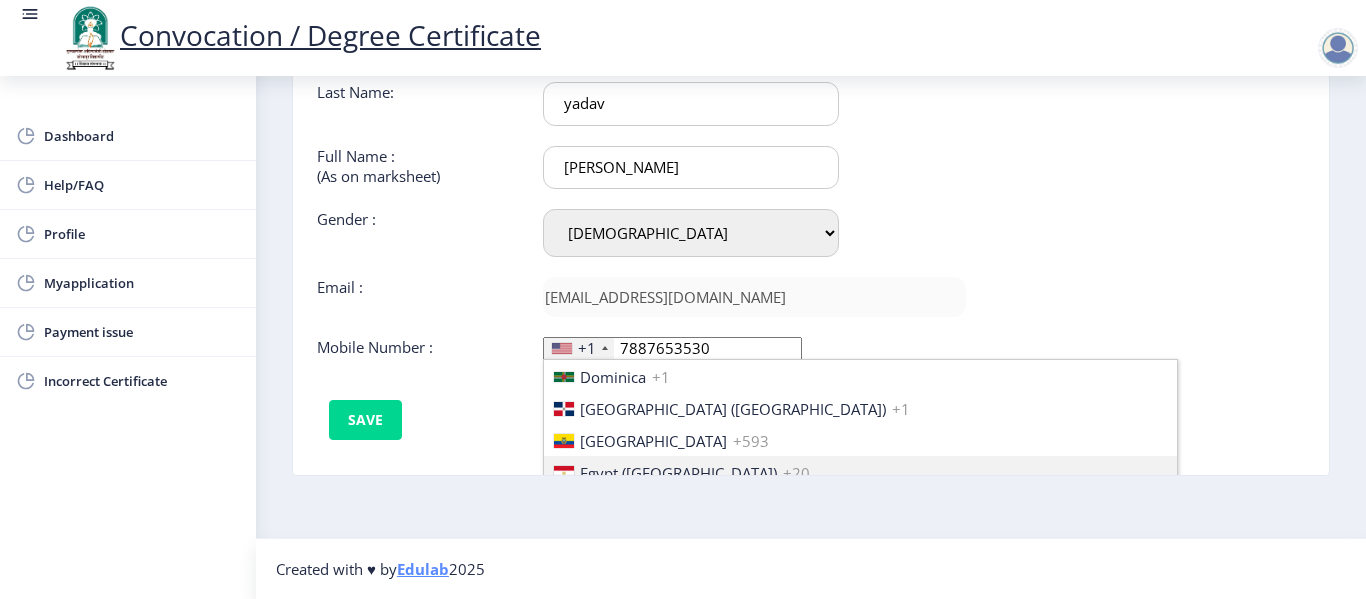 type 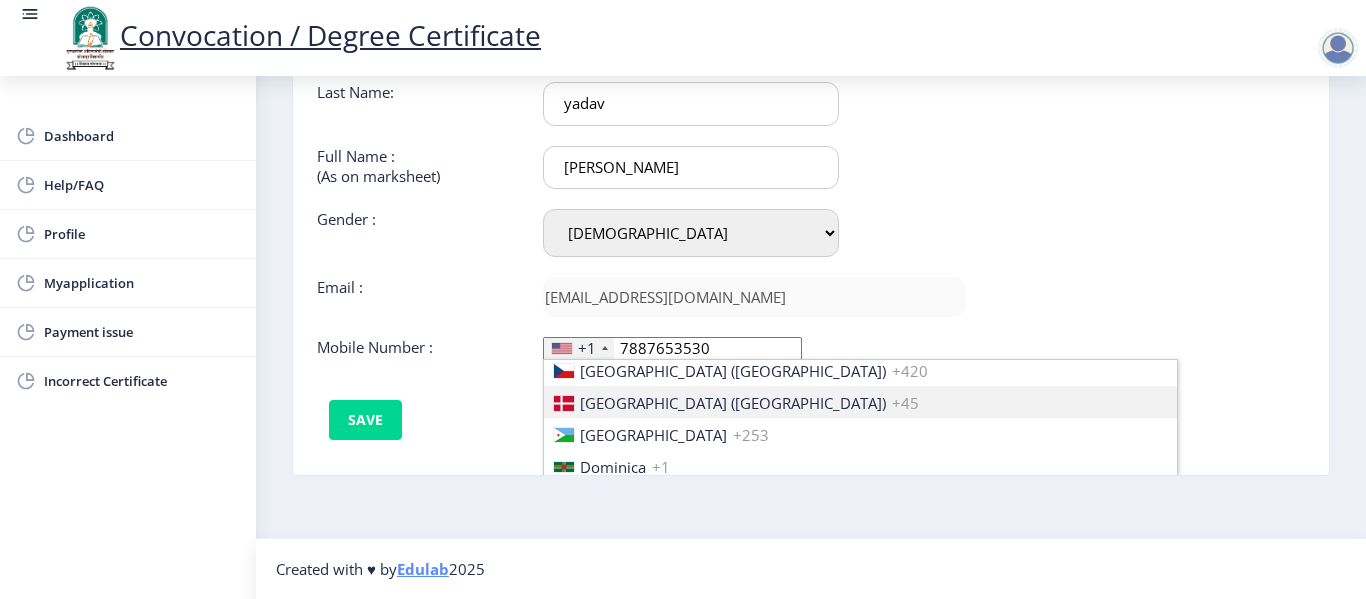 type 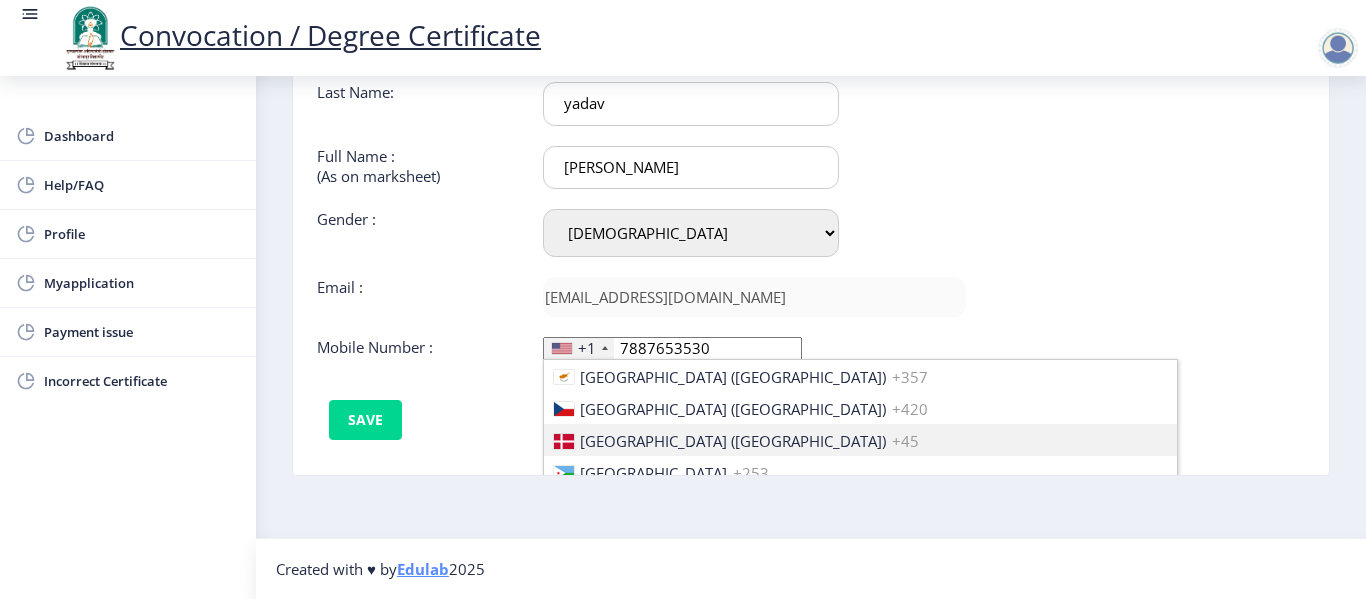 type 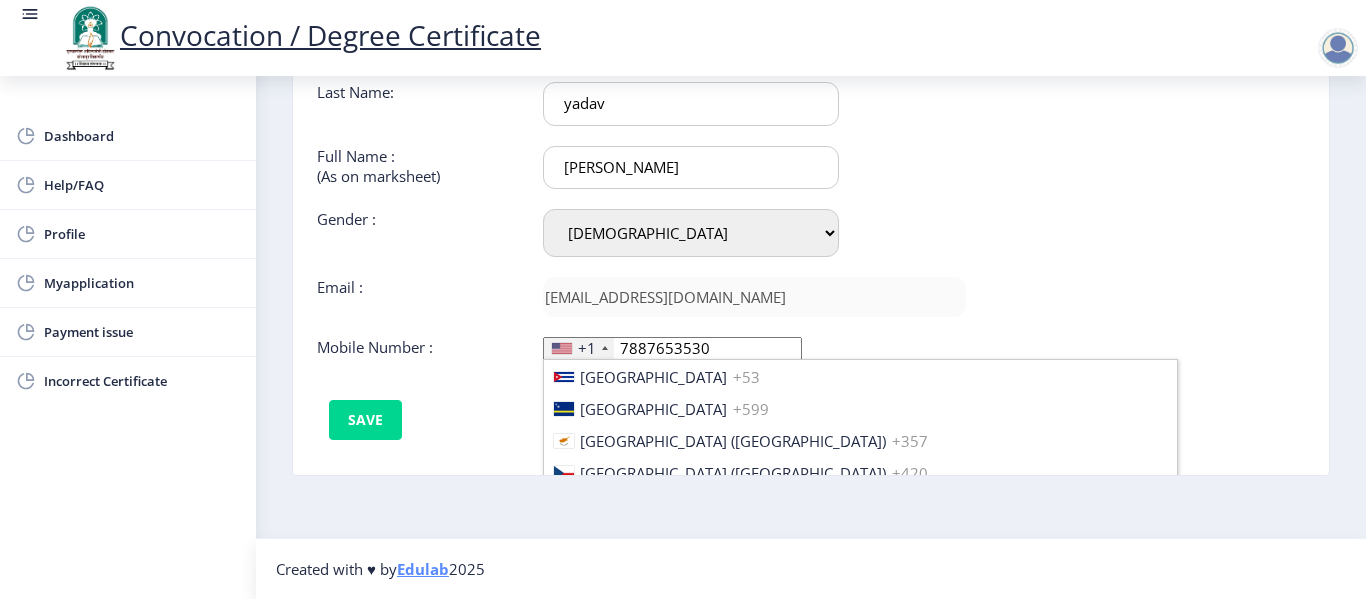 type 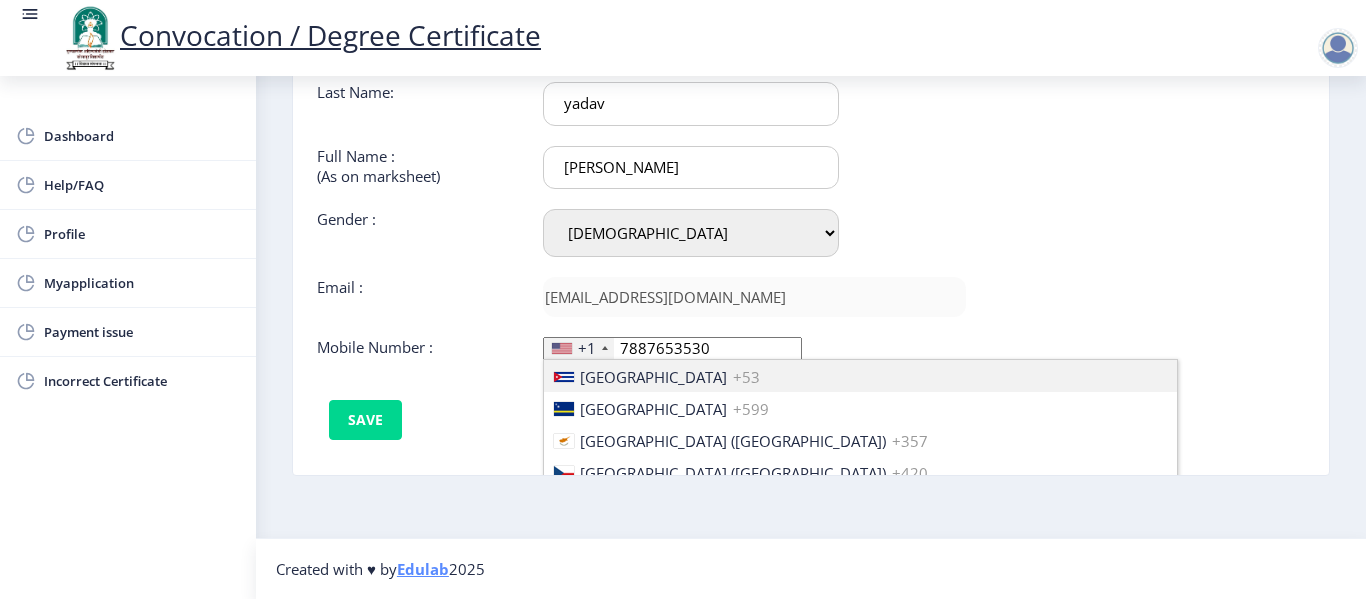 type 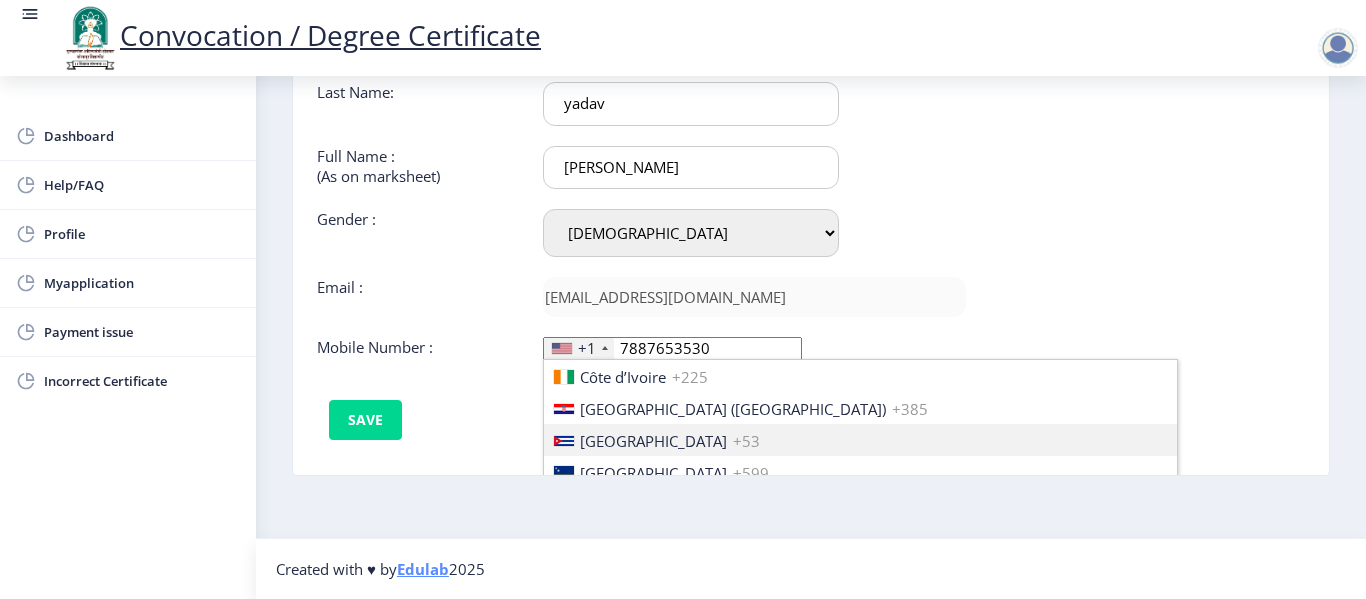 type 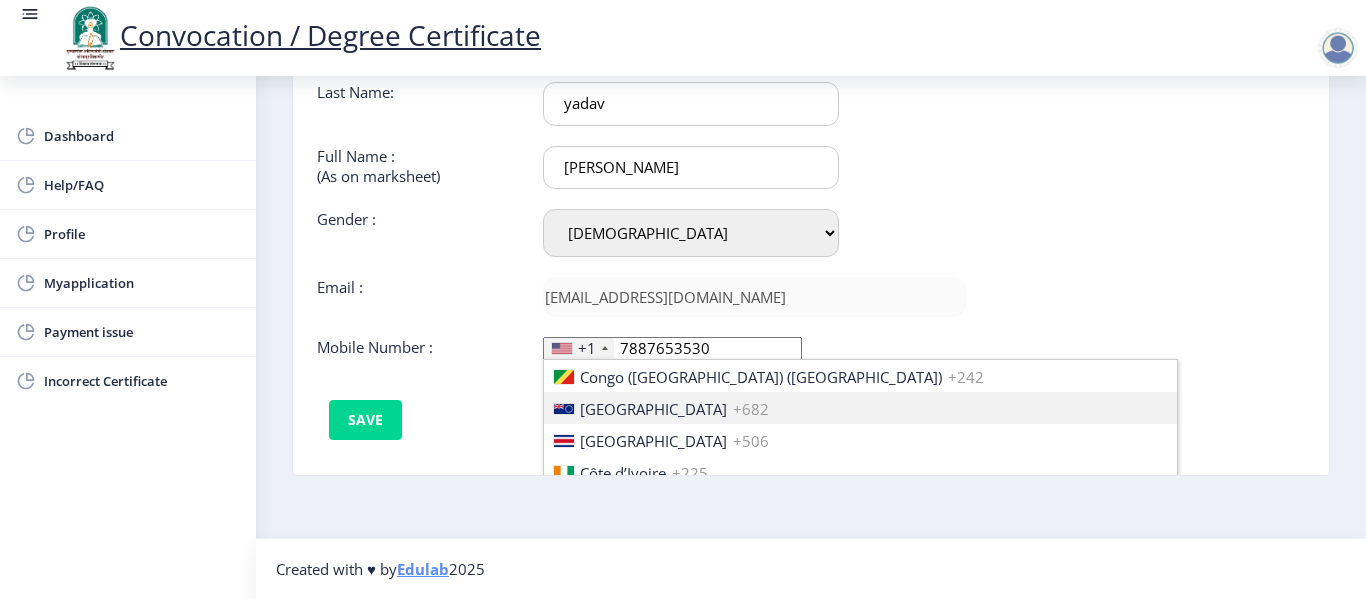 type 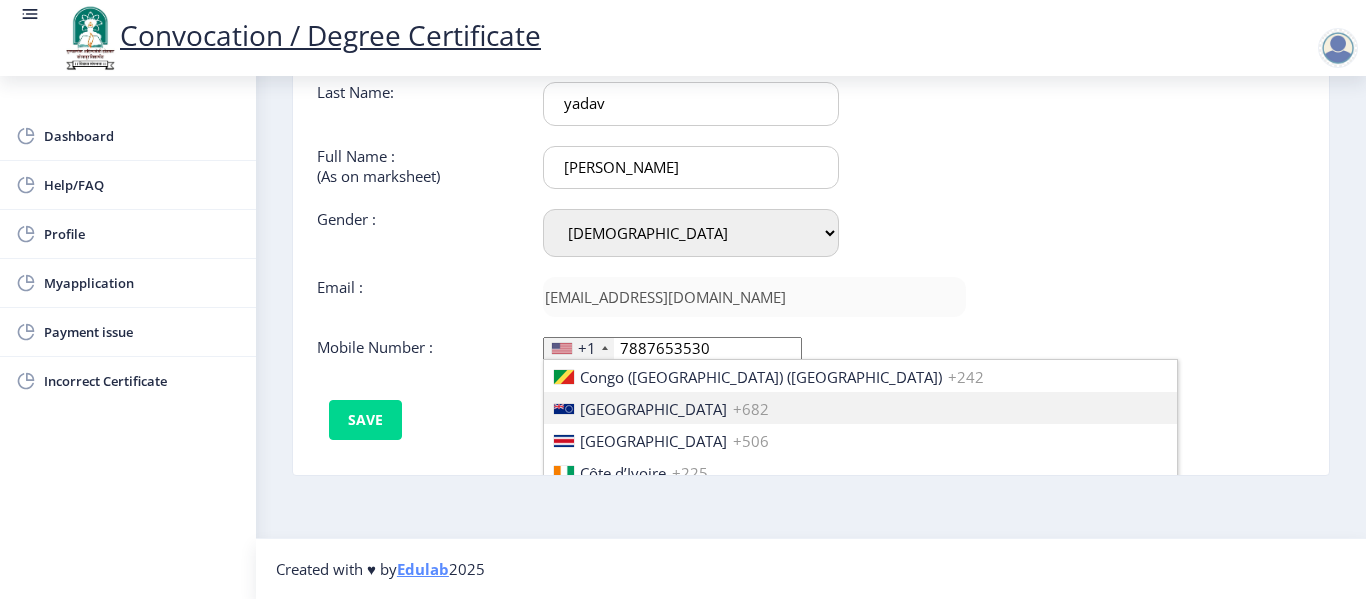 type 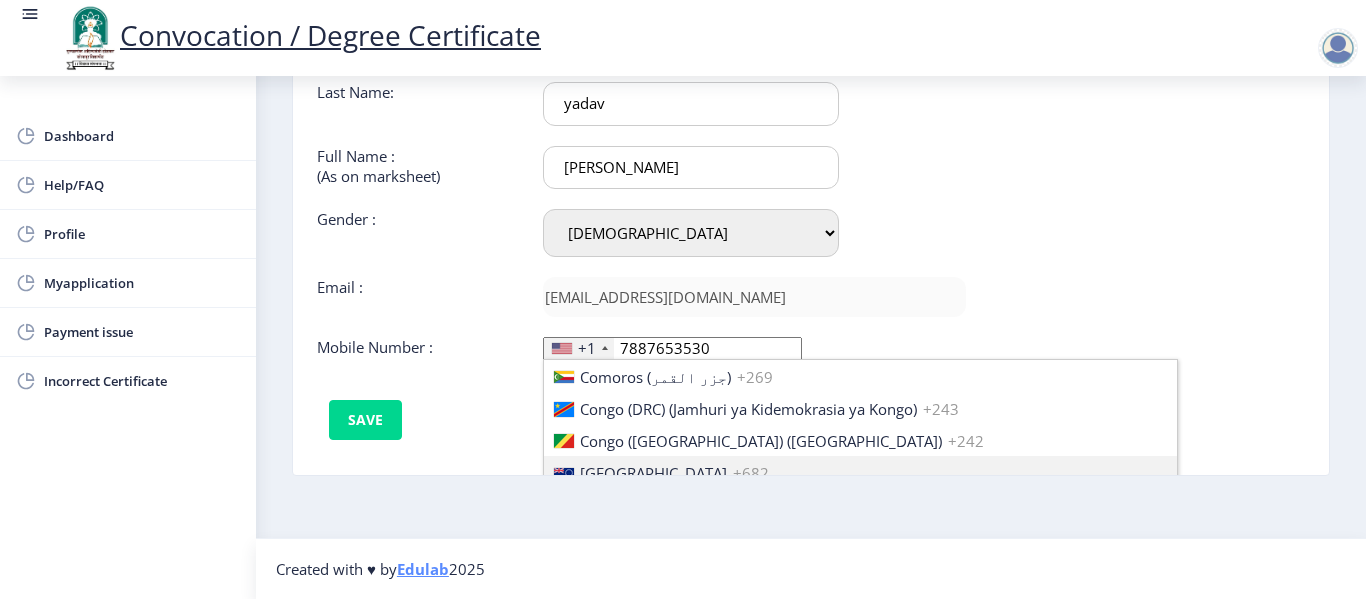 type 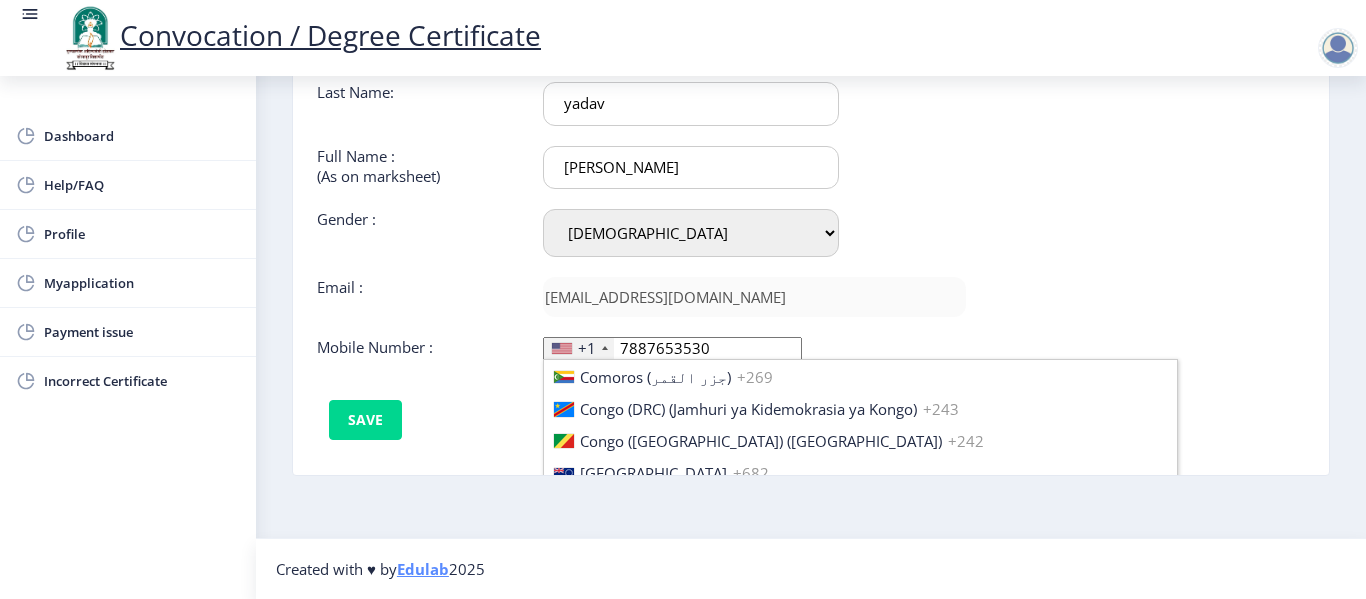 type 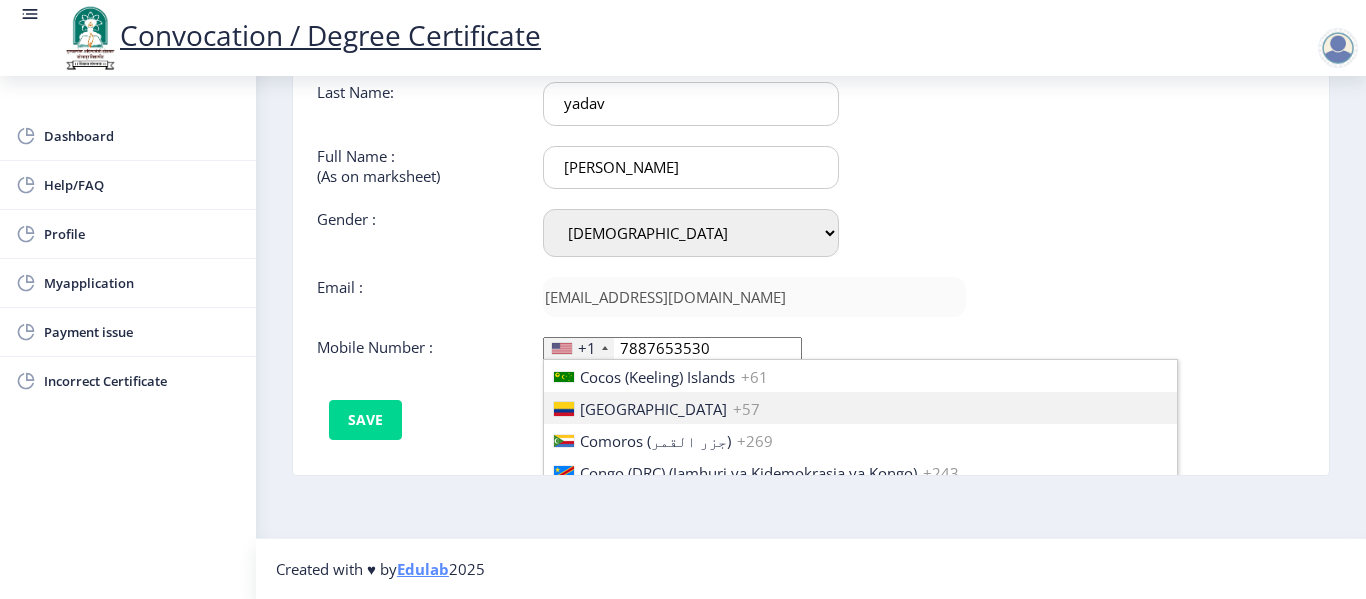 type 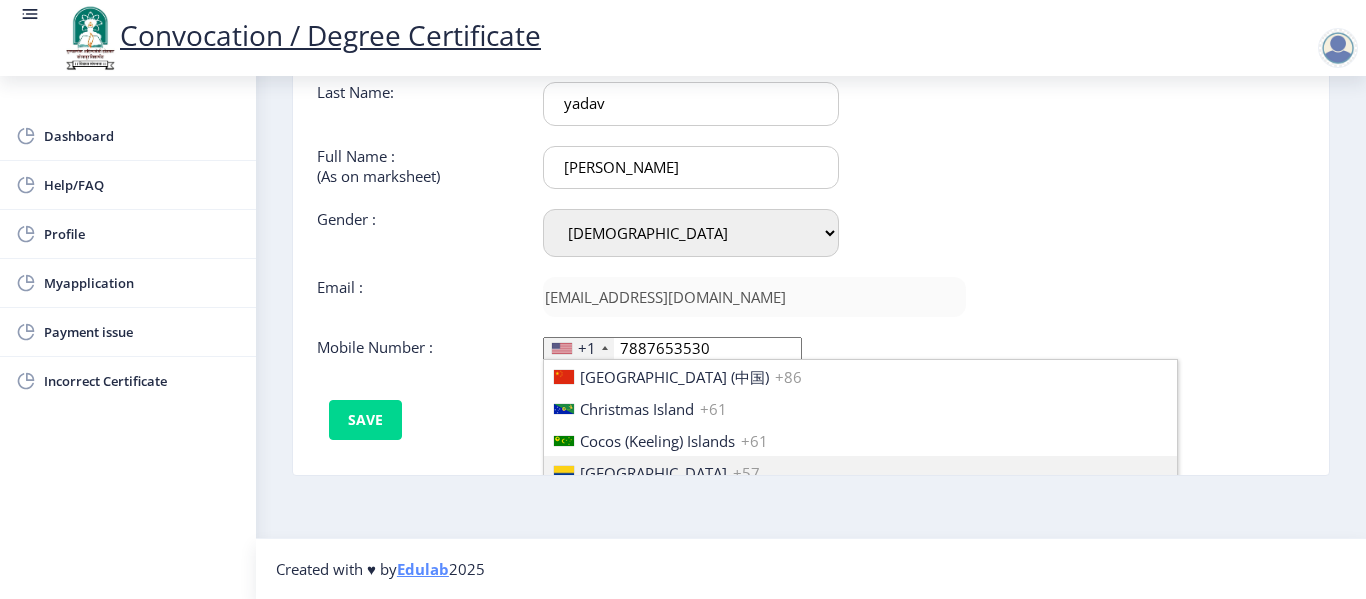 type 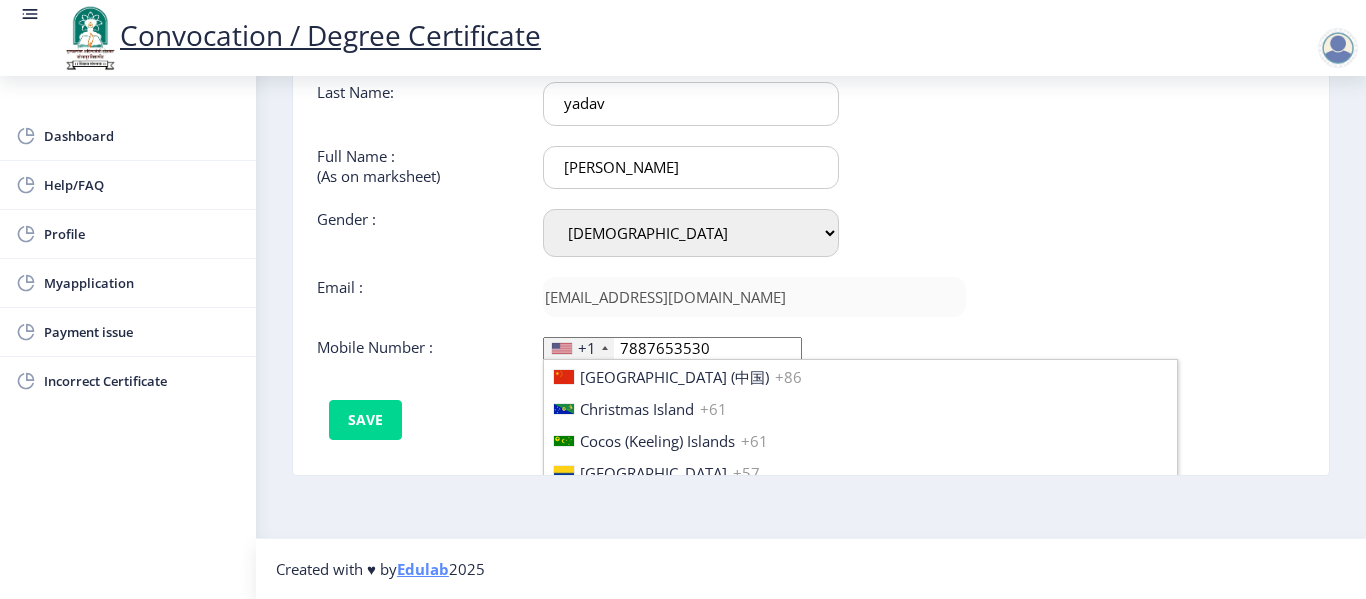 type 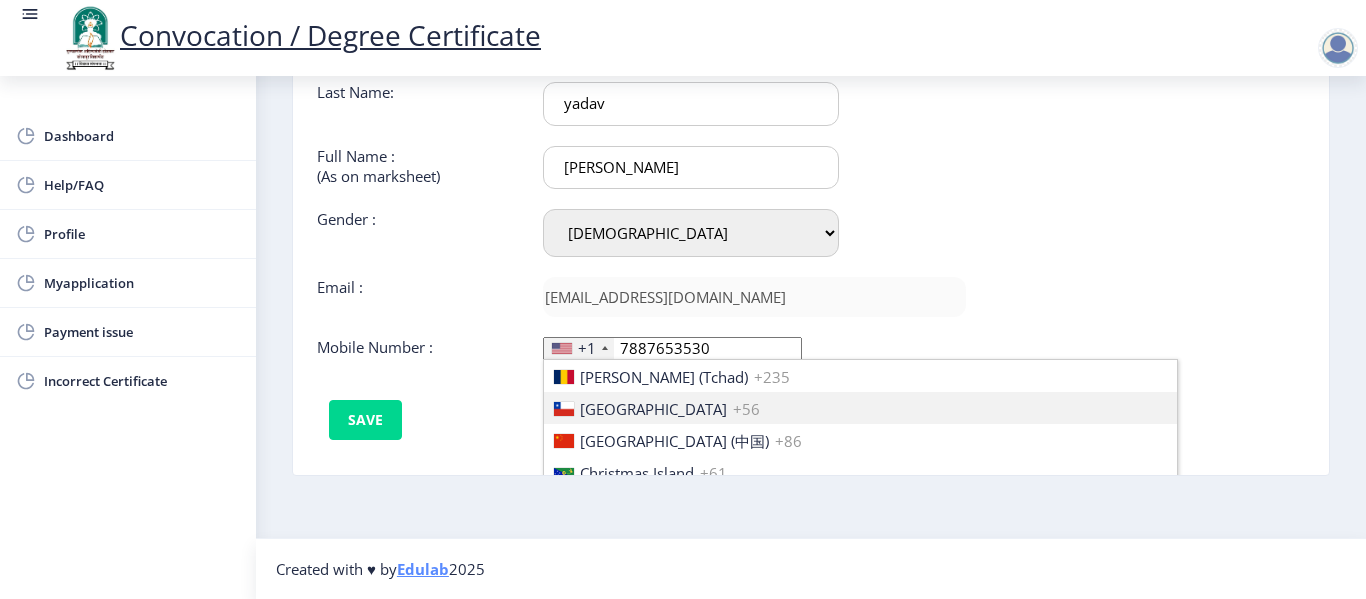 type 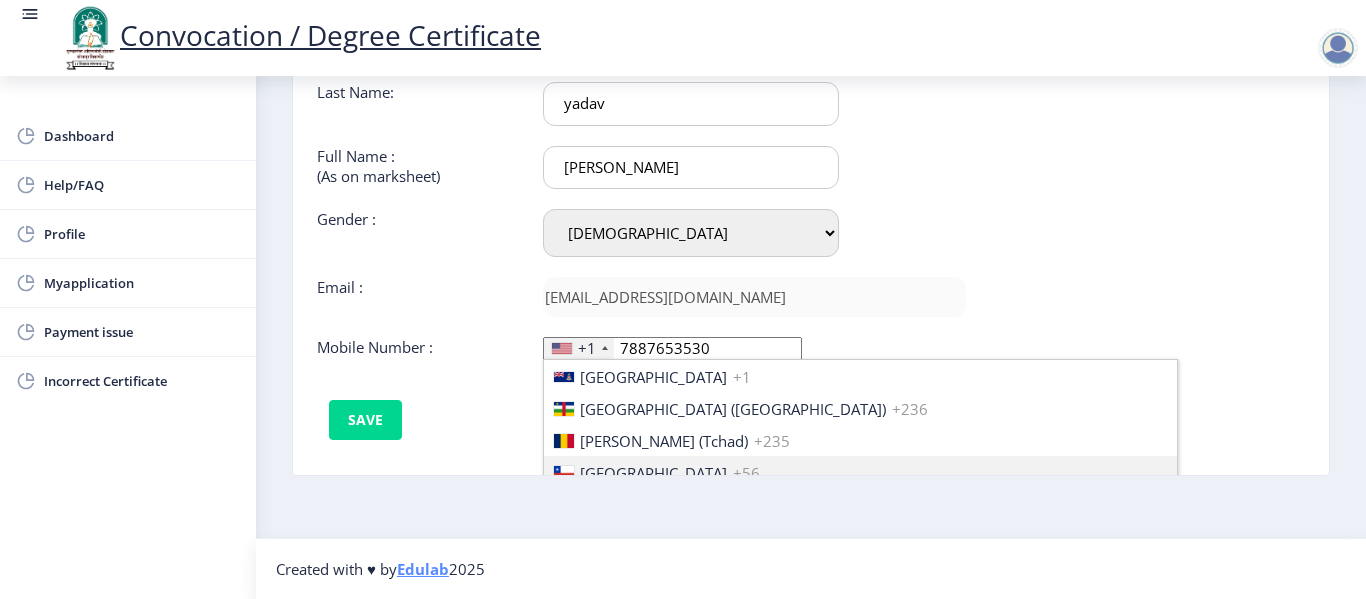 type 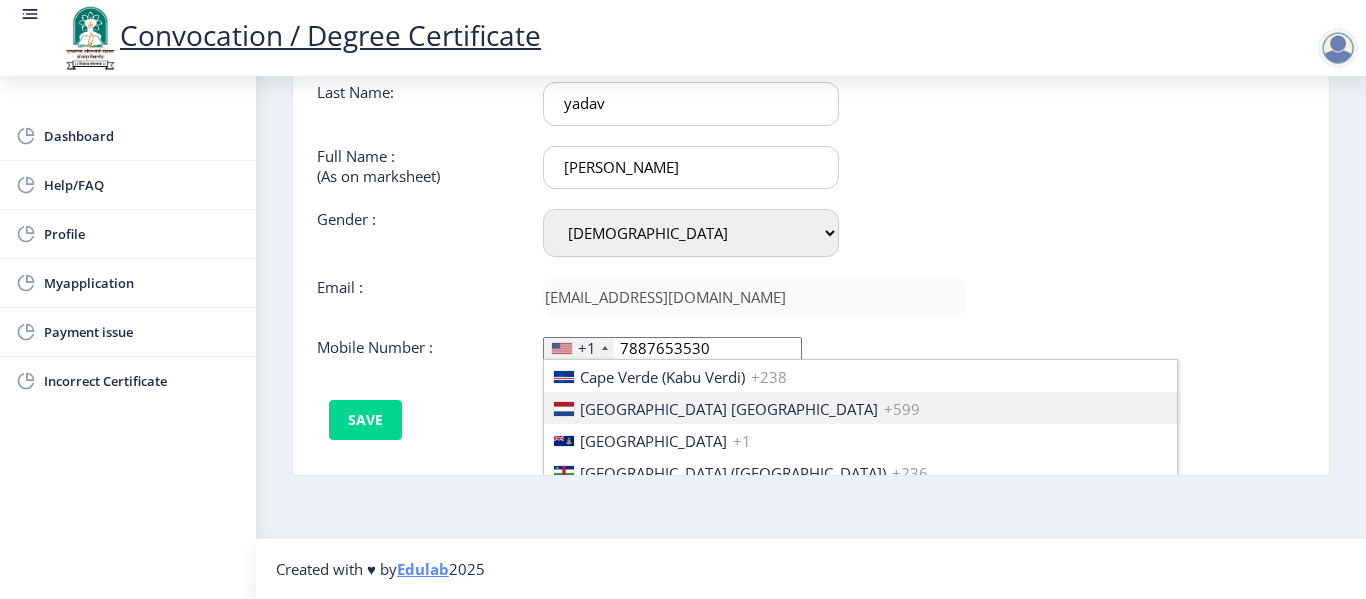 type 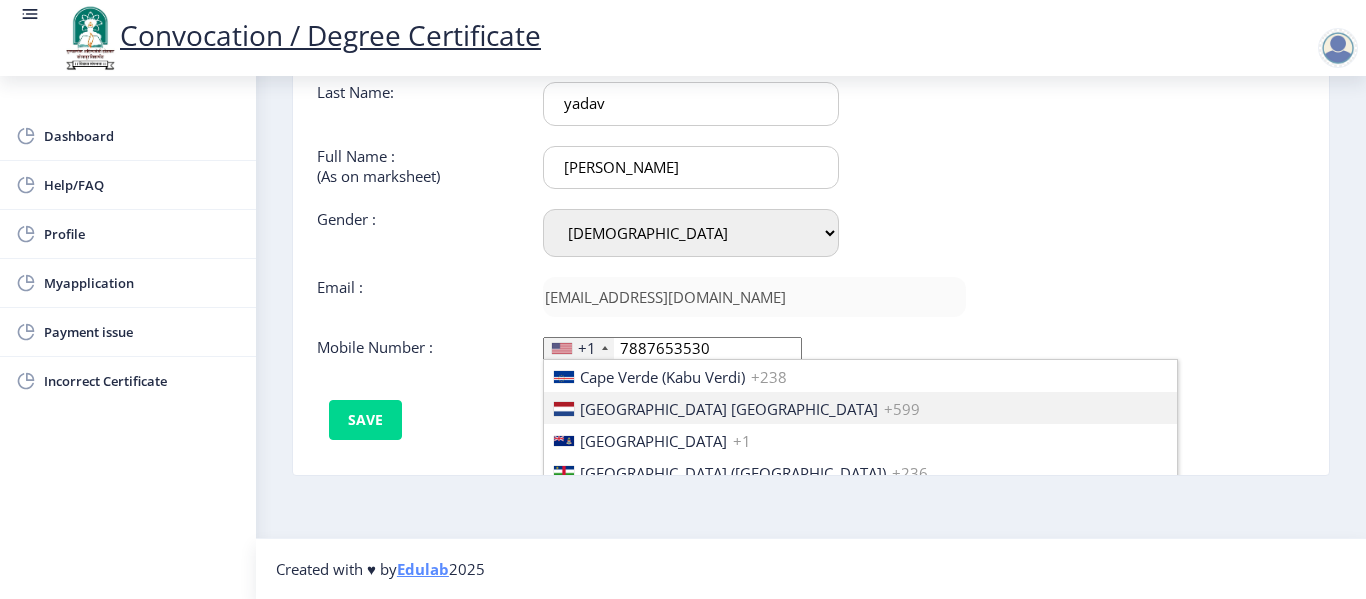 type 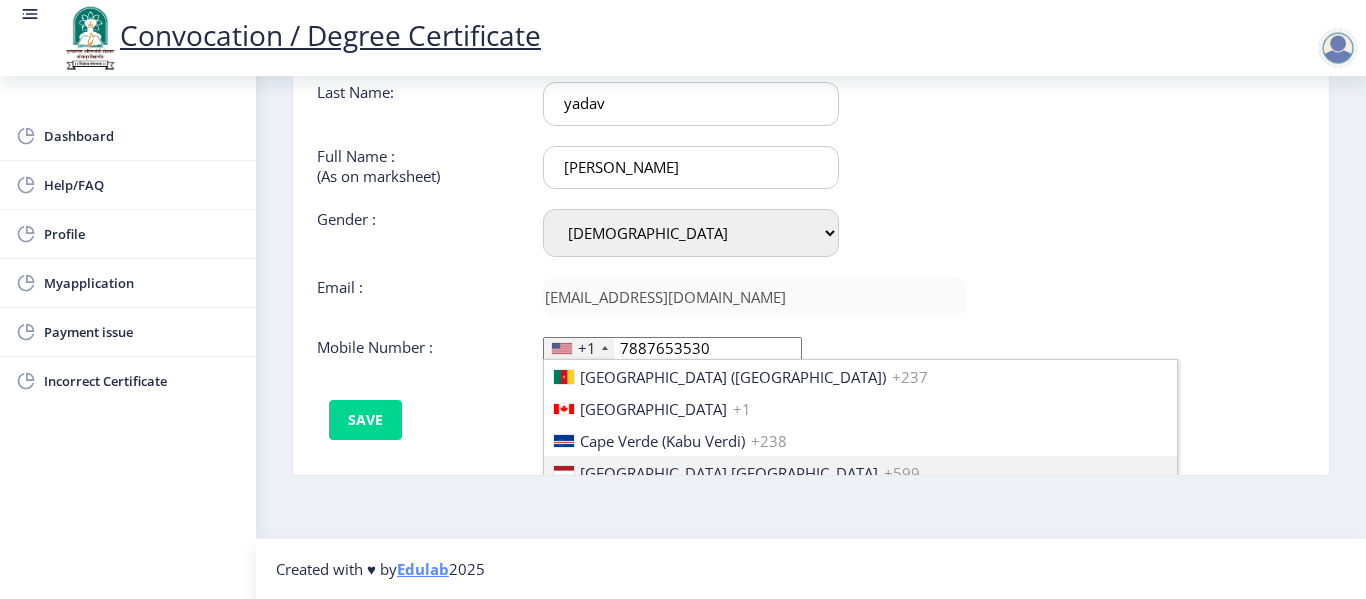 type 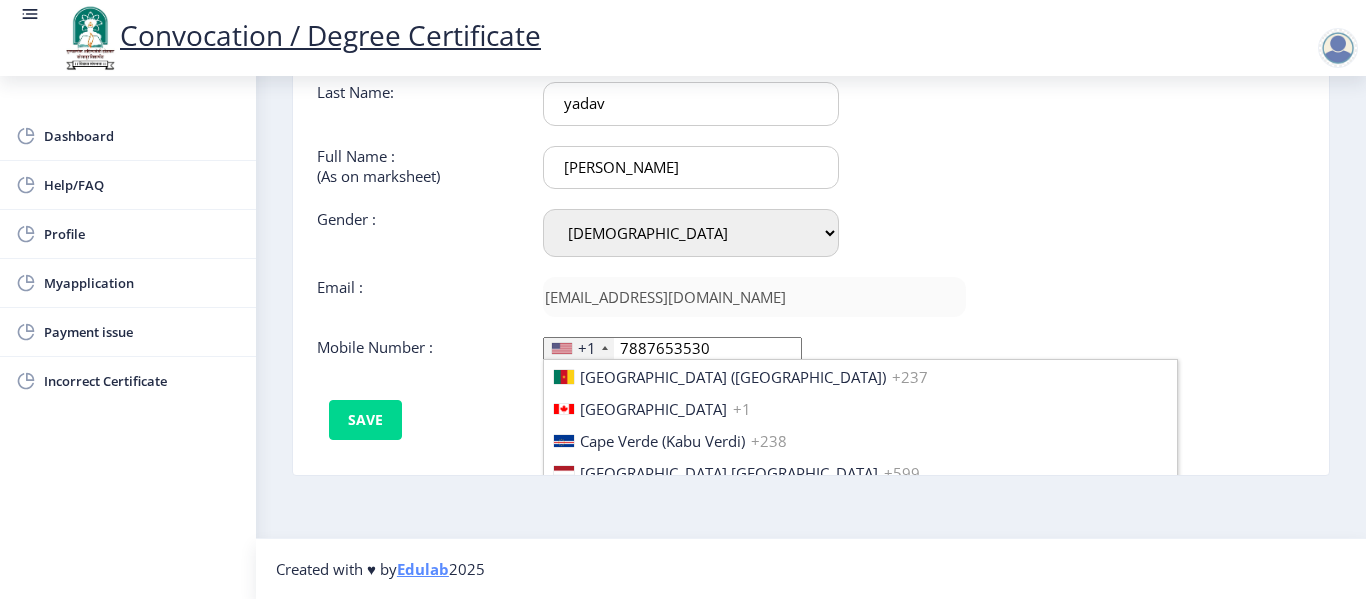 type 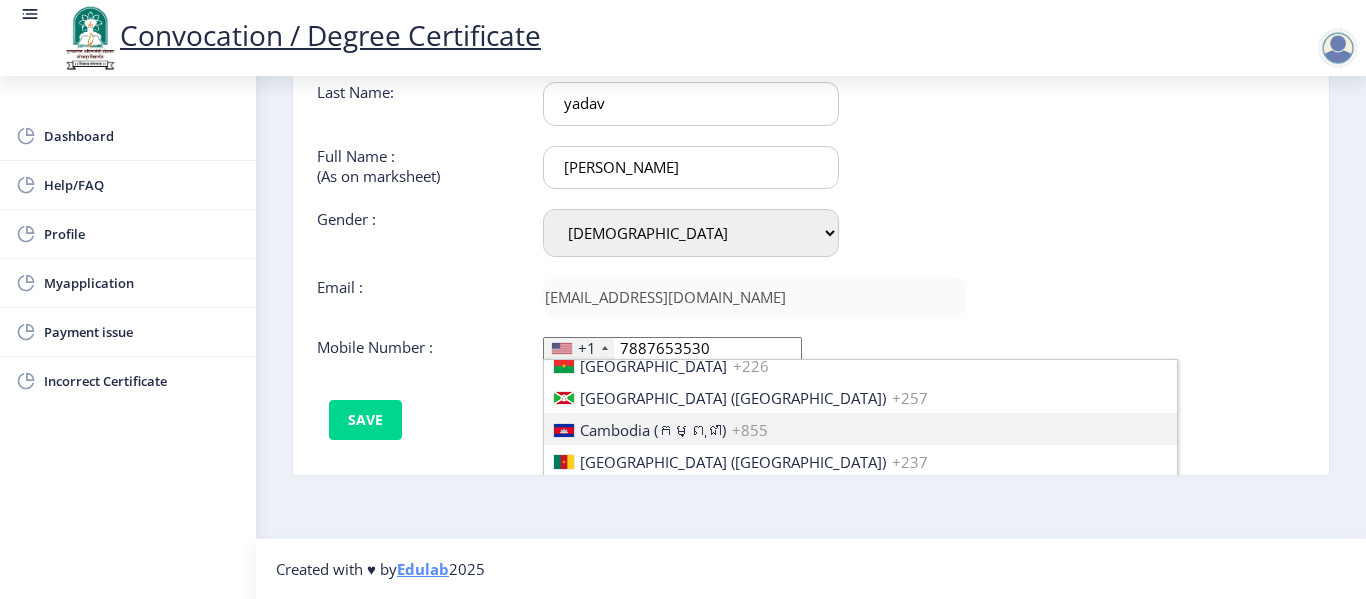 type 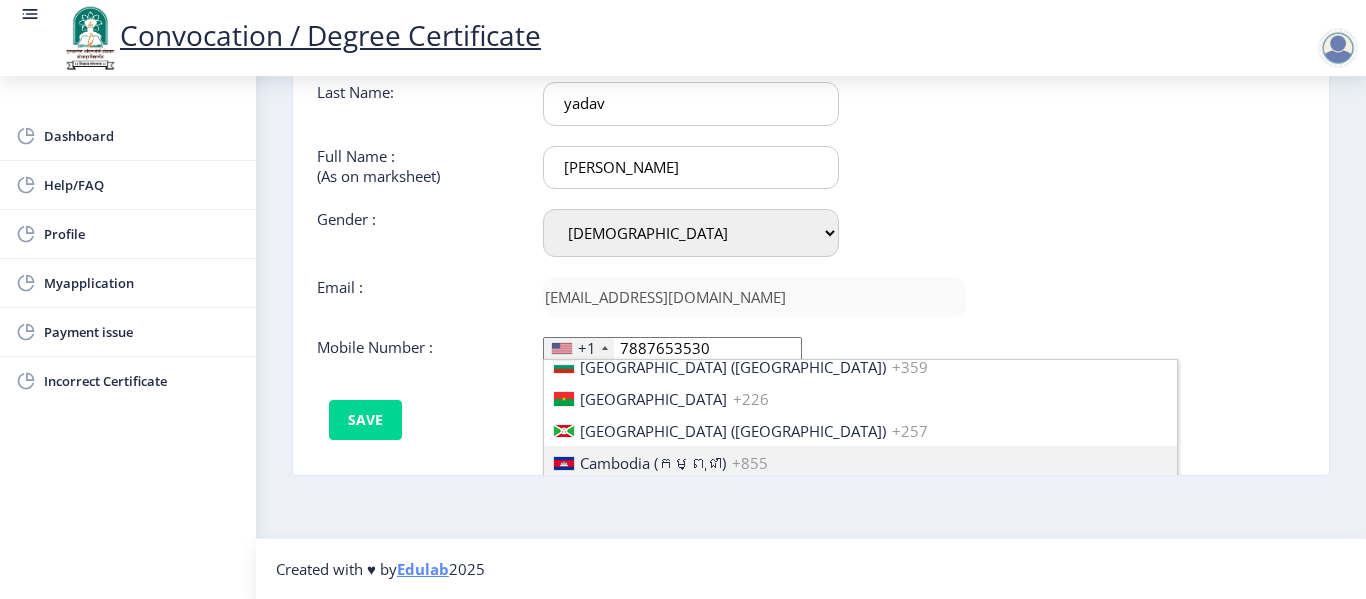 type 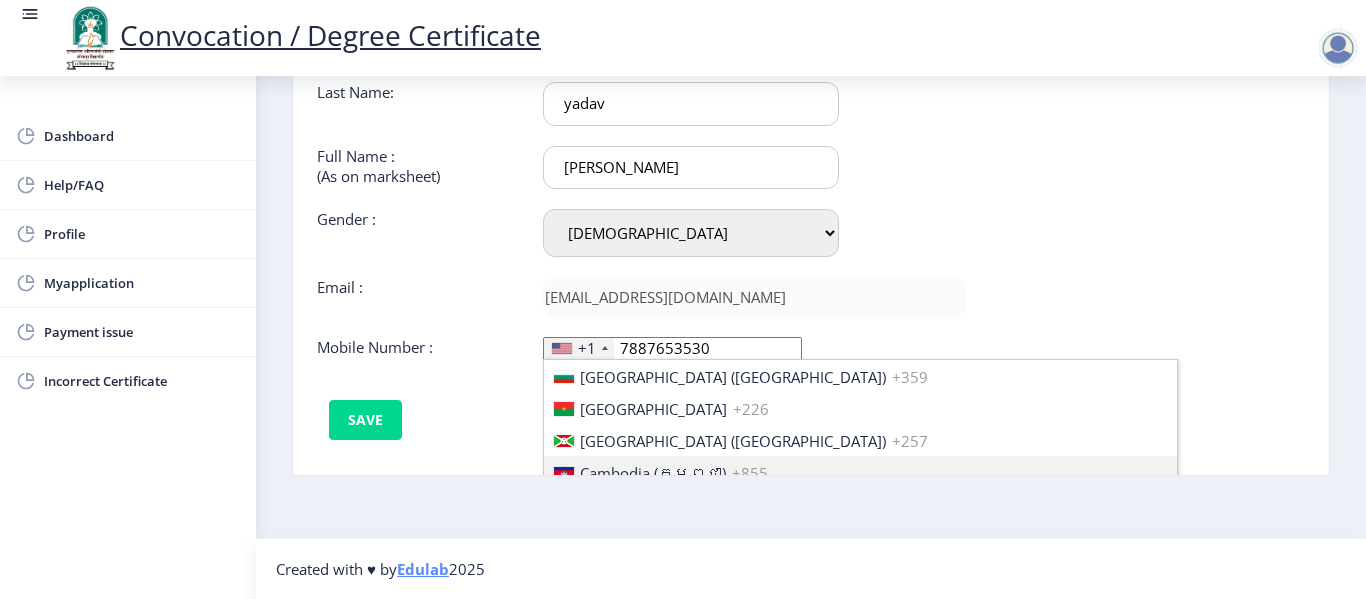 type 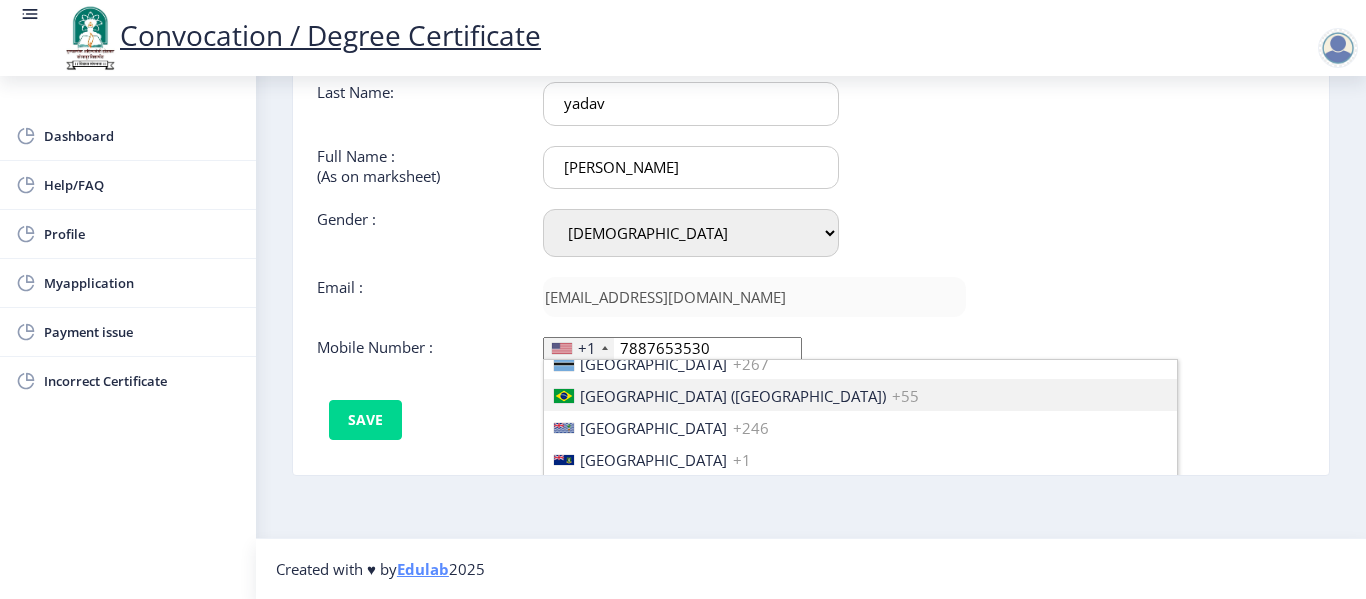 type 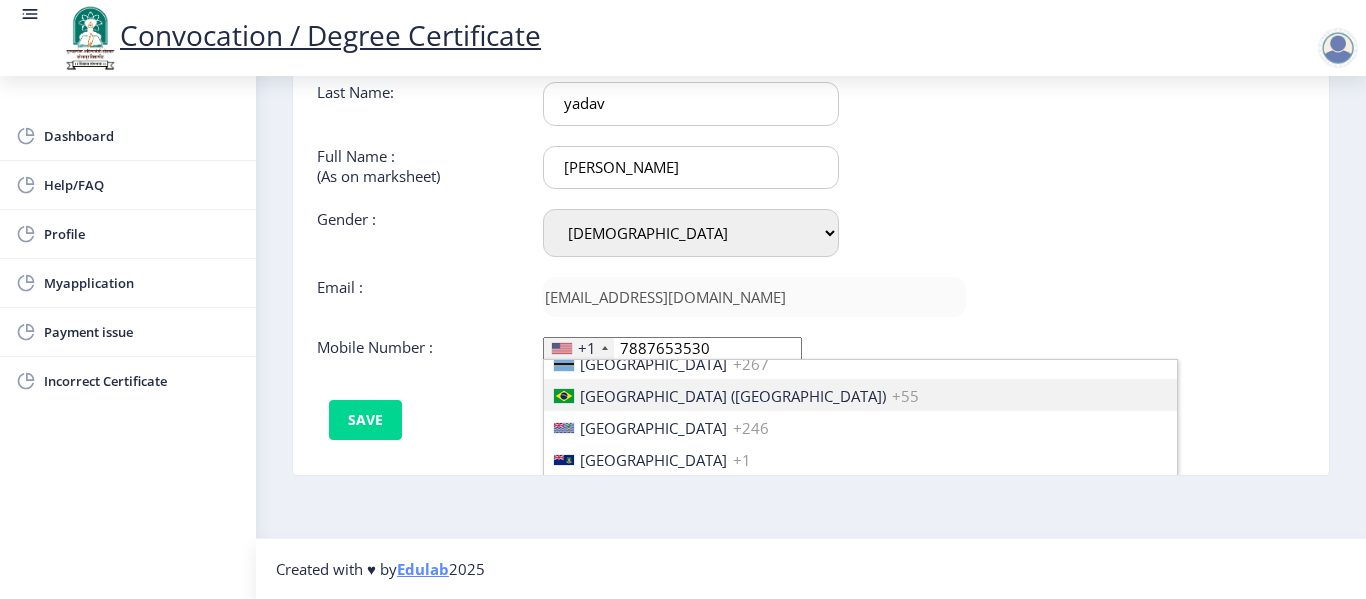 type 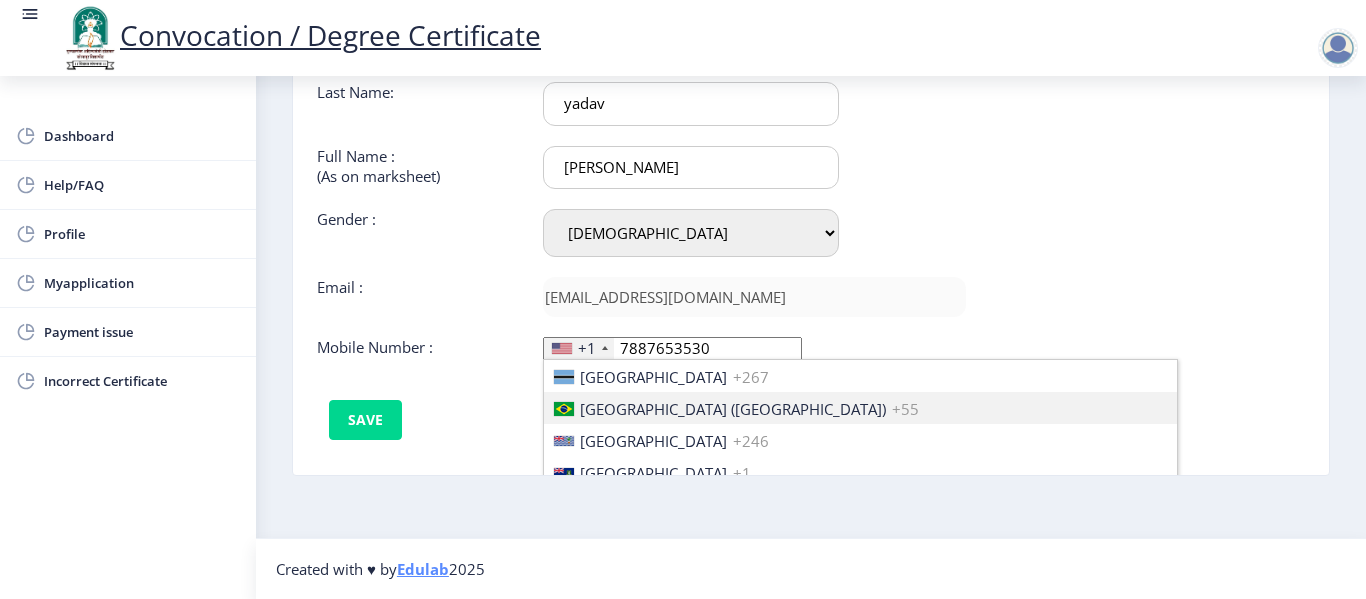type 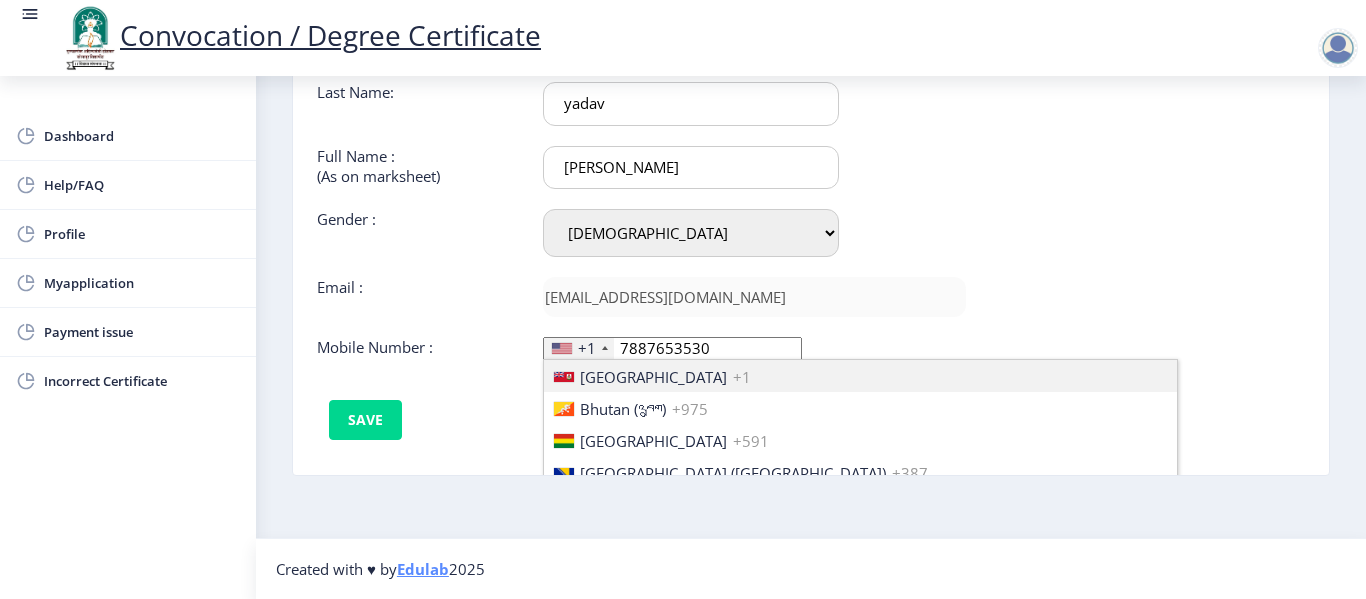 type 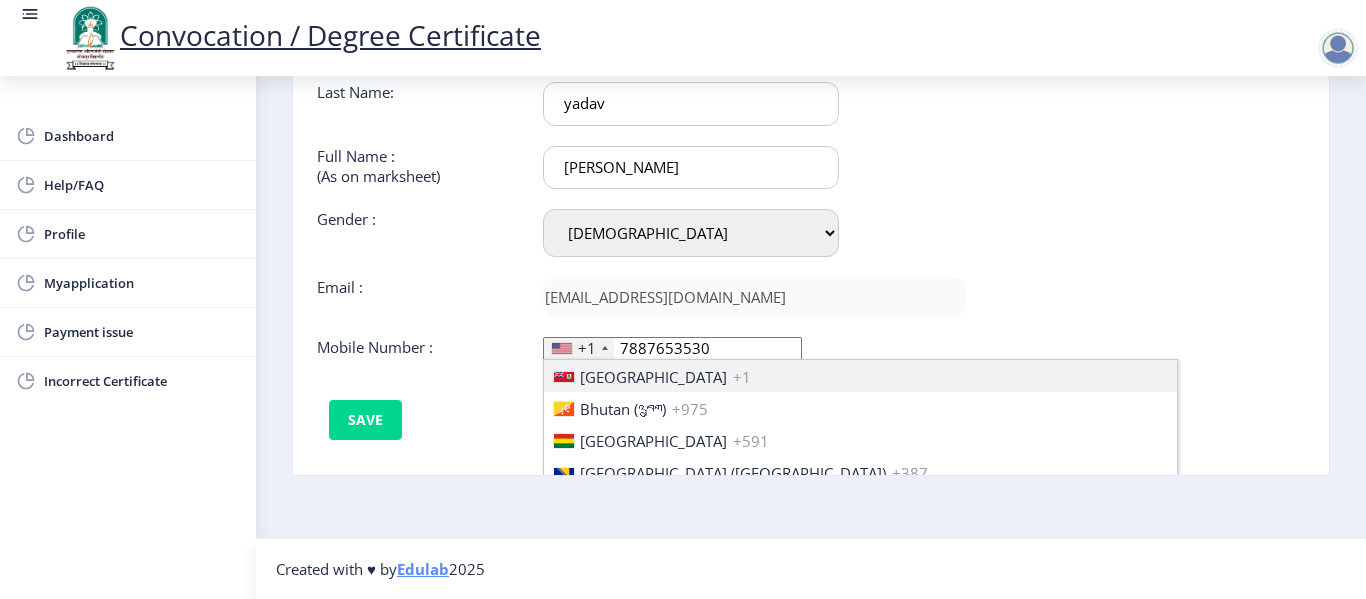 type 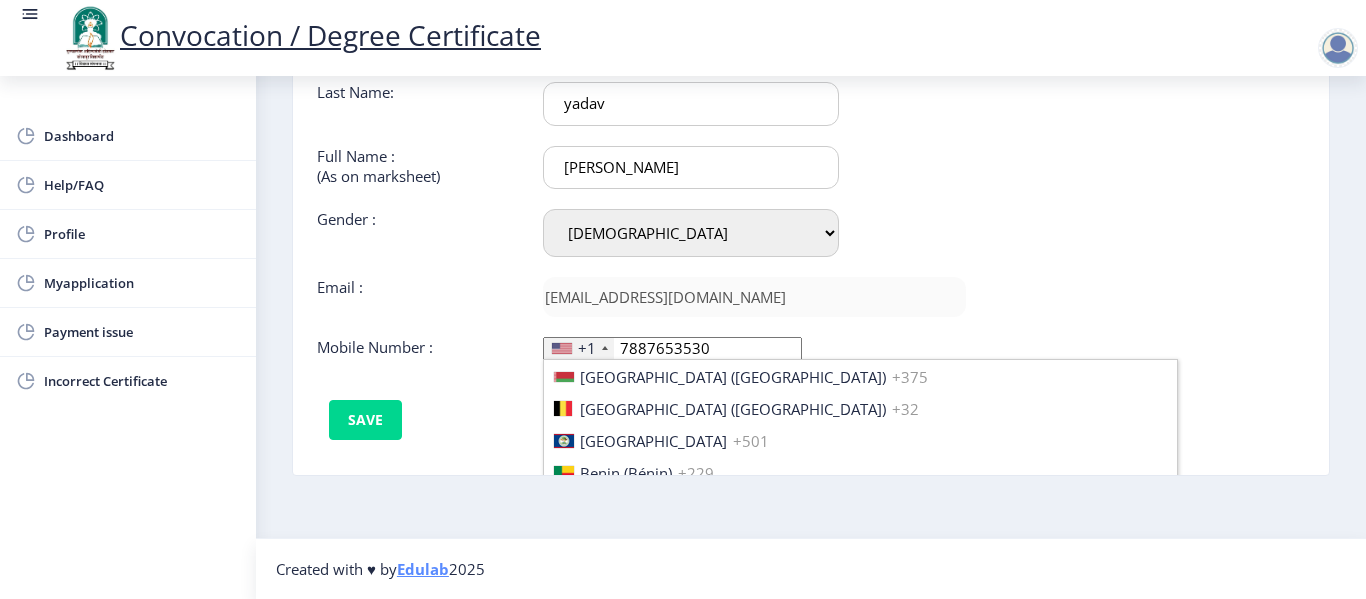 type 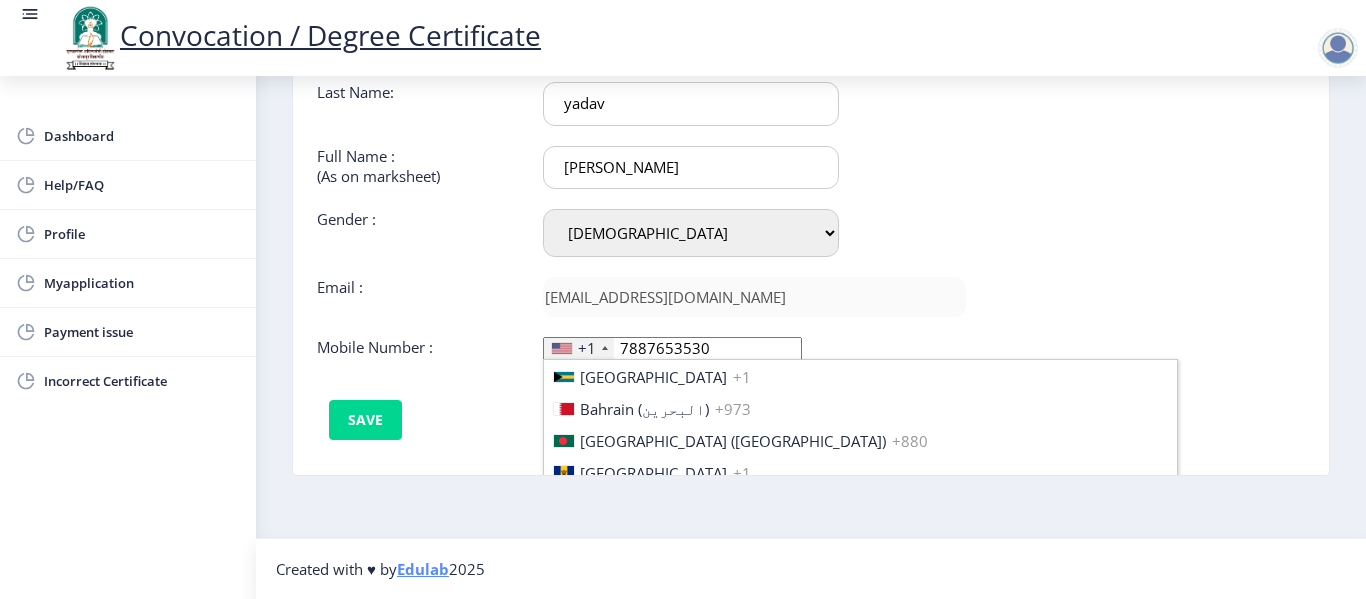 type 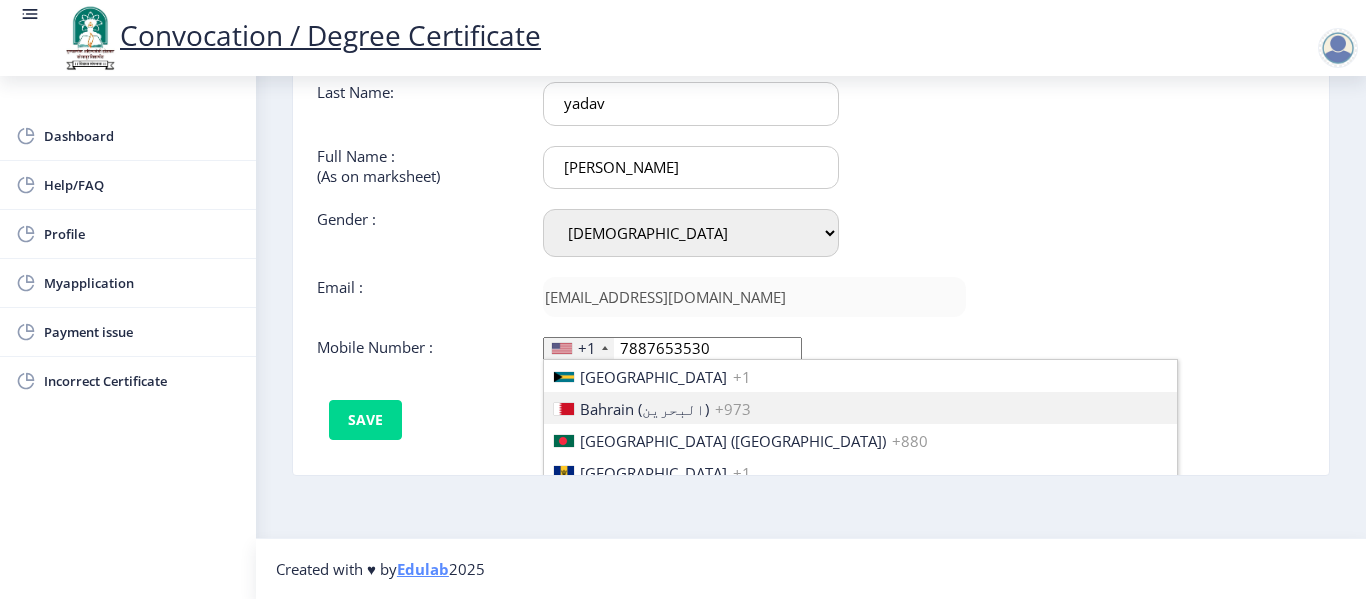 type 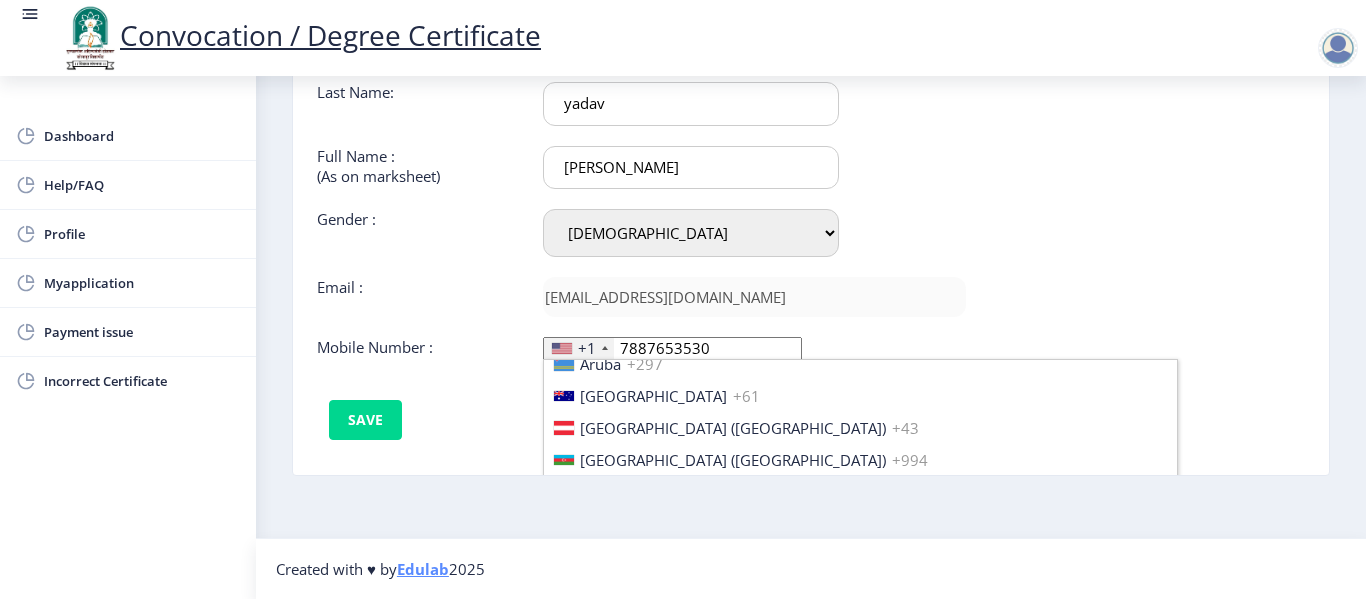 type 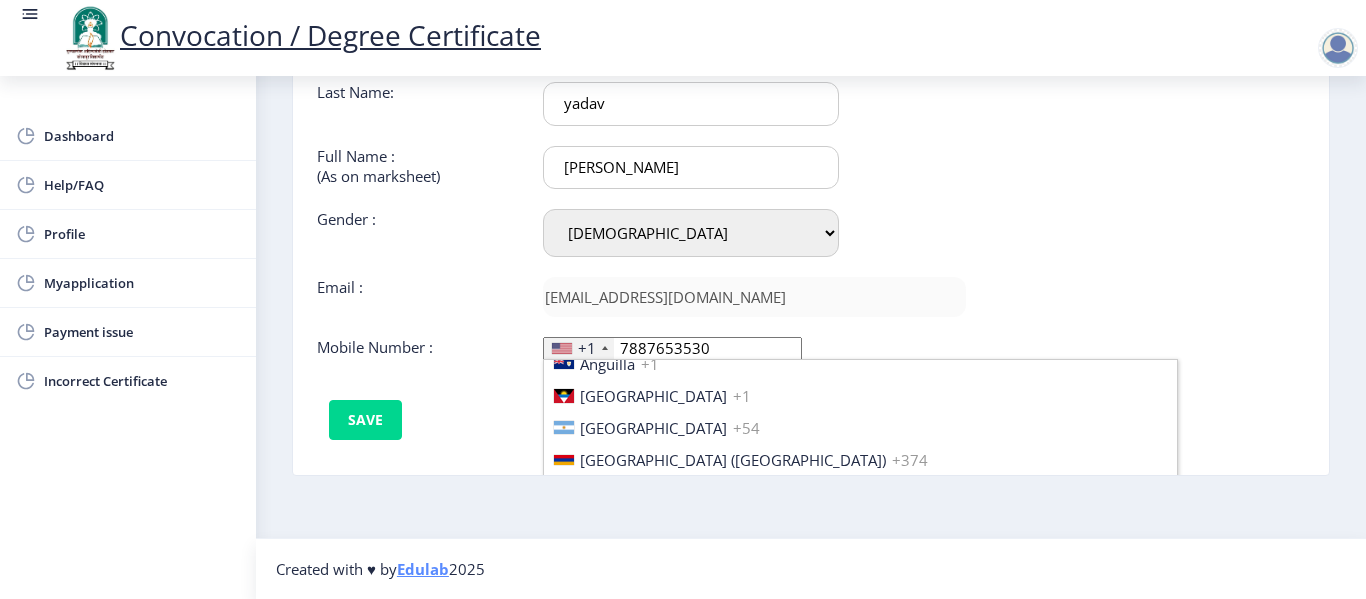 type 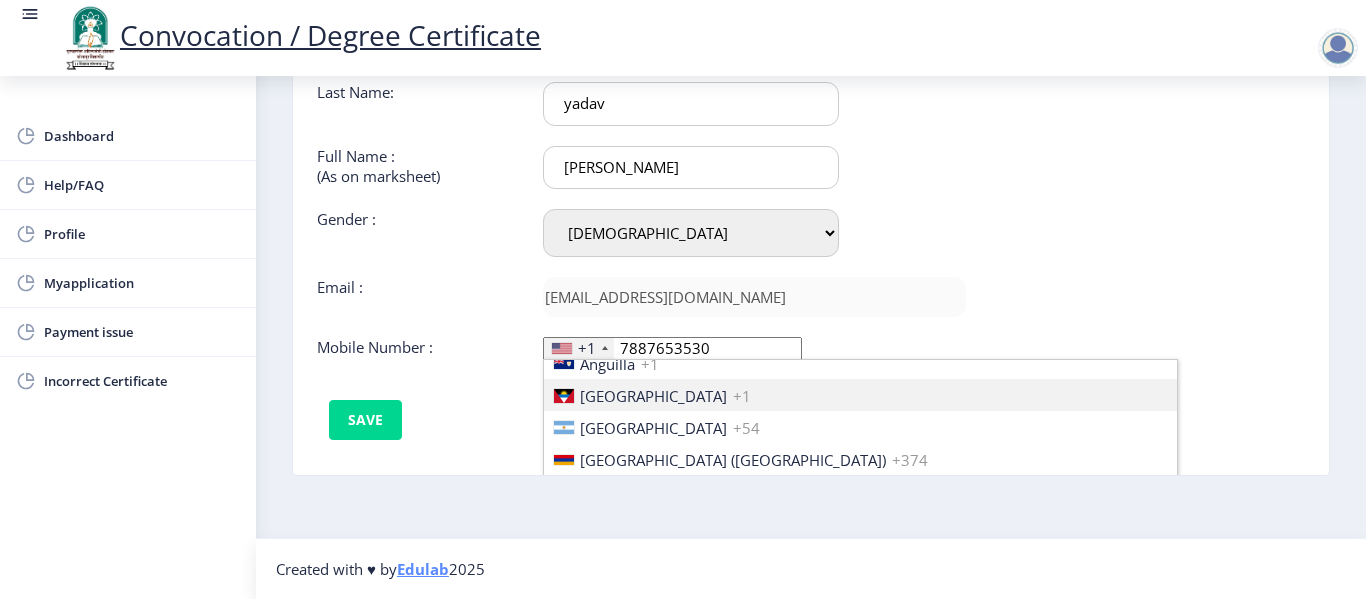 type 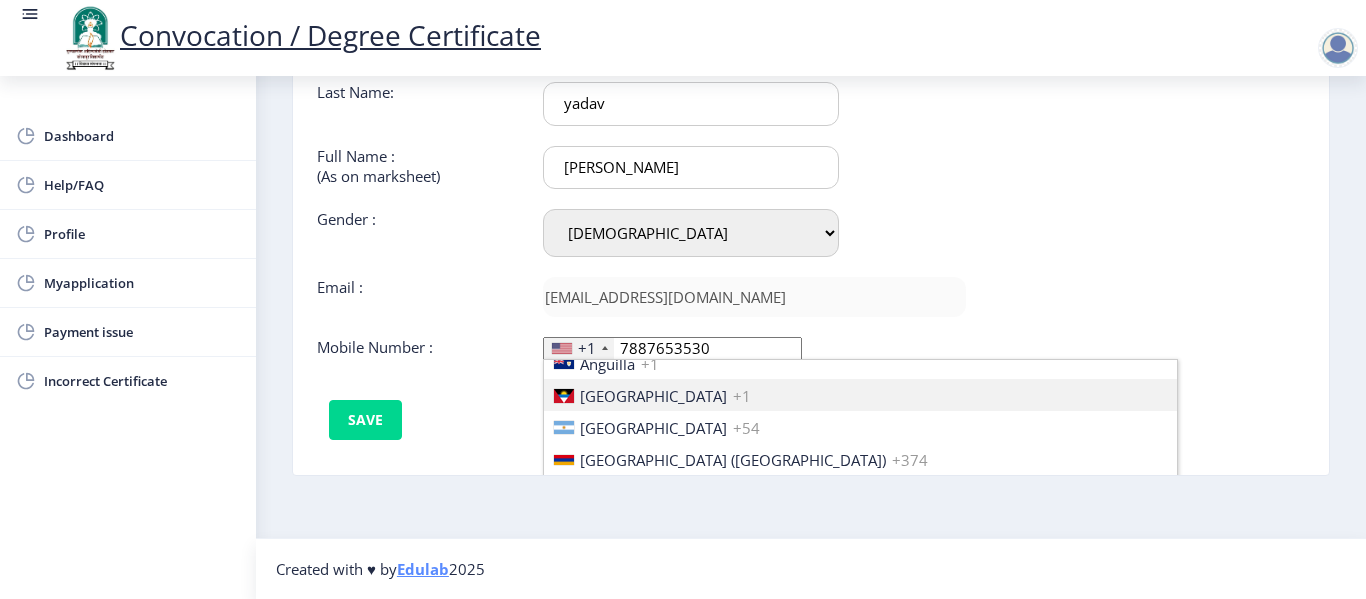 type 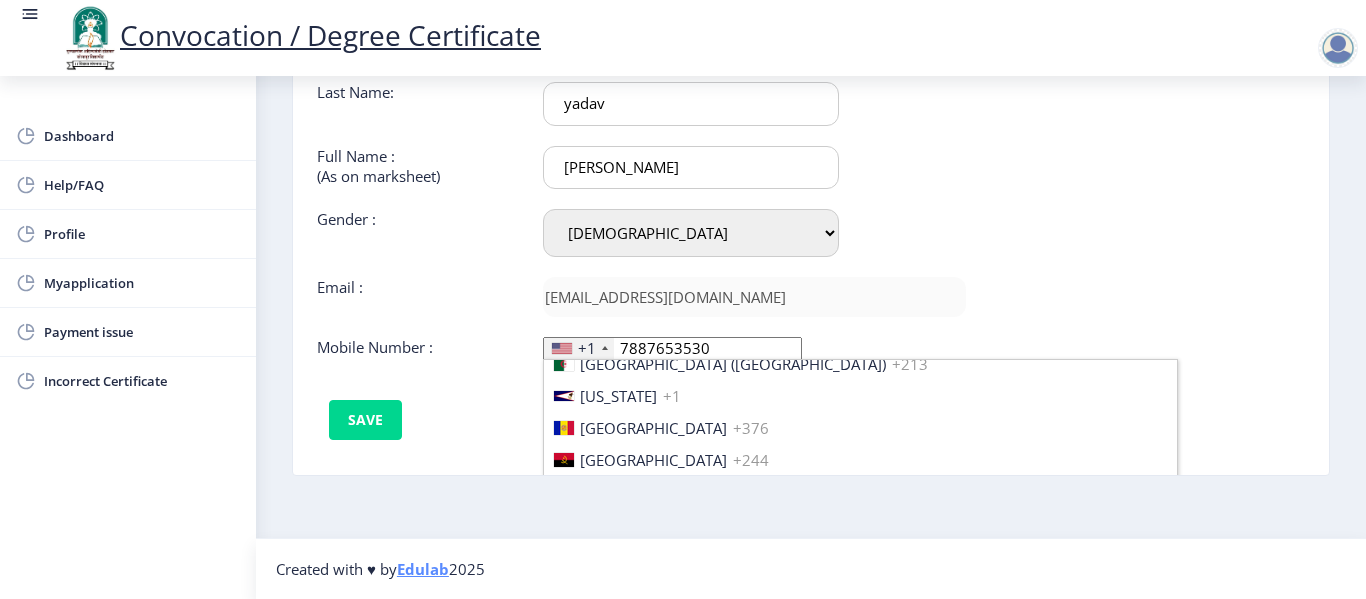 type 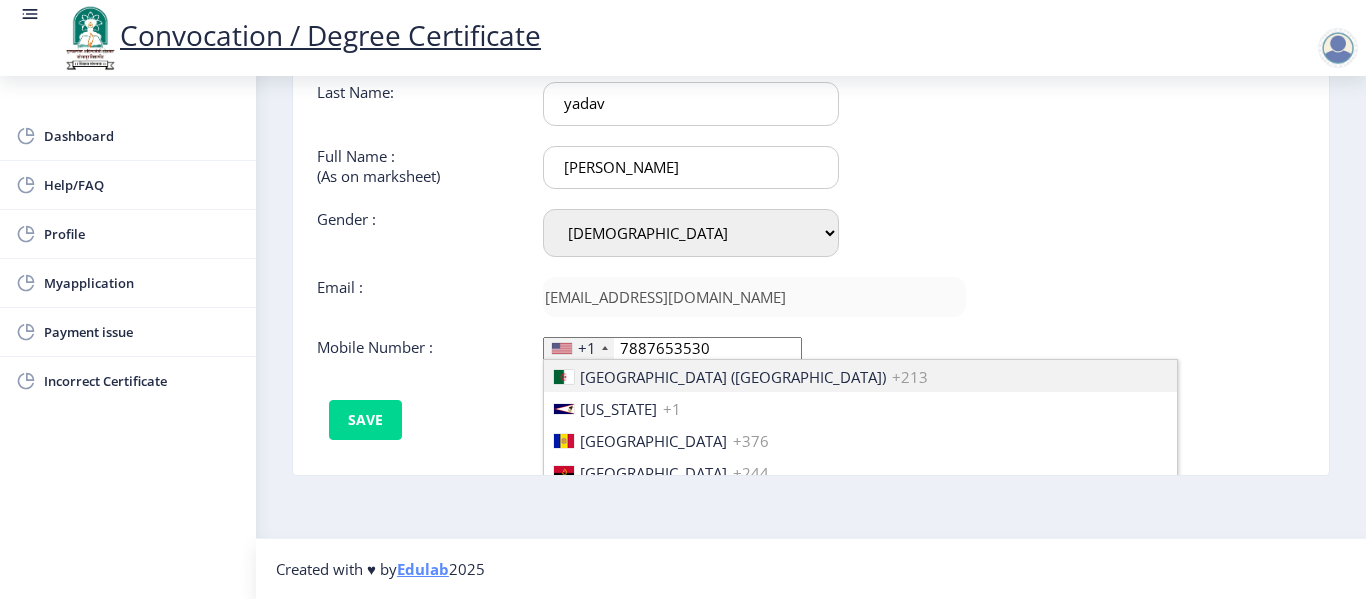 type 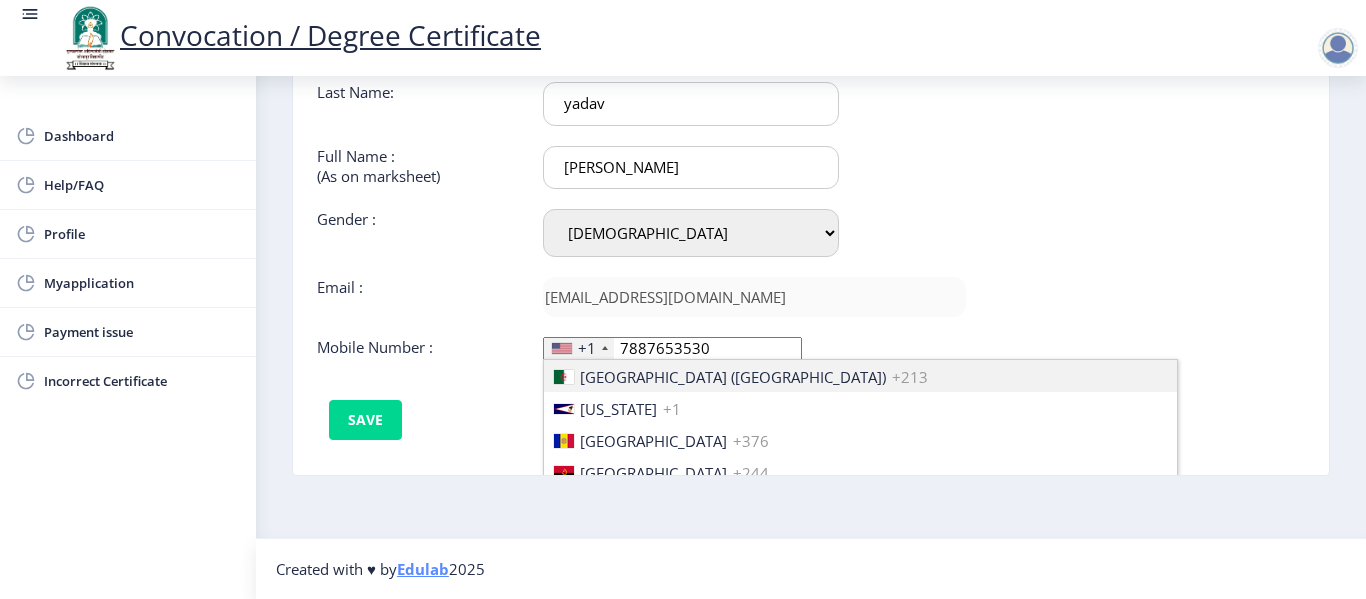 type 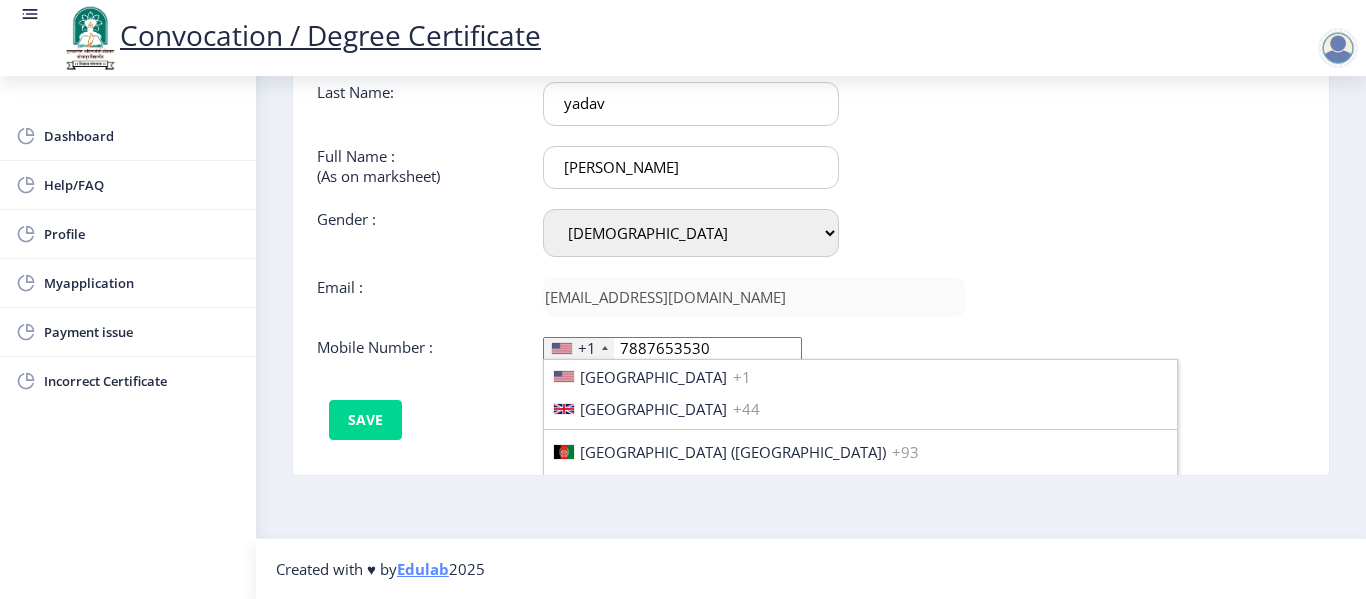 type 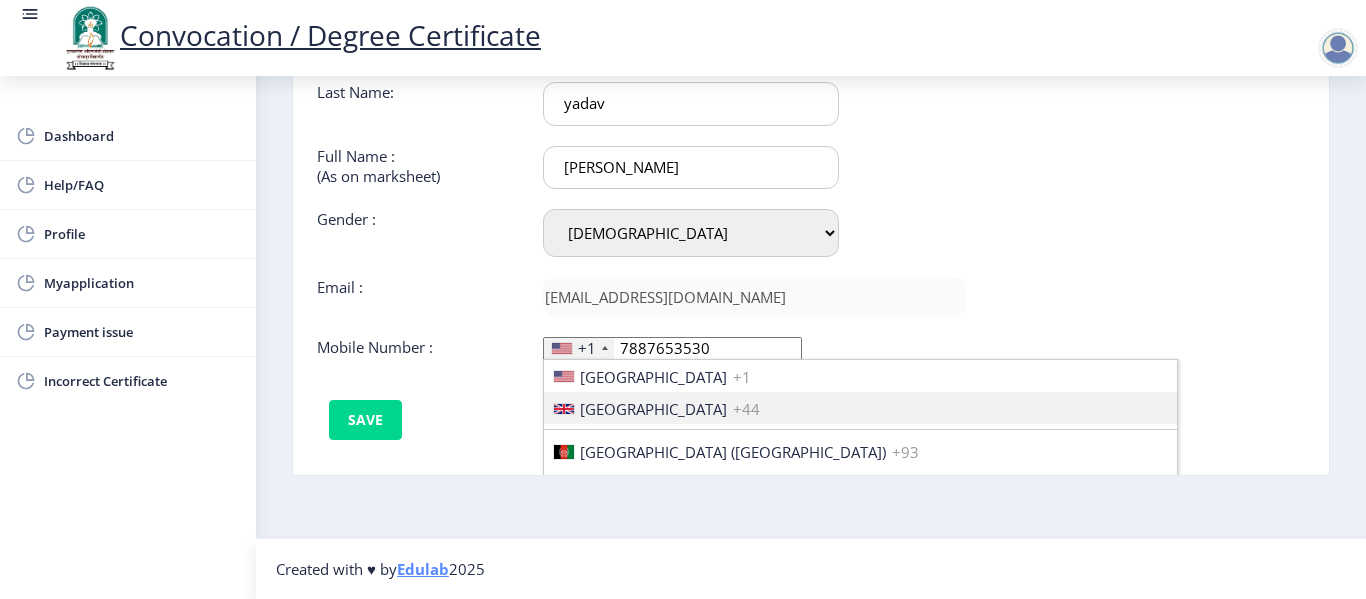 type 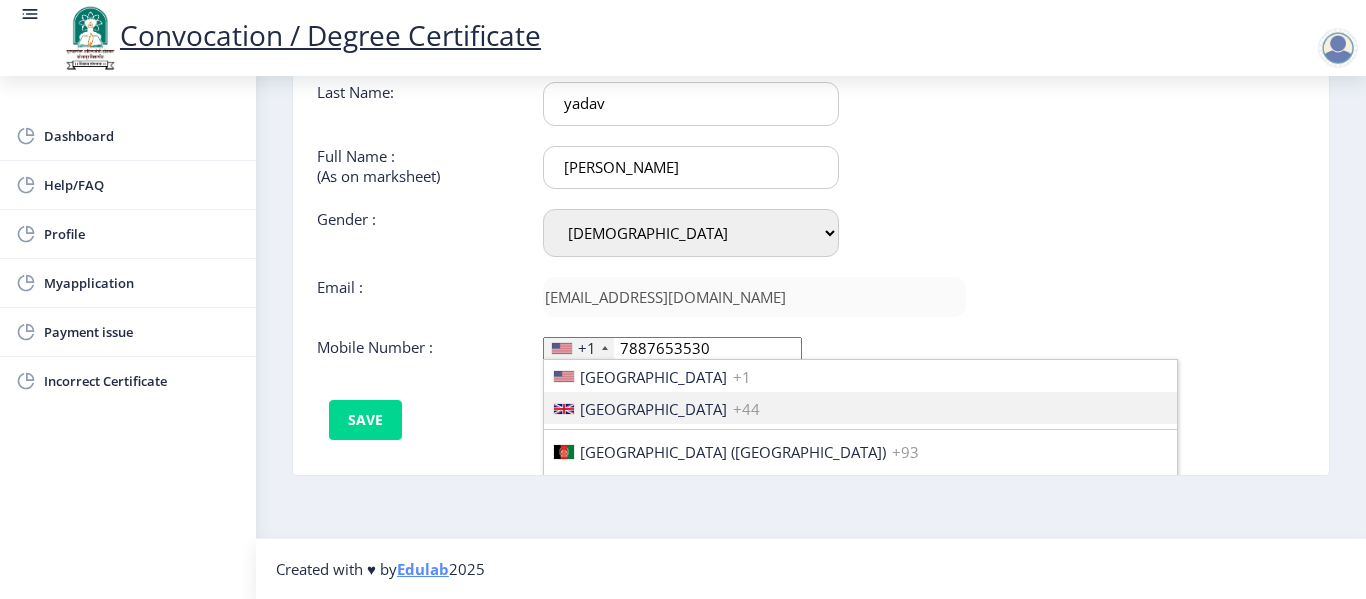 scroll, scrollTop: 75, scrollLeft: 0, axis: vertical 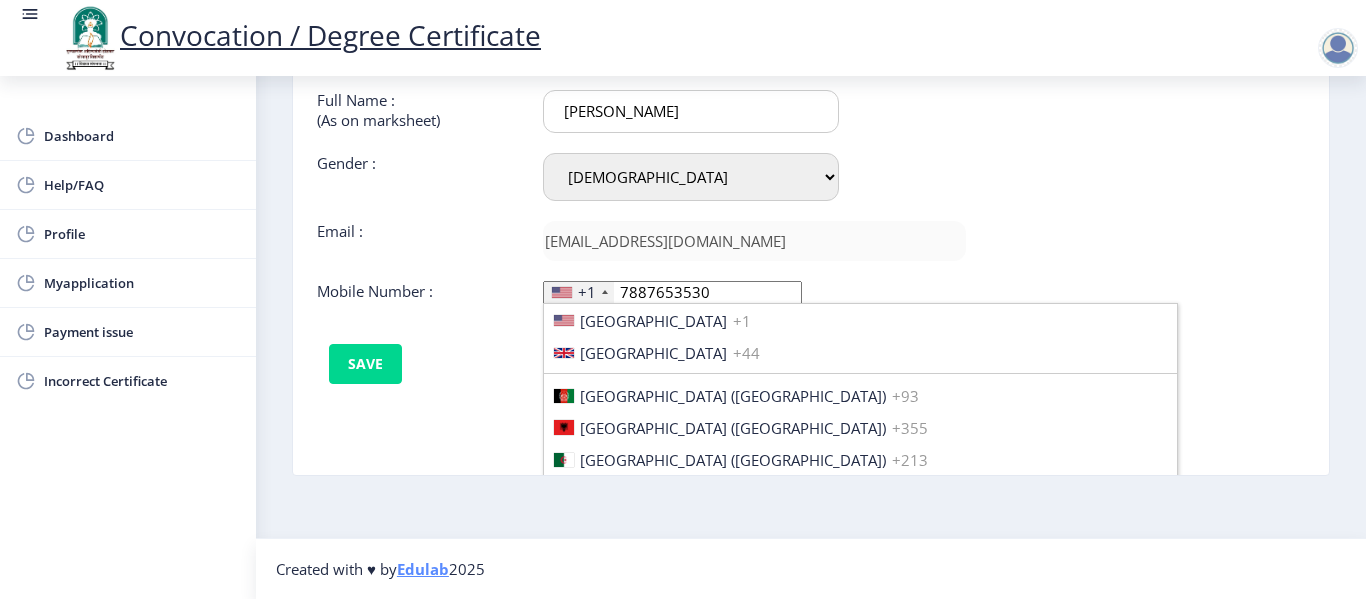 type 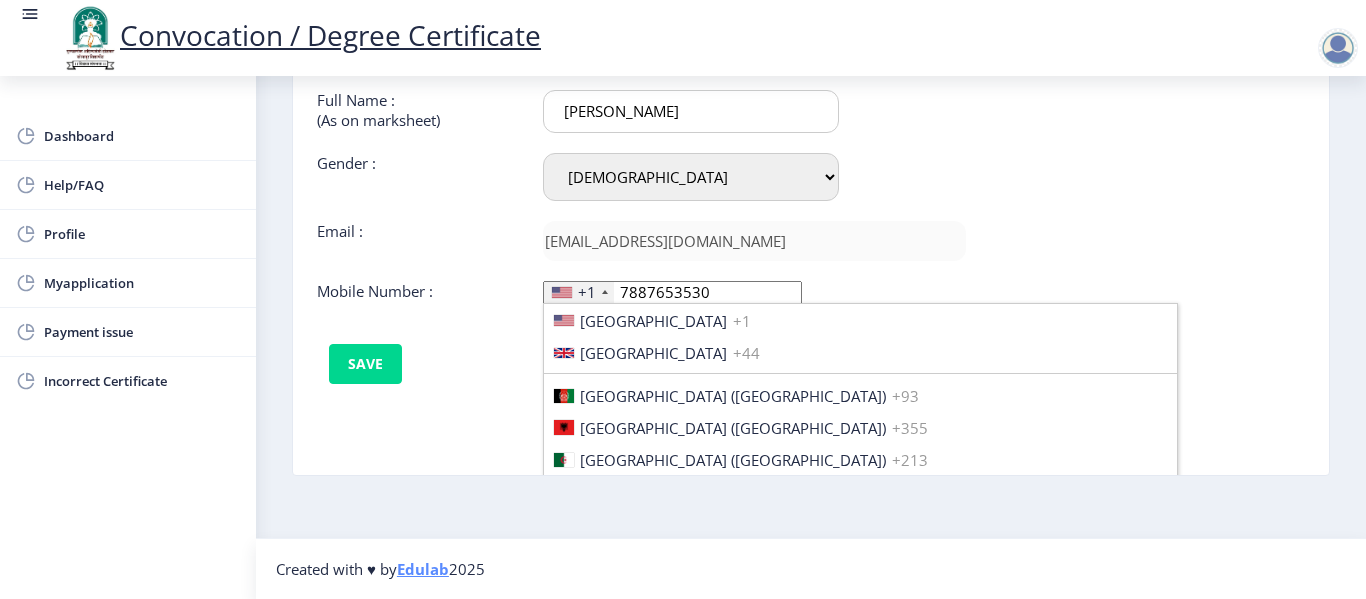 scroll, scrollTop: 101, scrollLeft: 0, axis: vertical 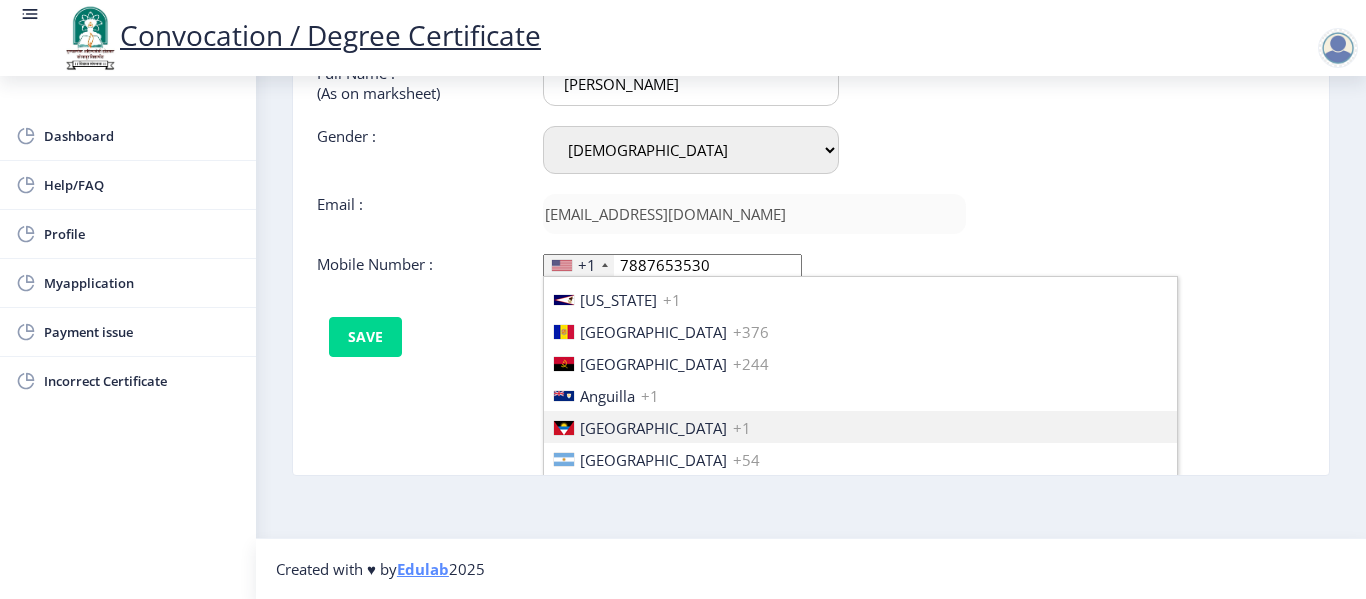 type 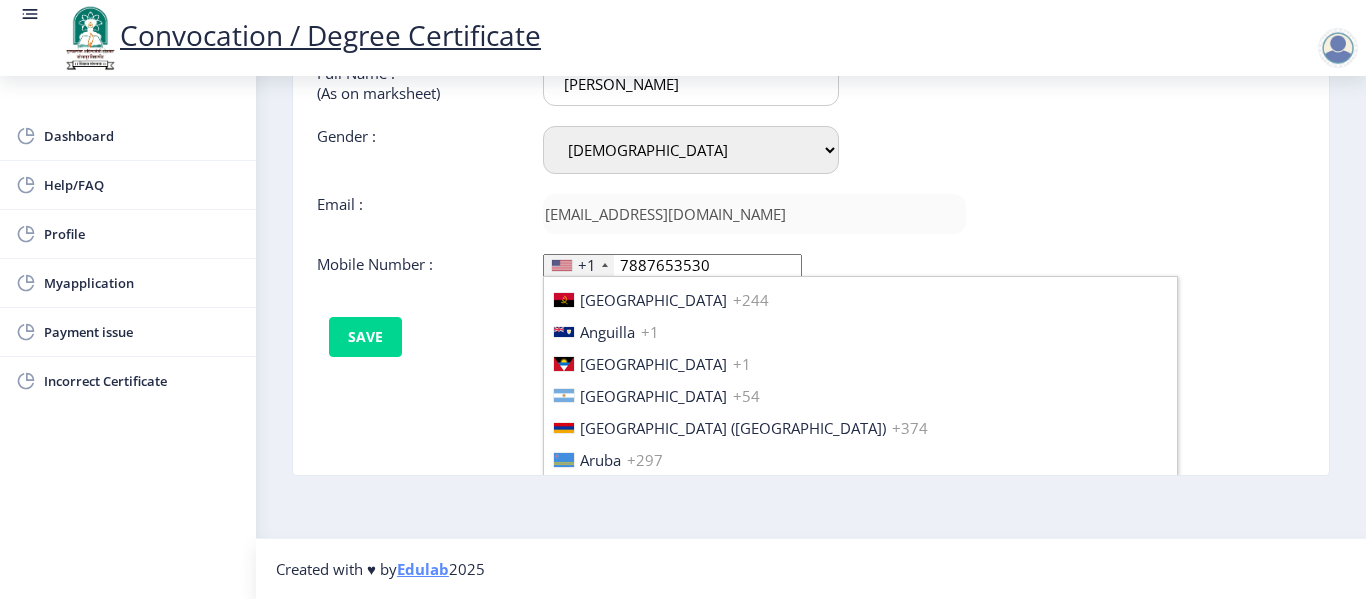 type 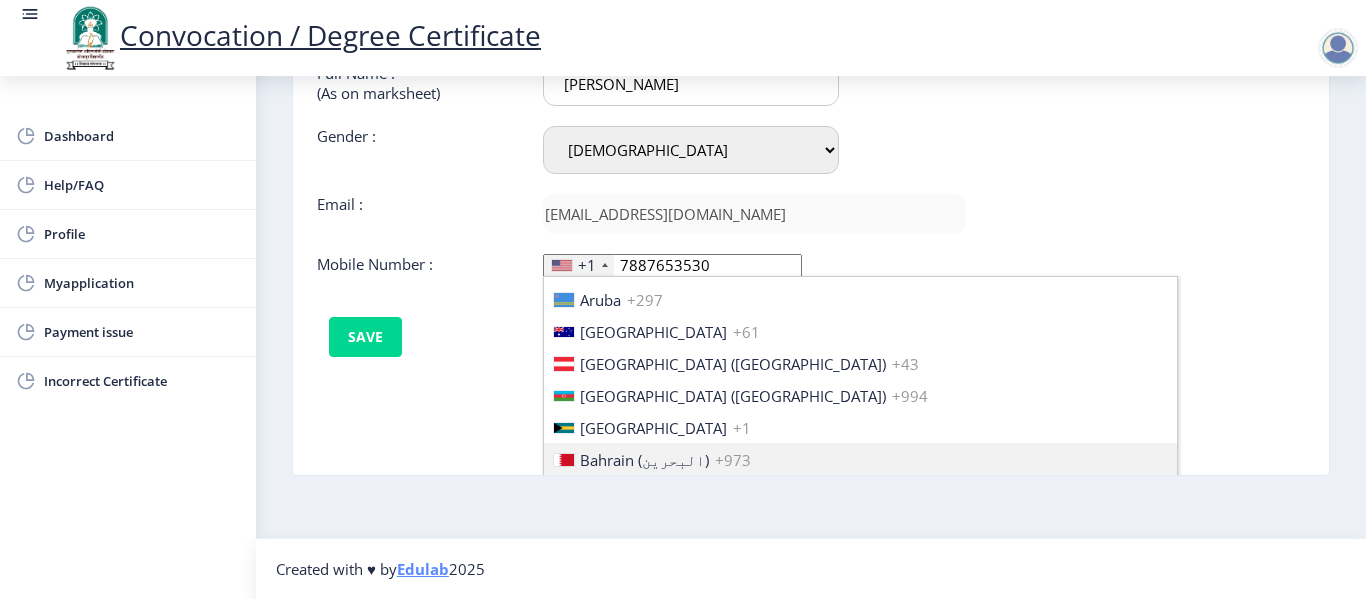type 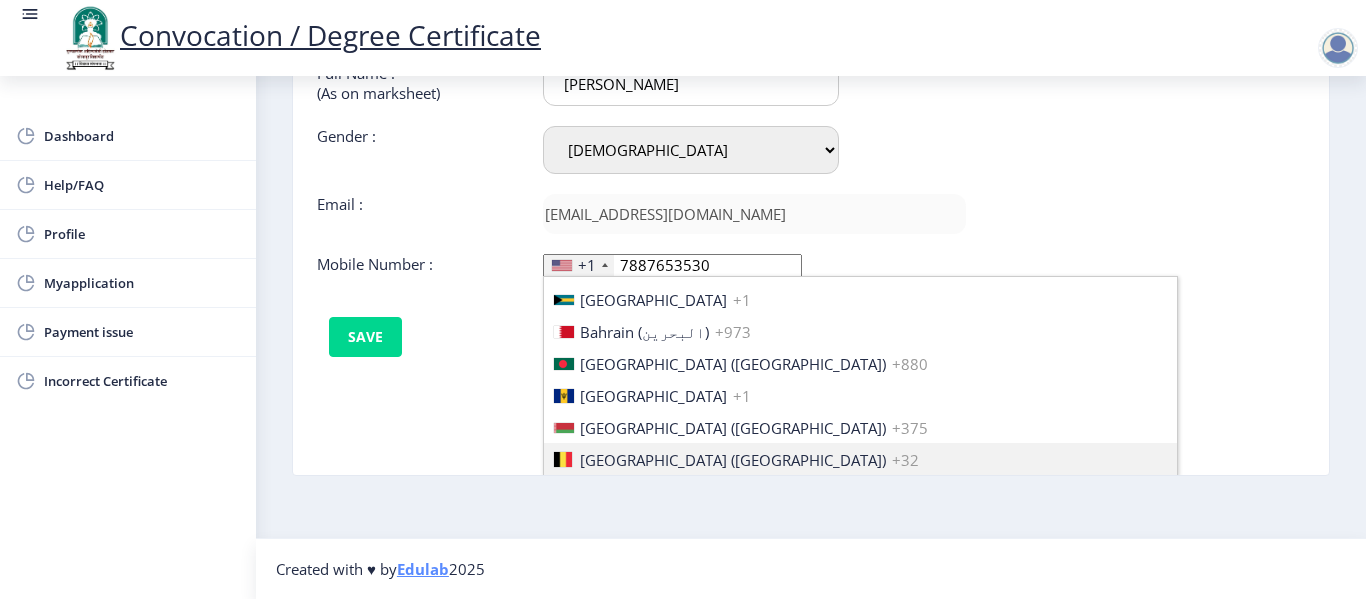 type 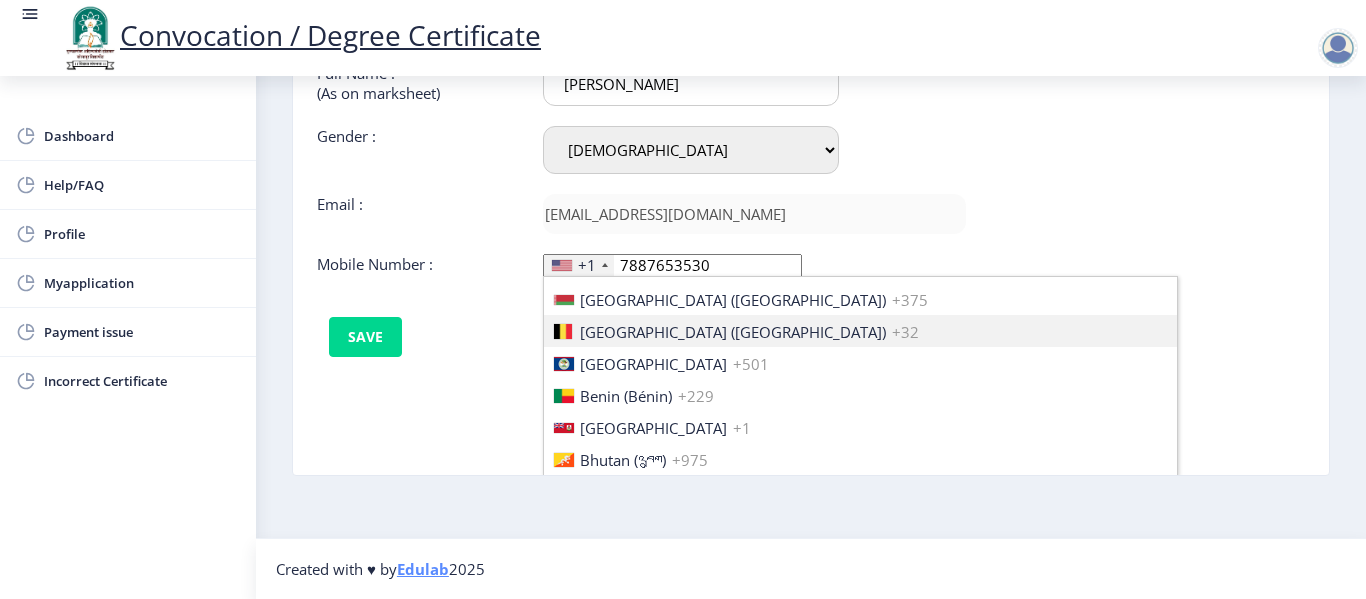 type 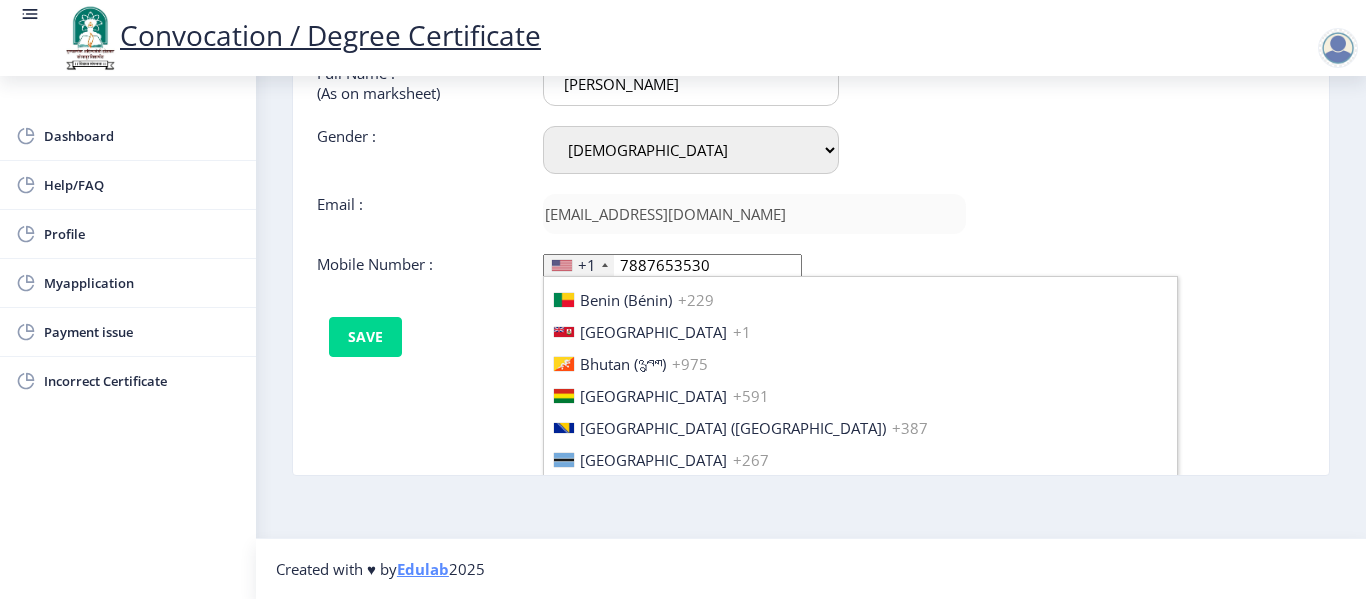 type 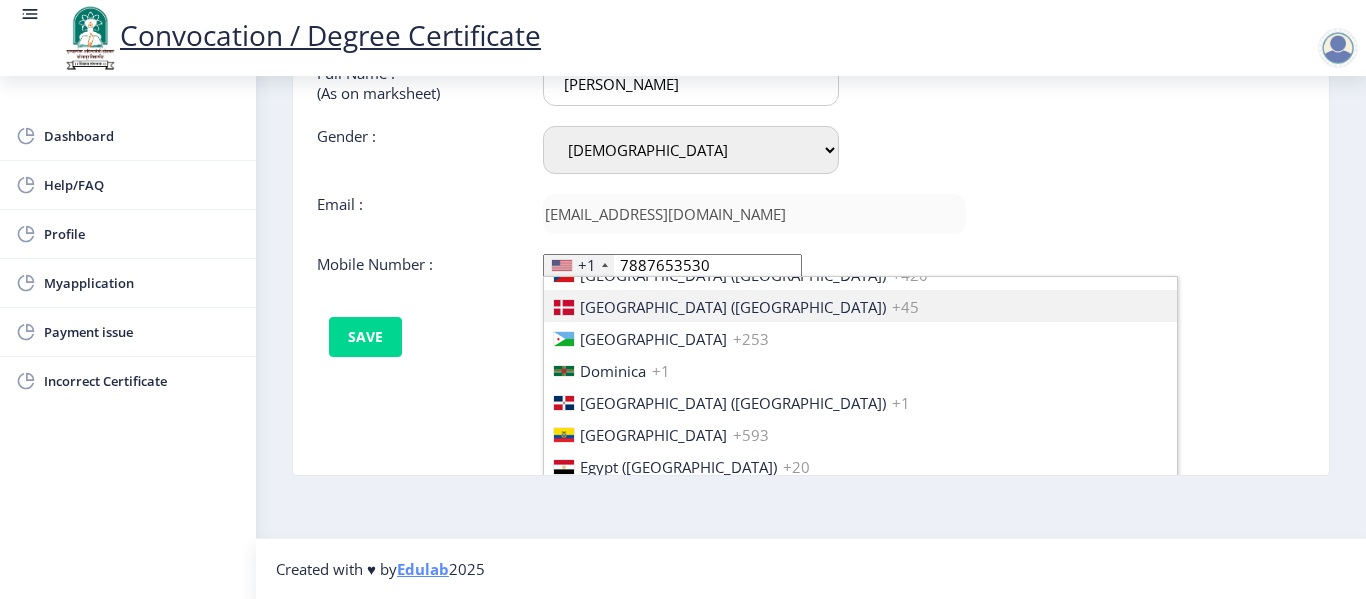 type 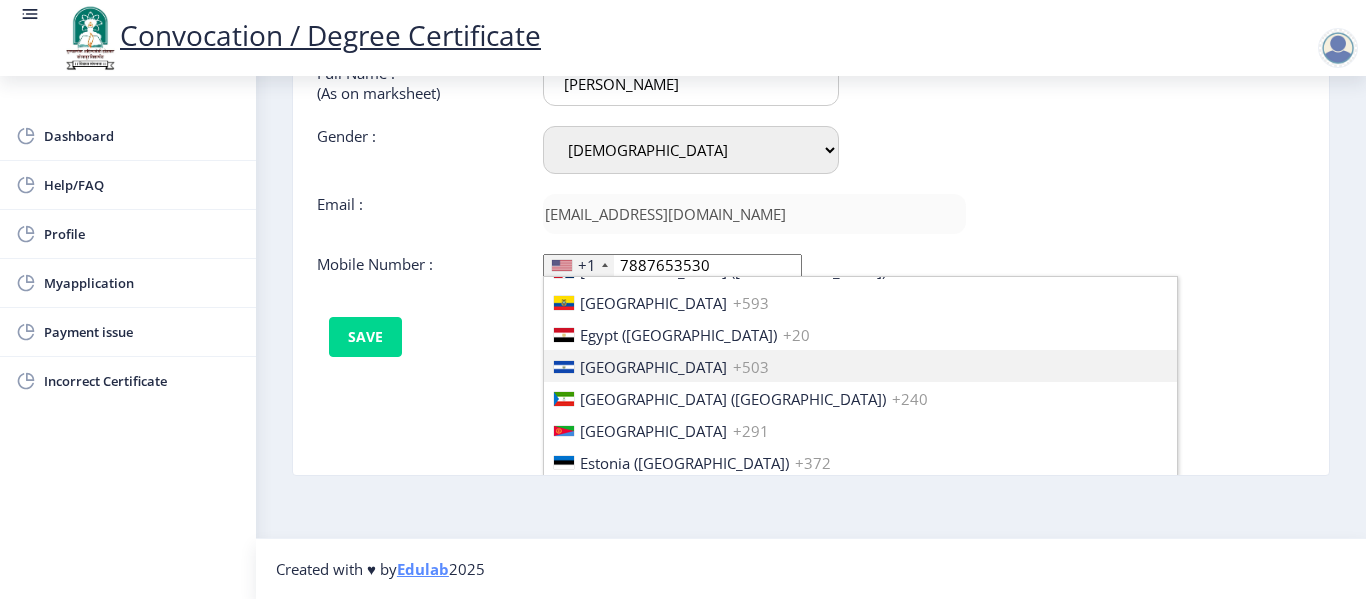 type 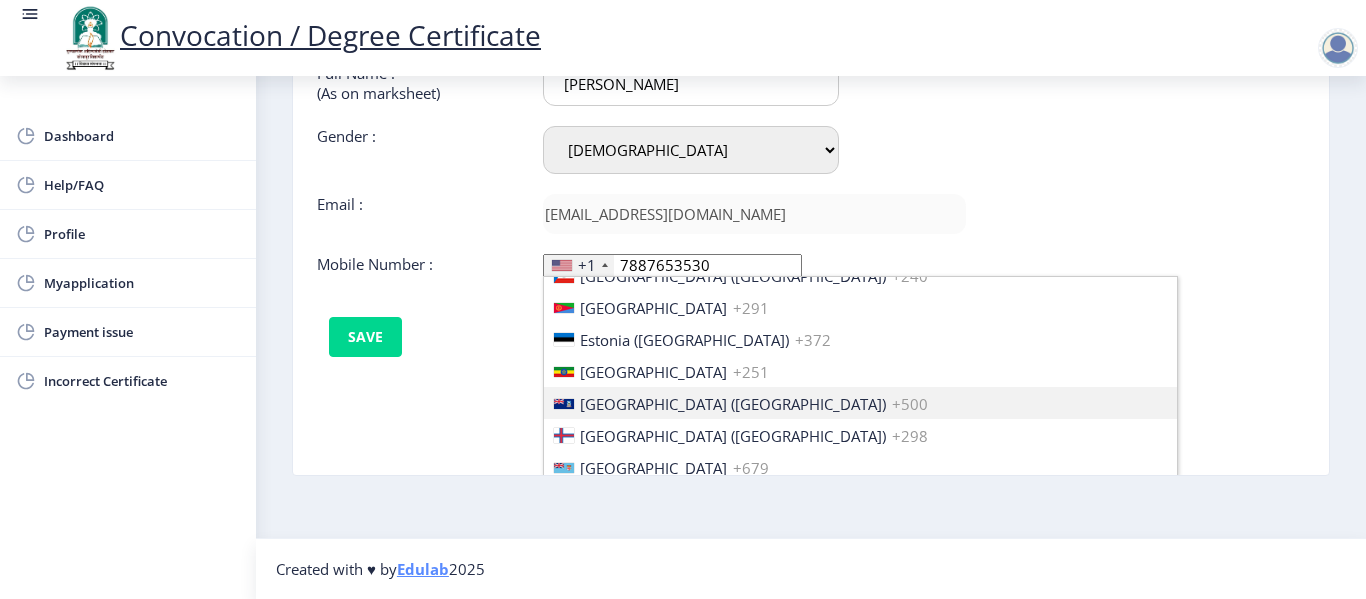type 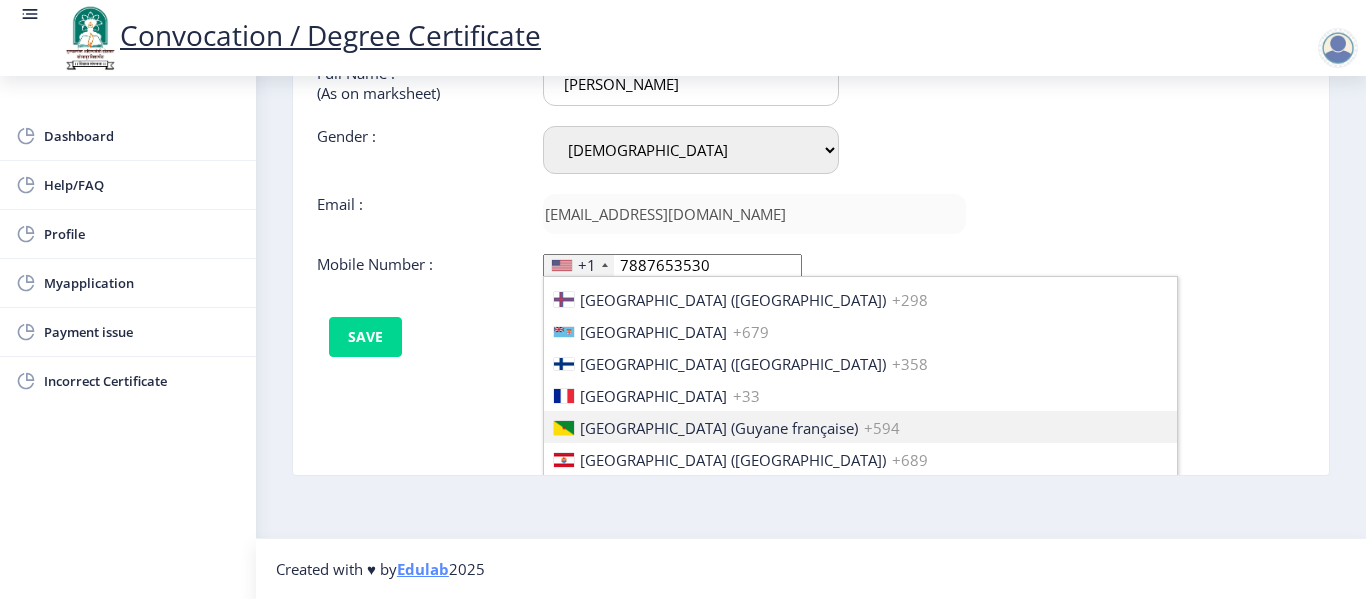 type 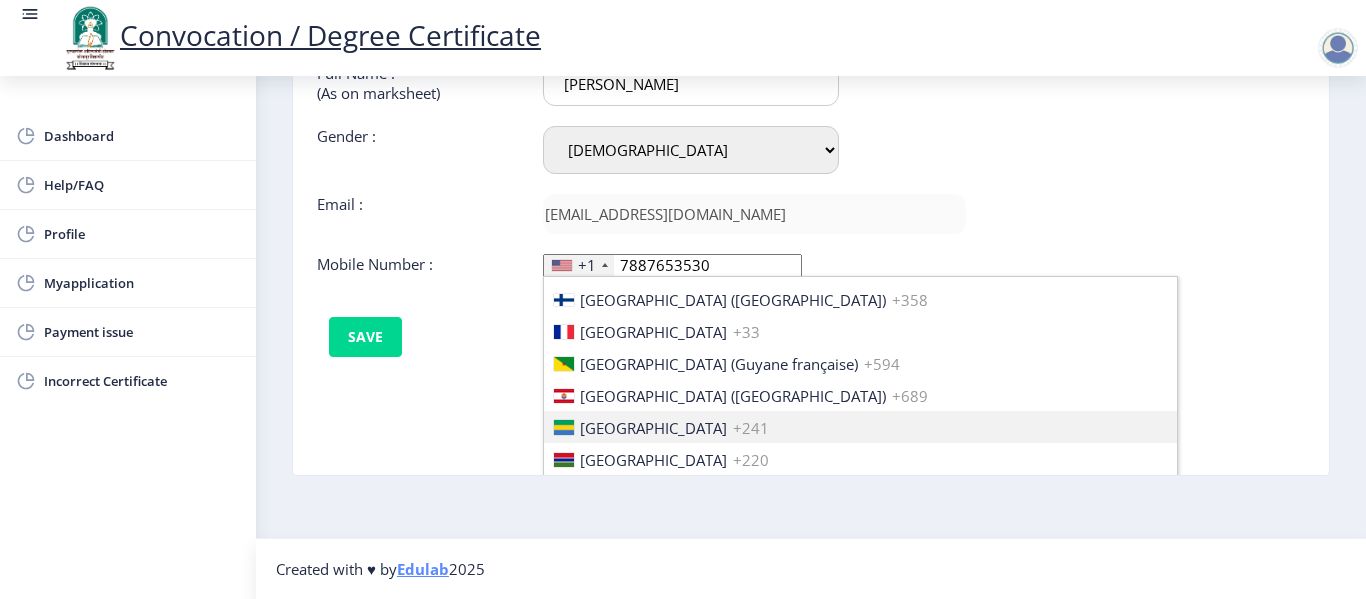 type 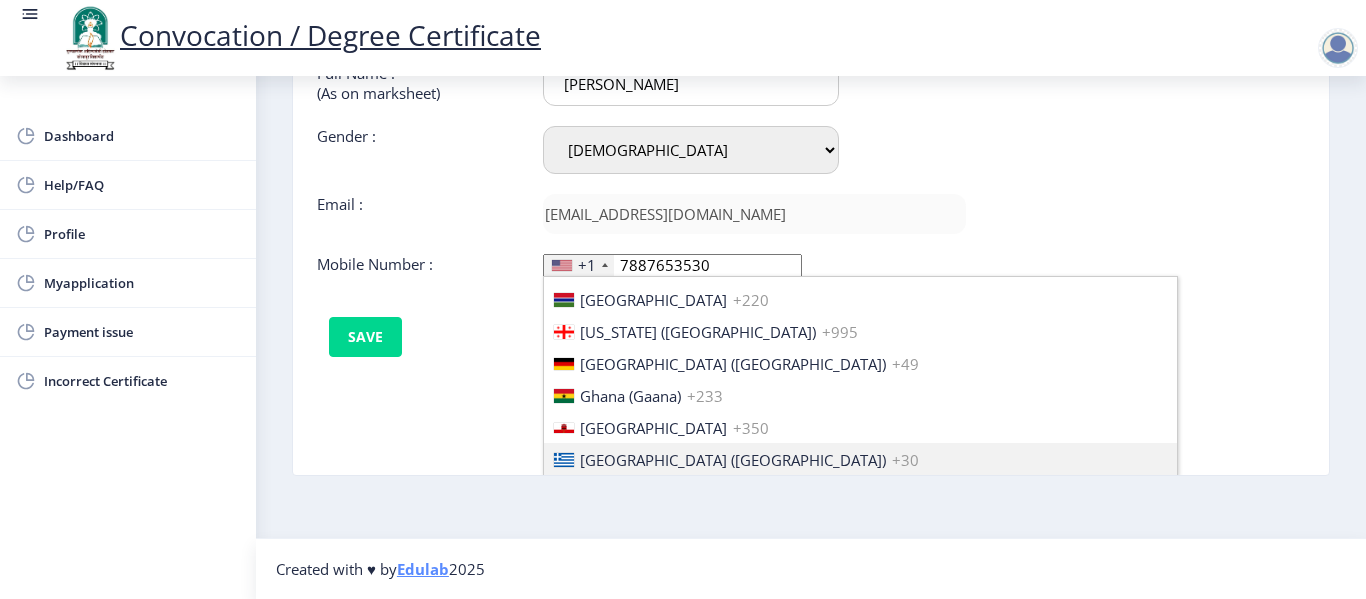 type 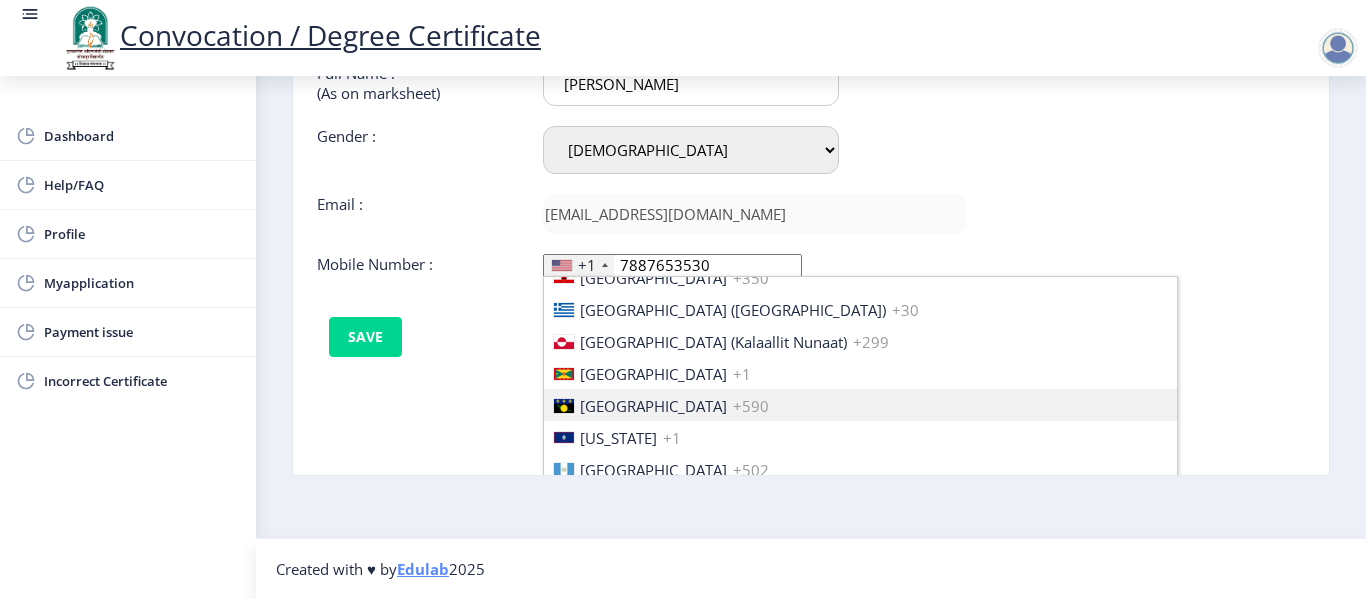 type 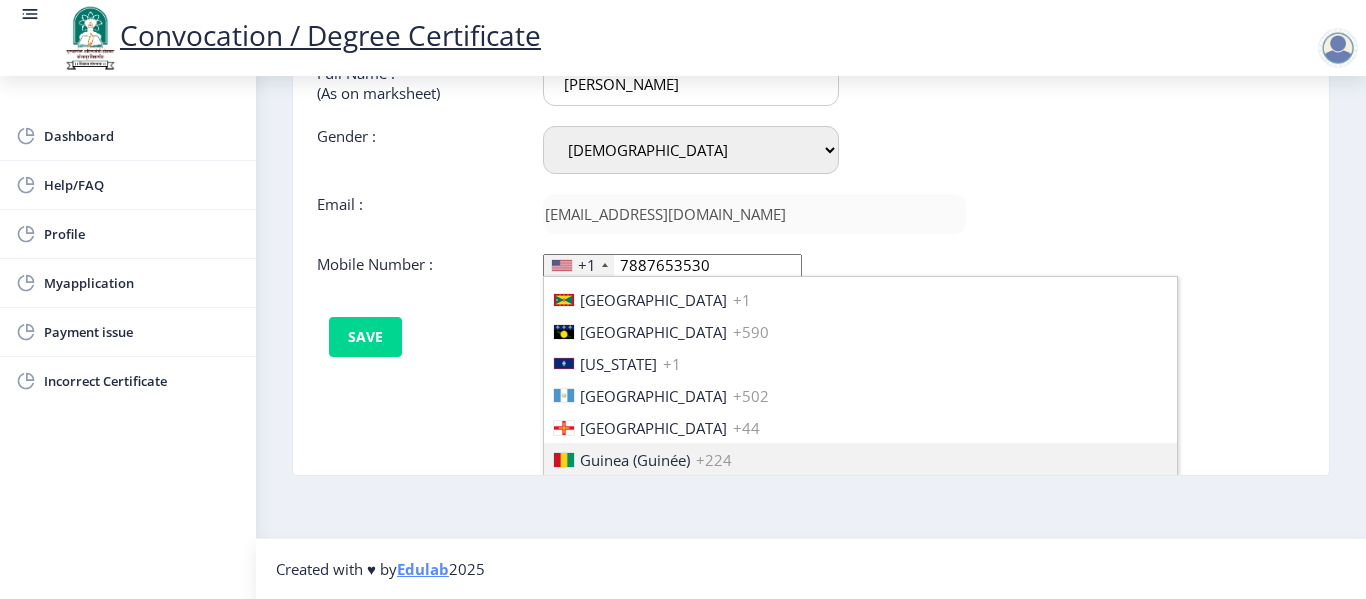 type 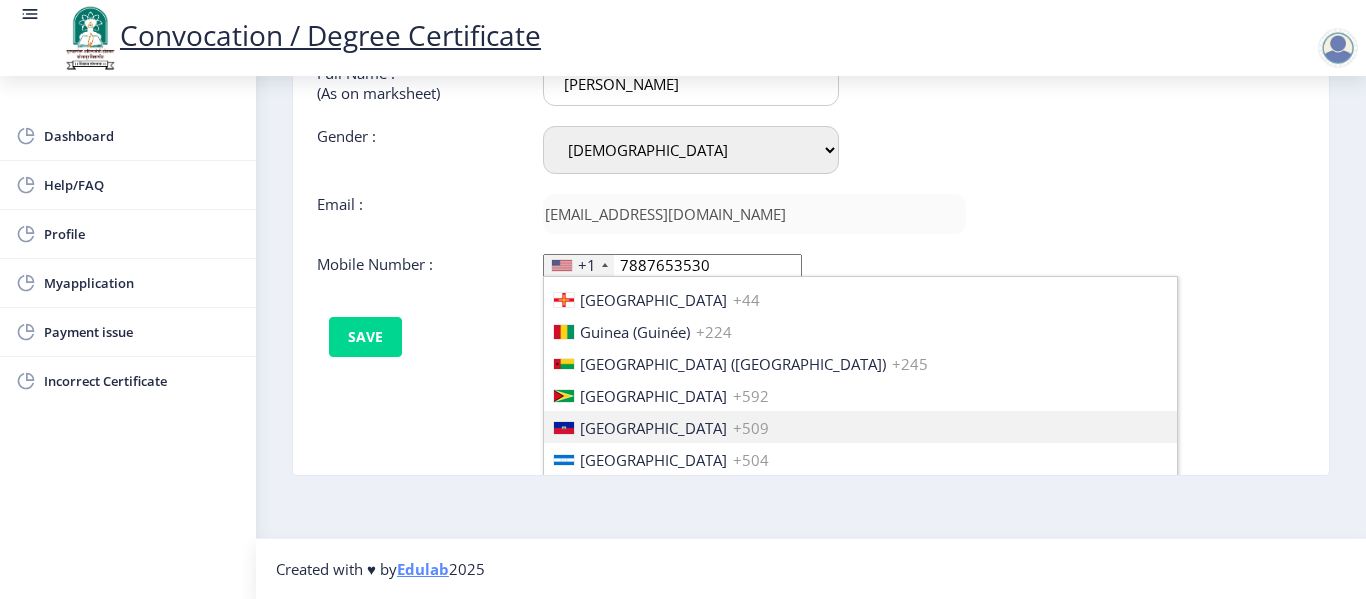 type 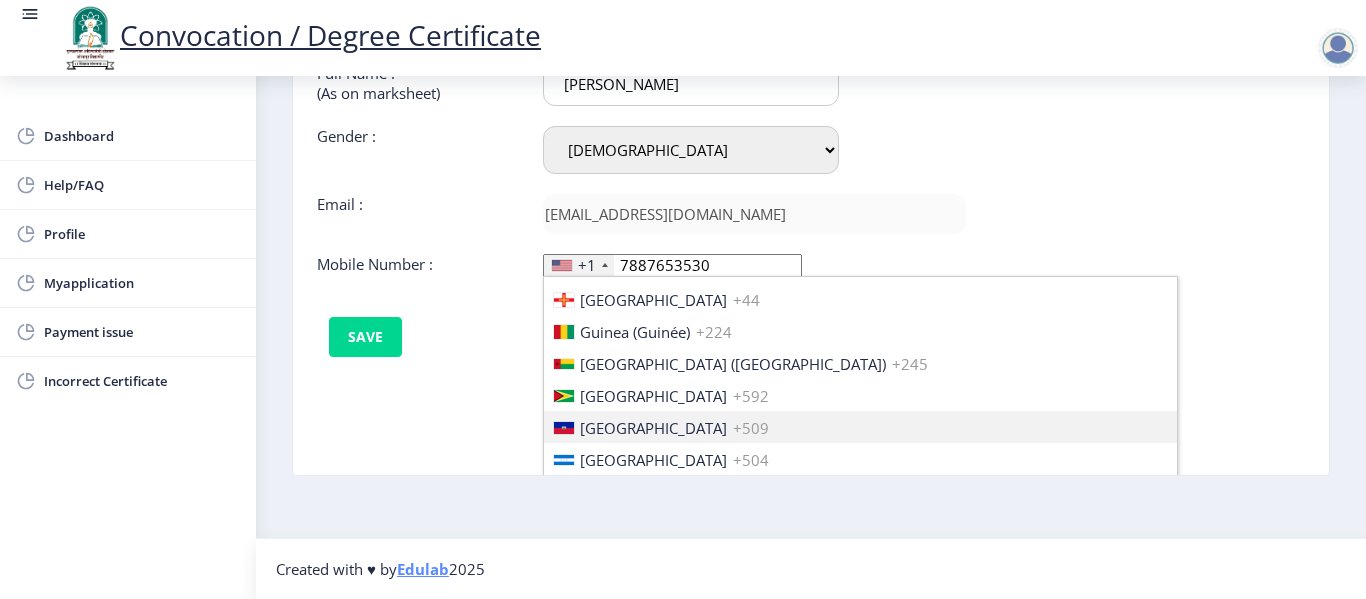 type 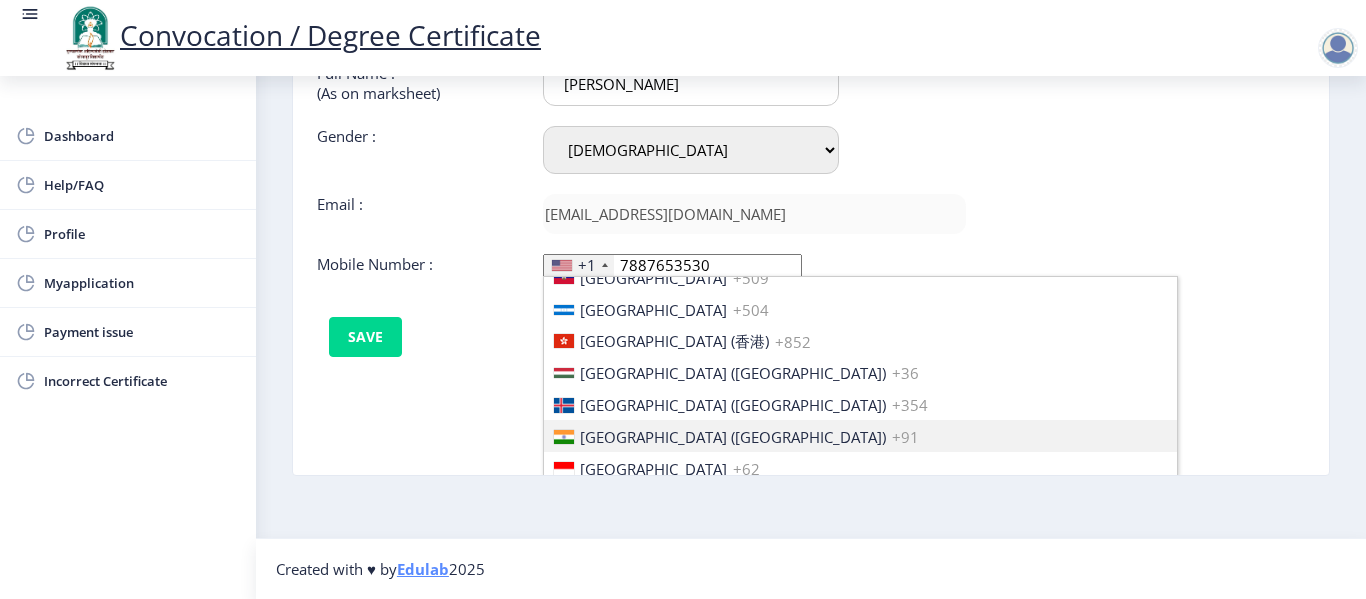 type 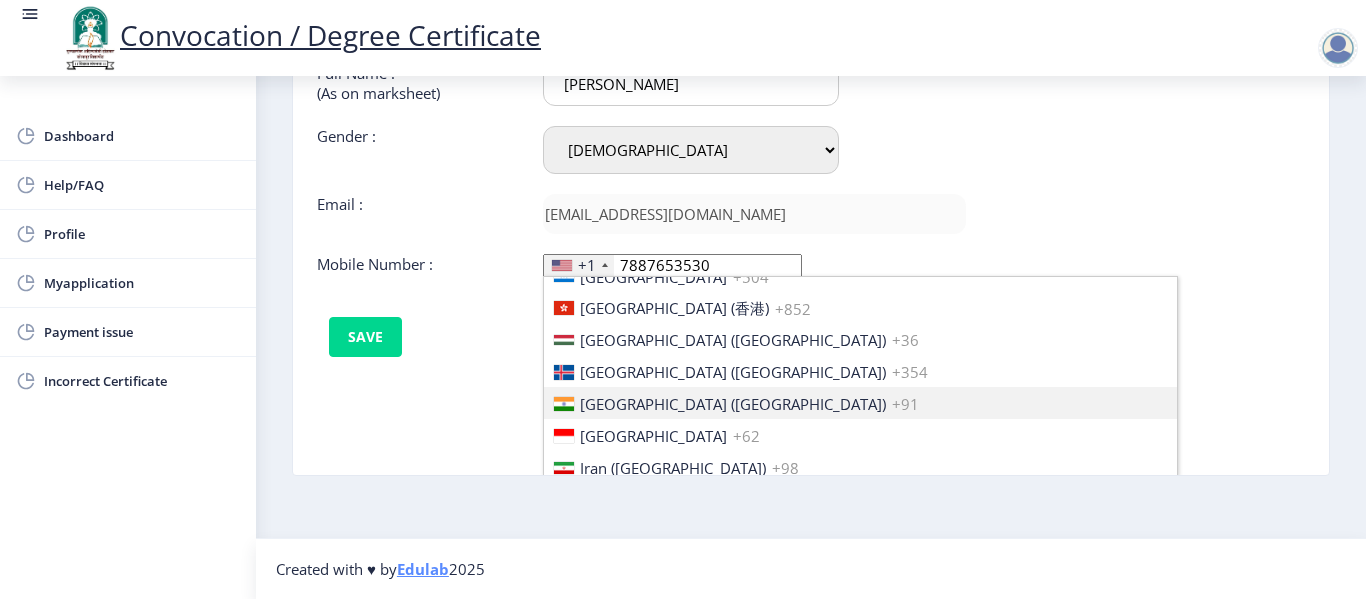 type 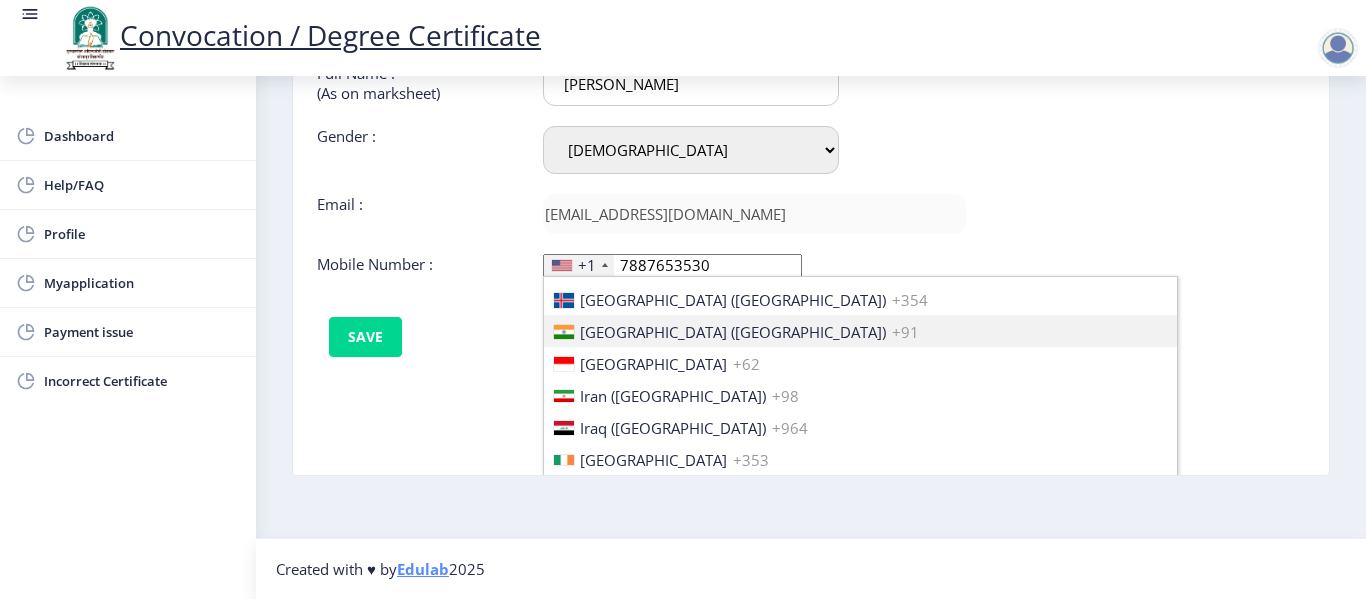 type 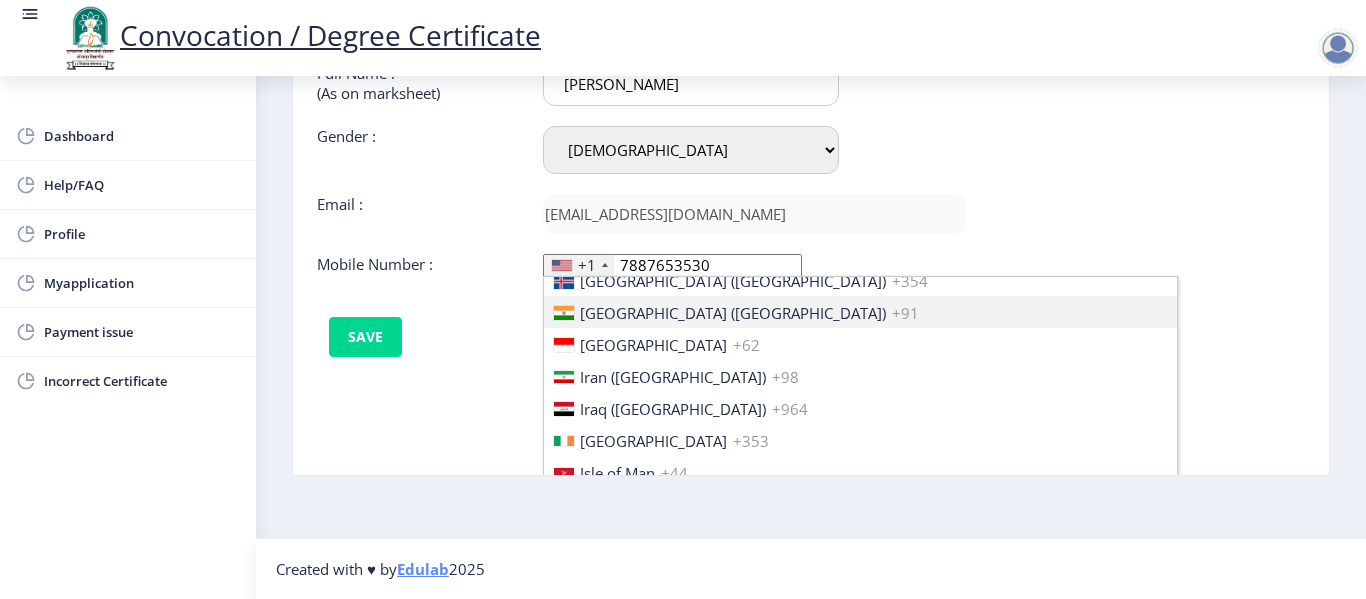 type 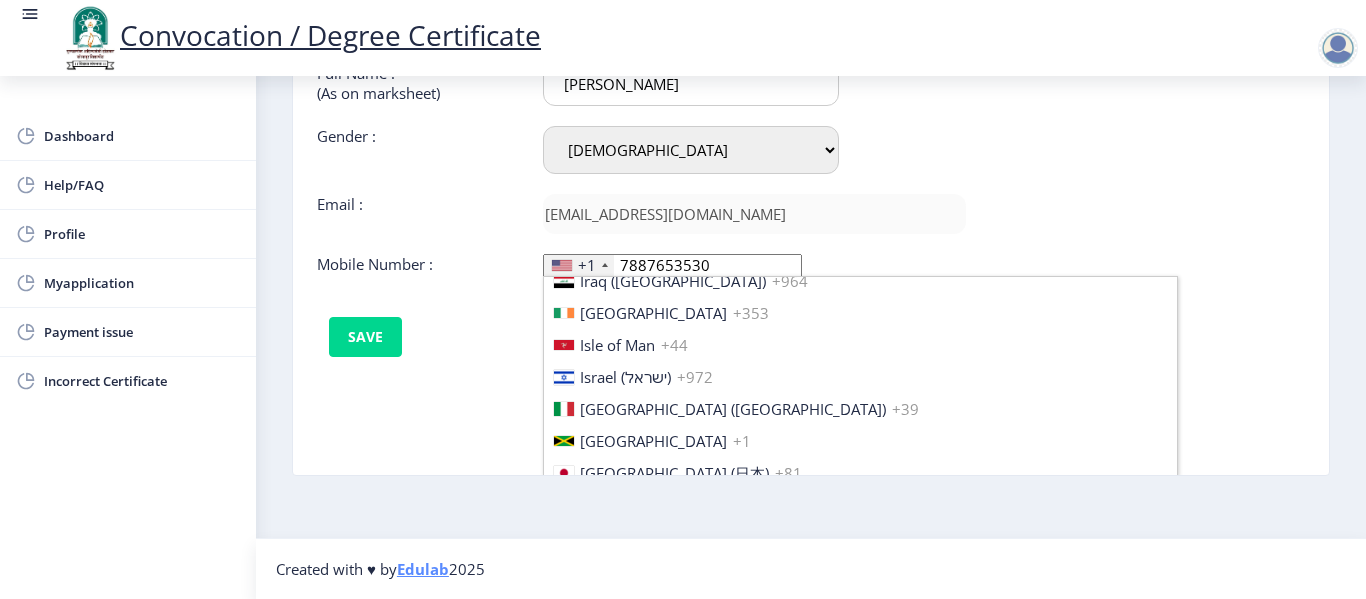 type 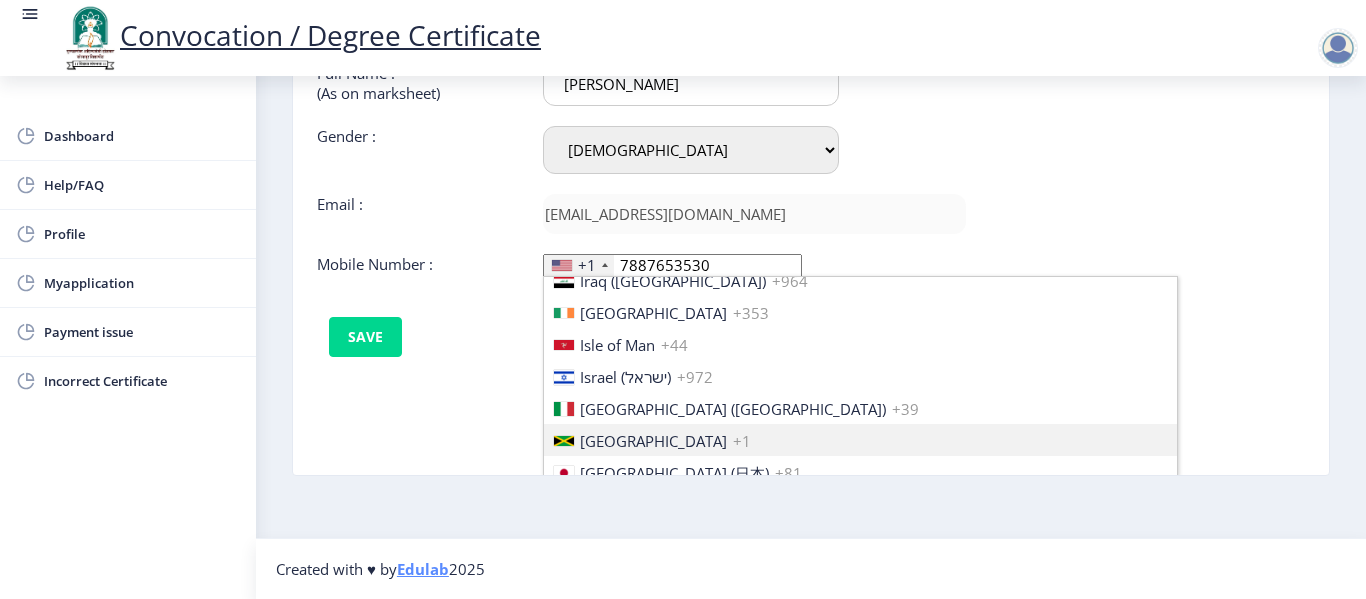 type 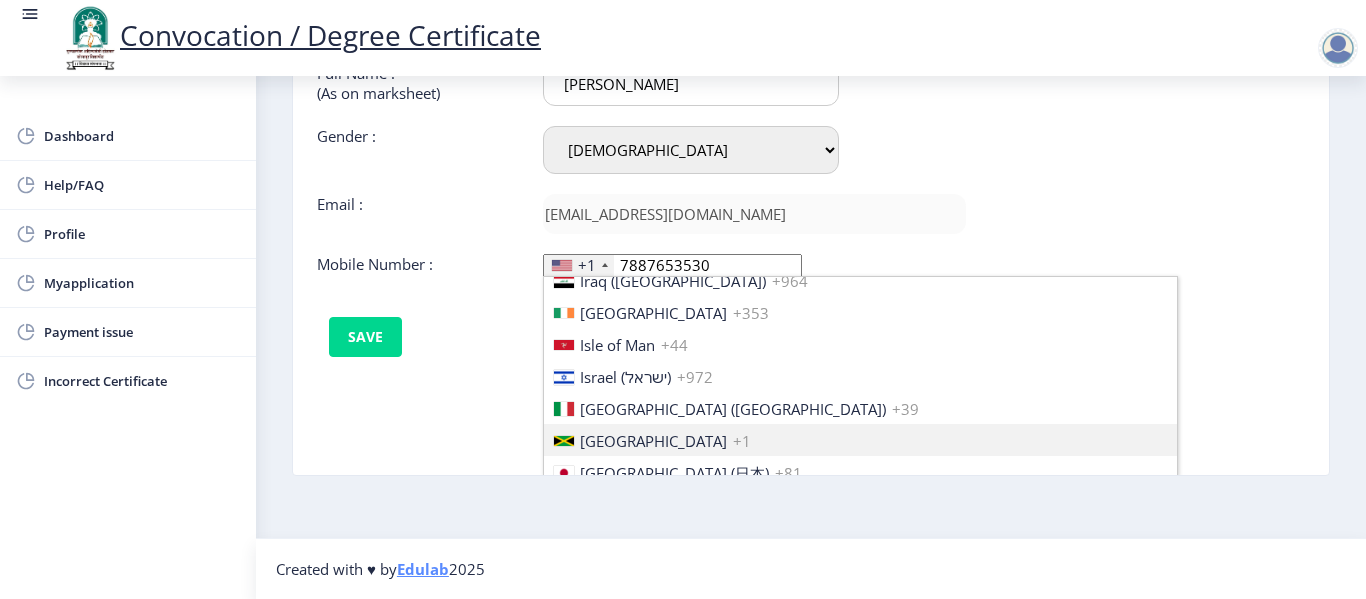 type 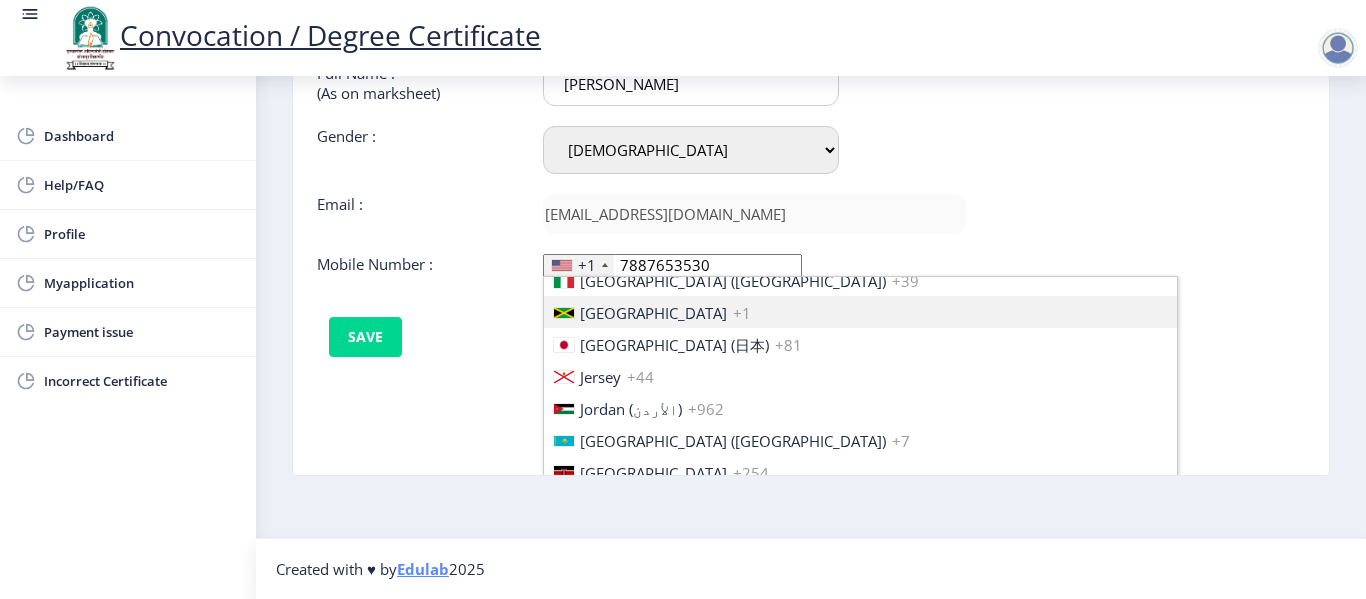 type 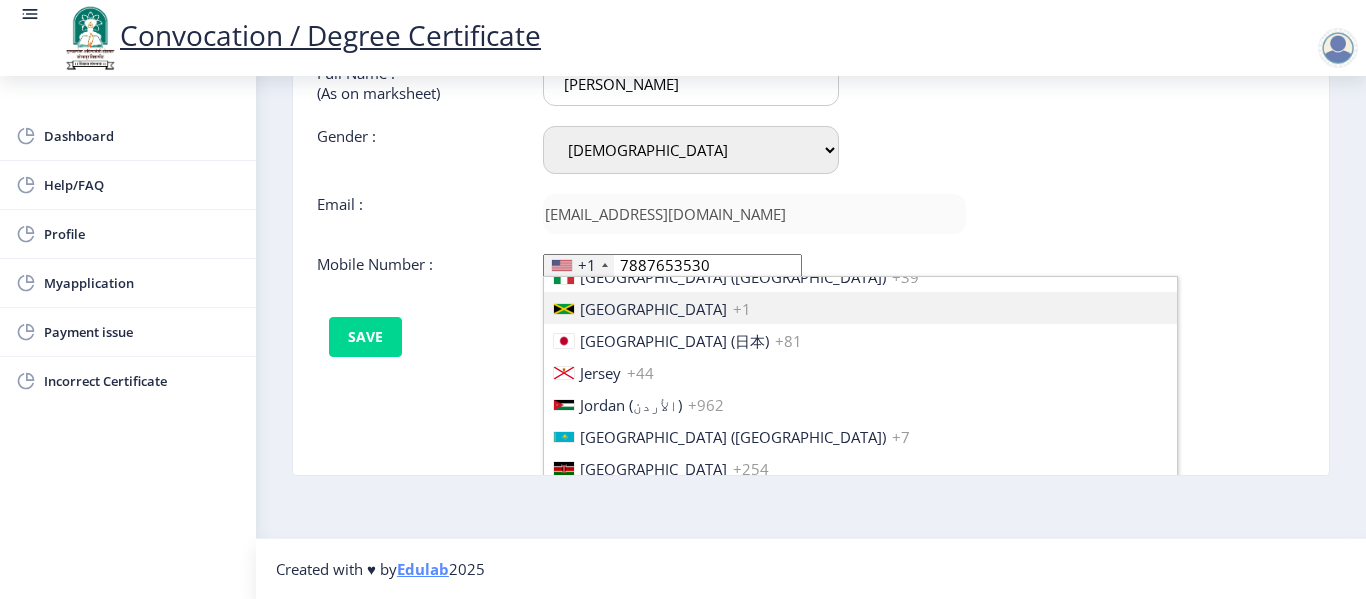type 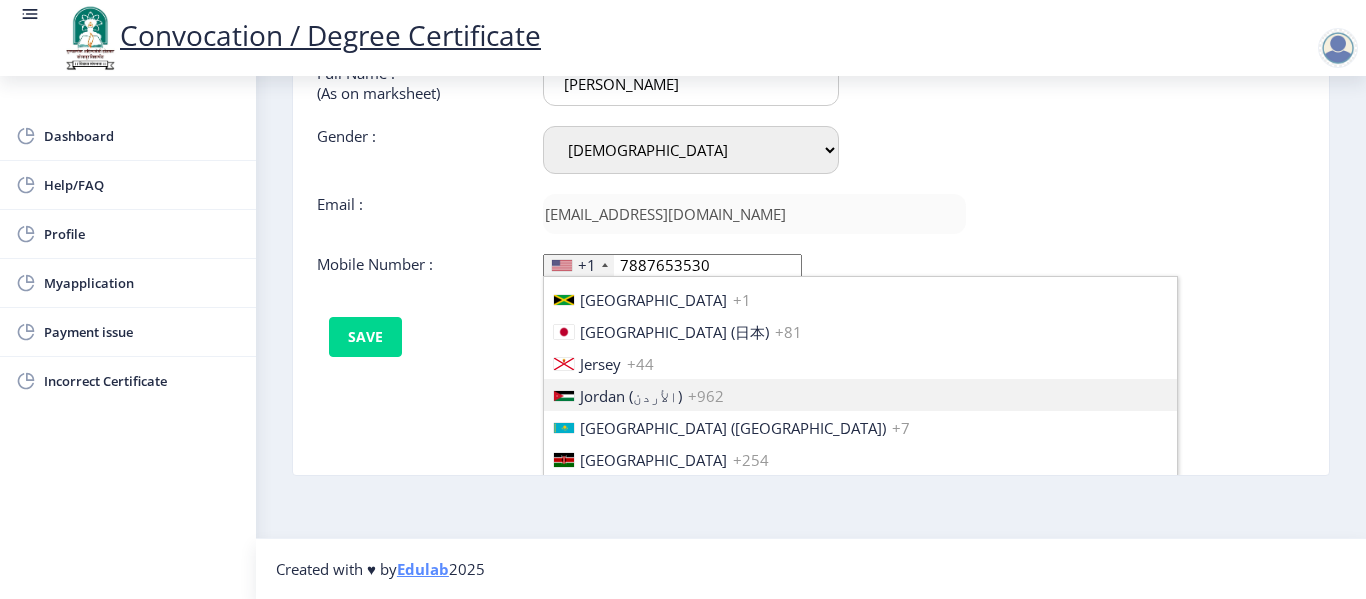 type 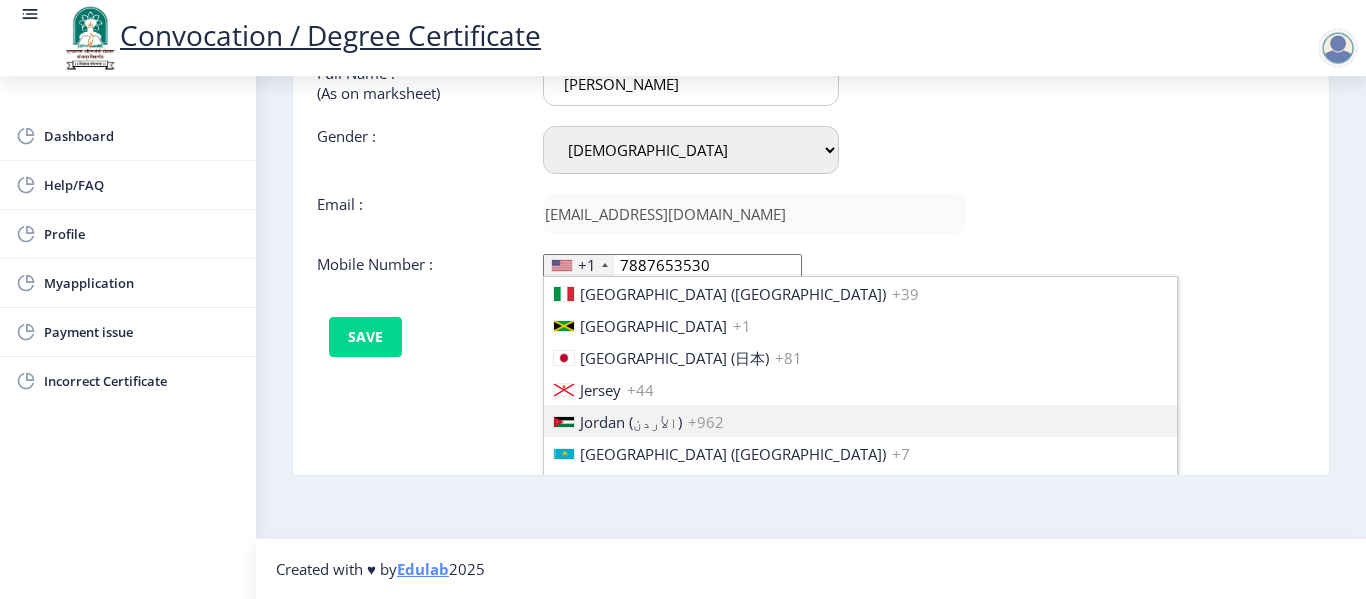 type 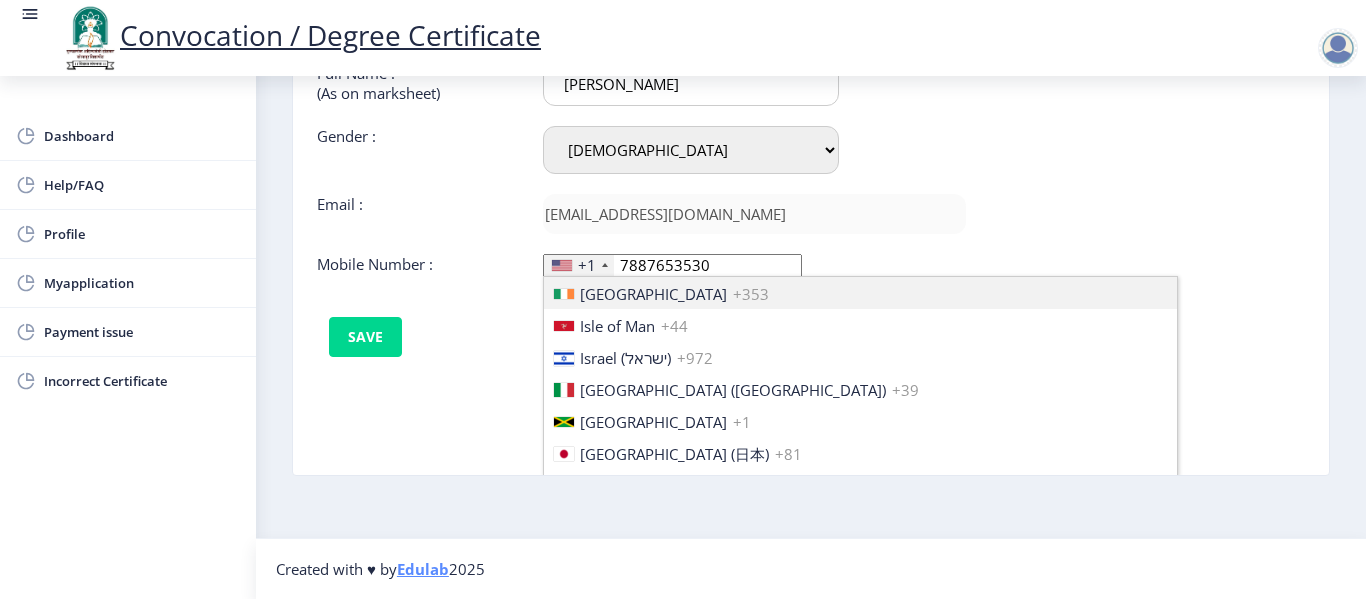 scroll, scrollTop: 3273, scrollLeft: 0, axis: vertical 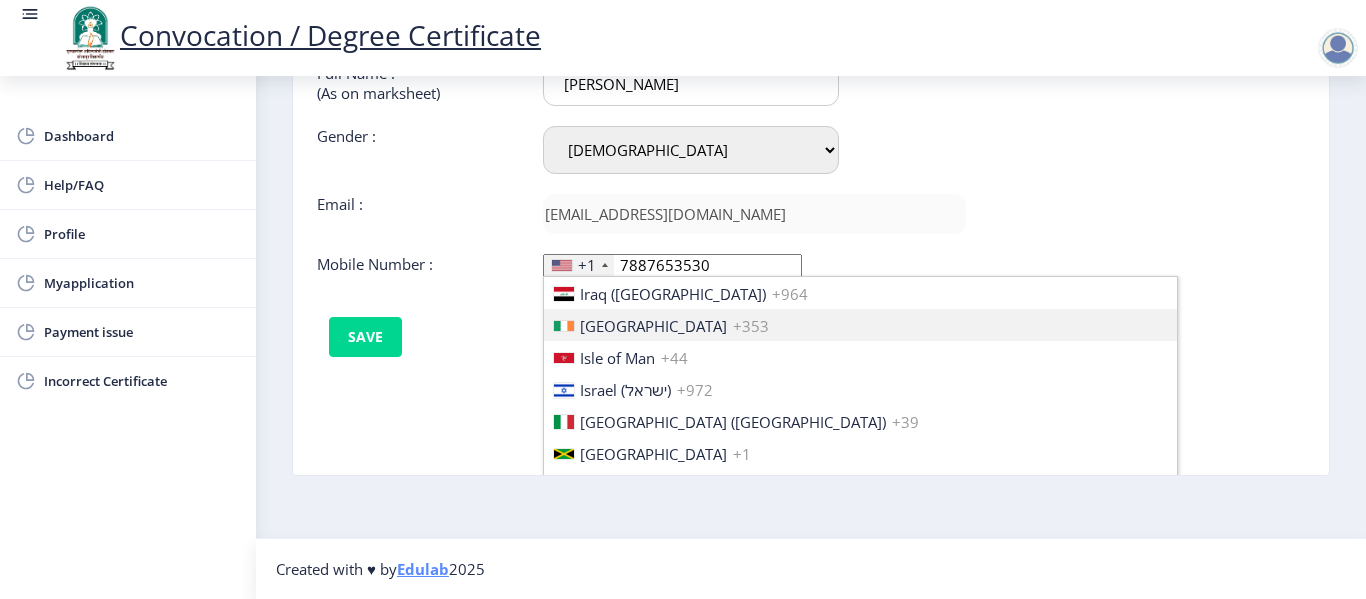 type 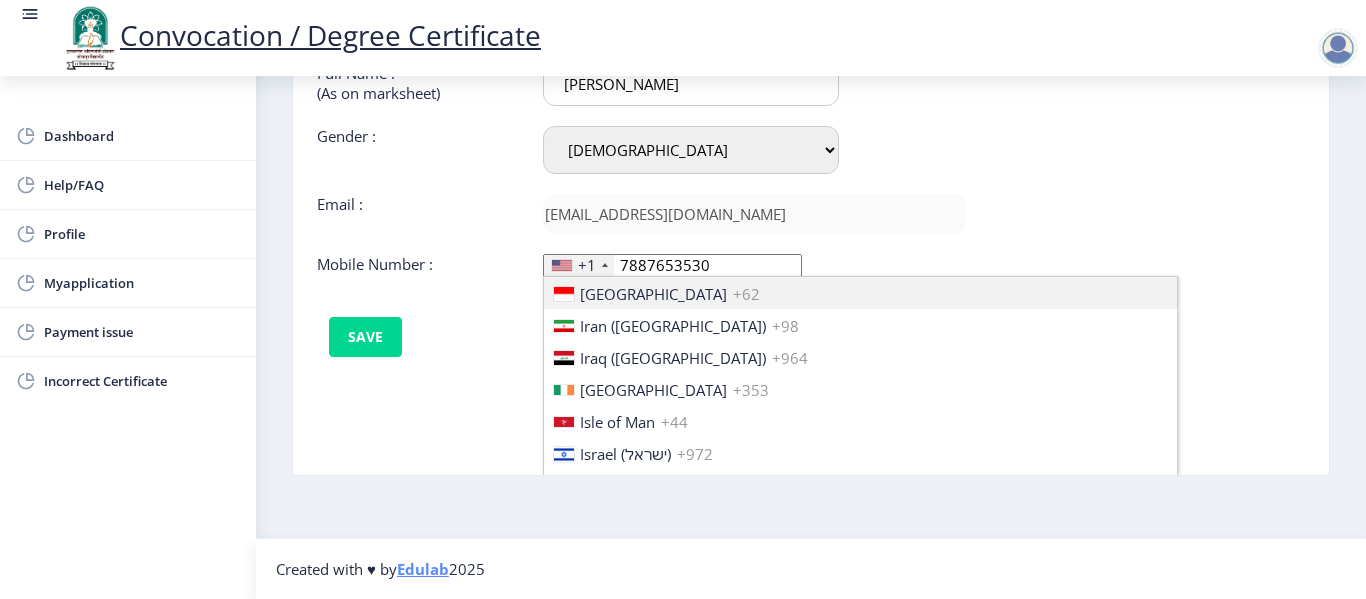 scroll, scrollTop: 3177, scrollLeft: 0, axis: vertical 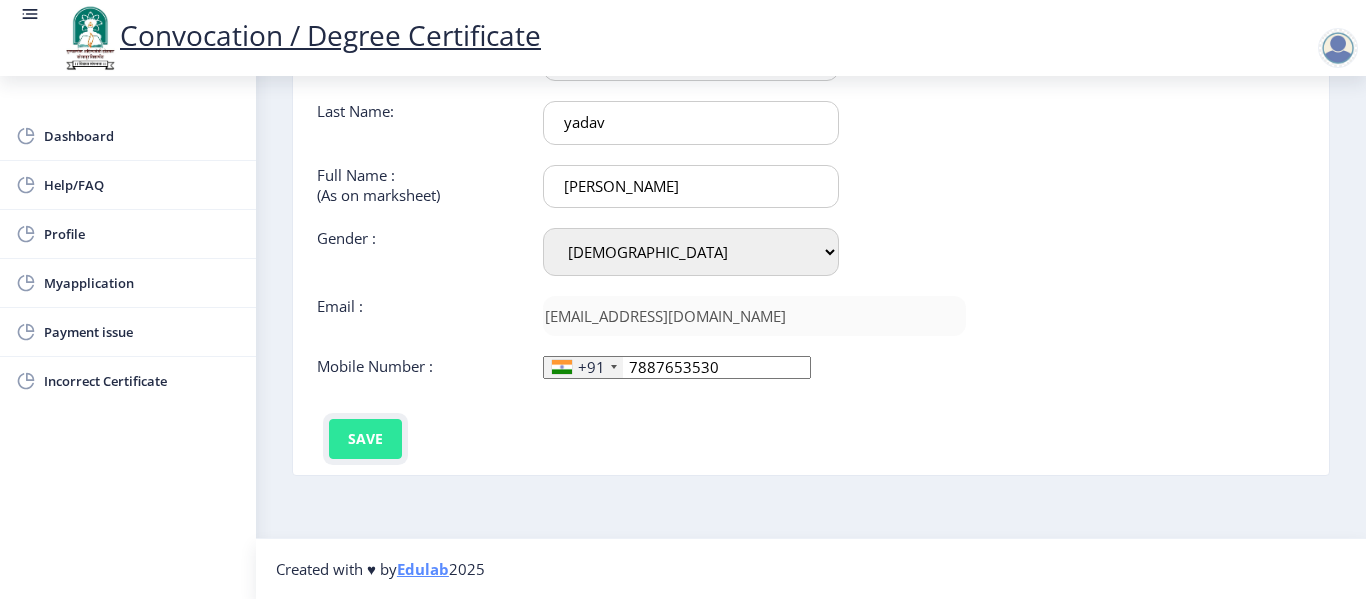 click on "Save" 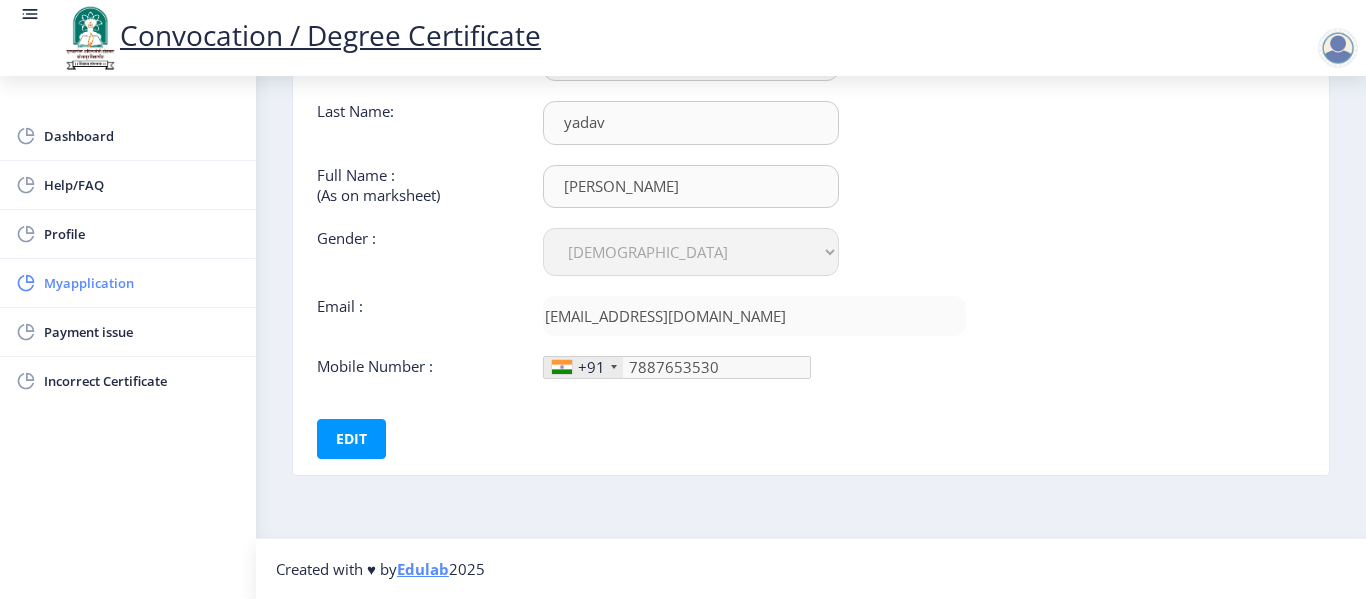 click on "Myapplication" 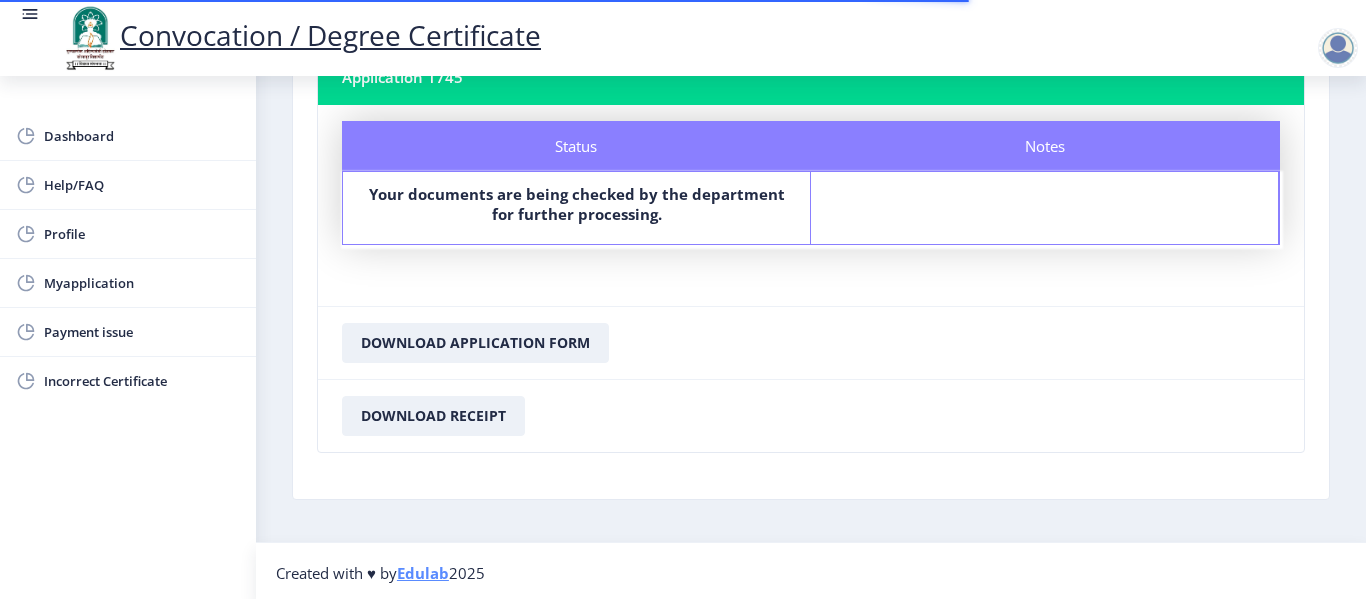 scroll, scrollTop: 157, scrollLeft: 0, axis: vertical 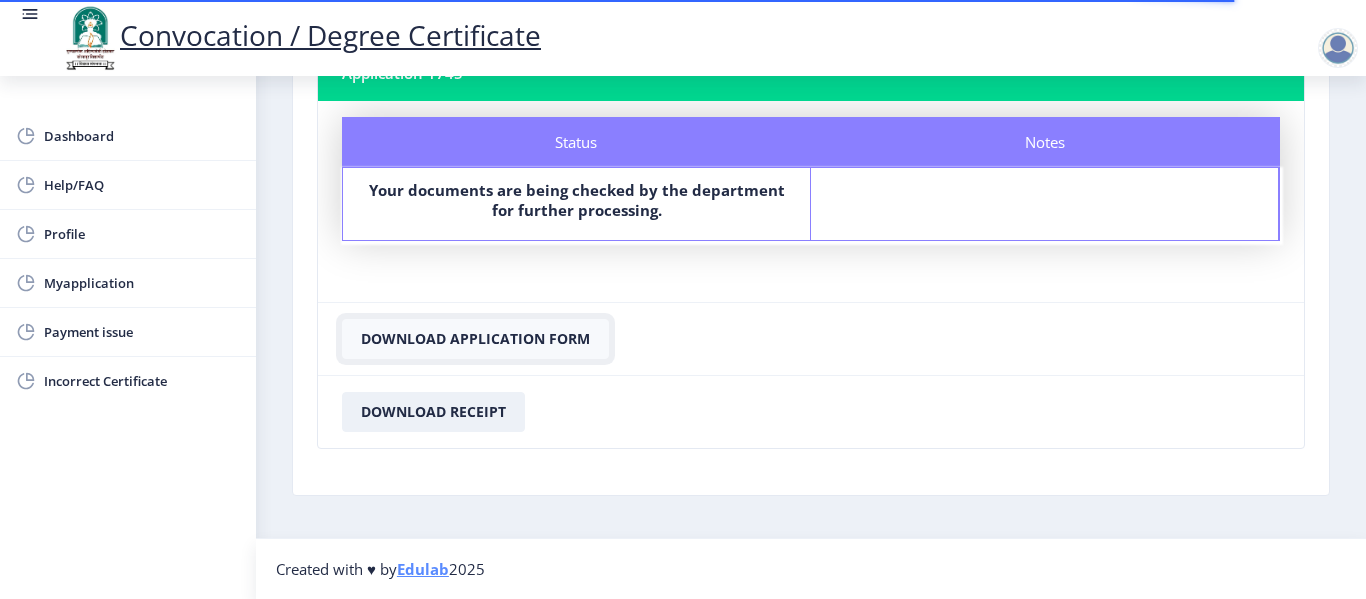 click on "Download Application Form" 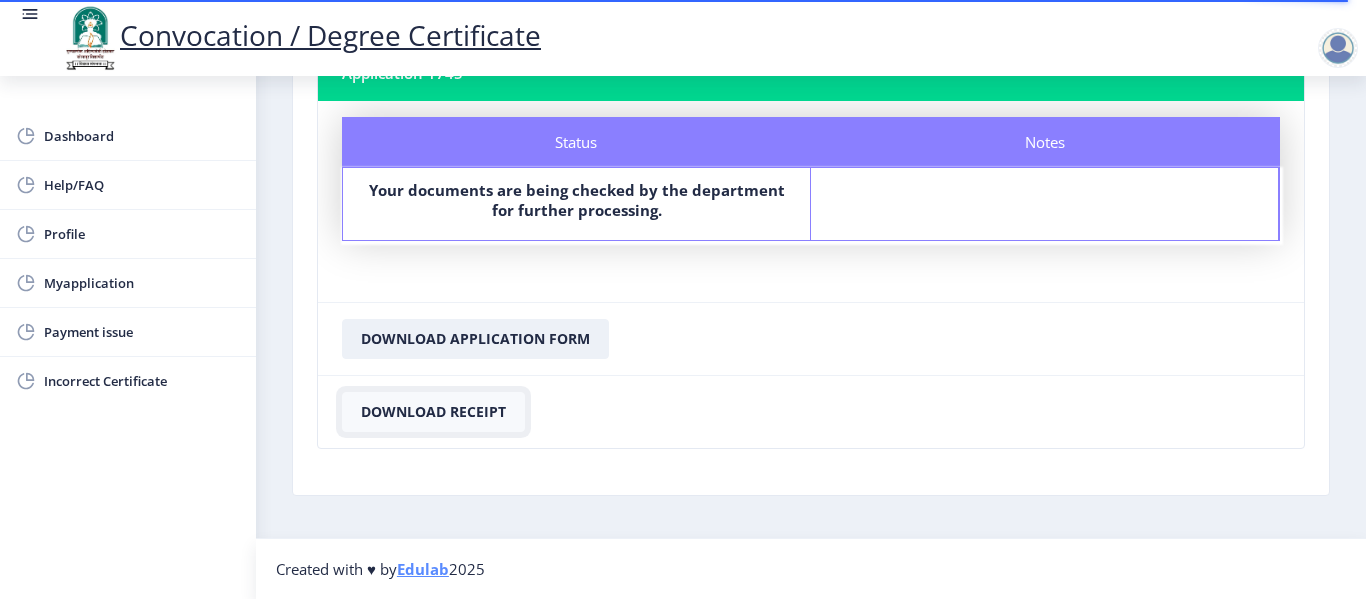 click on "Download Receipt" 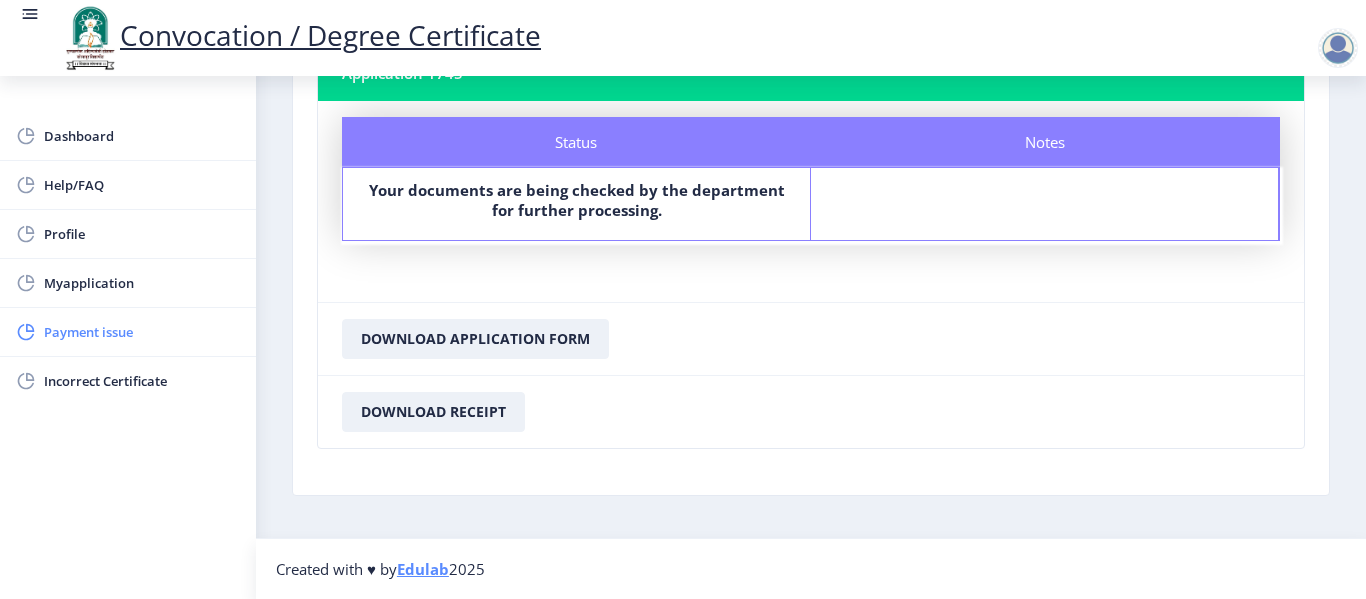 click on "Payment issue" 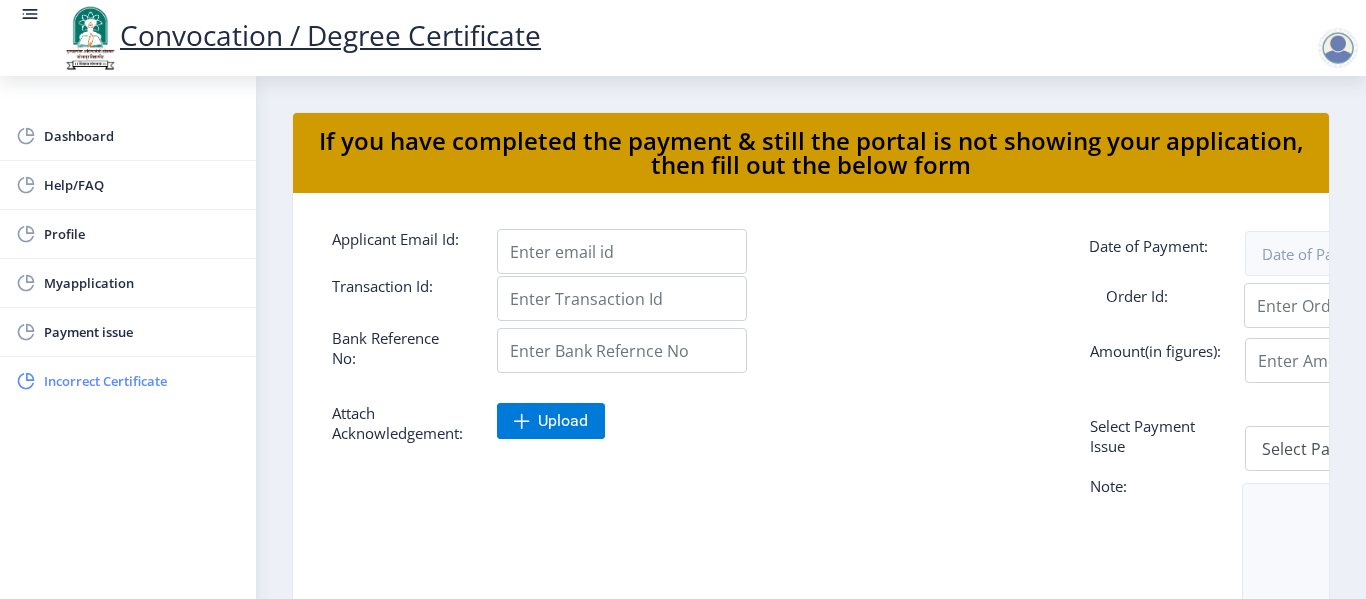 click on "Incorrect Certificate" 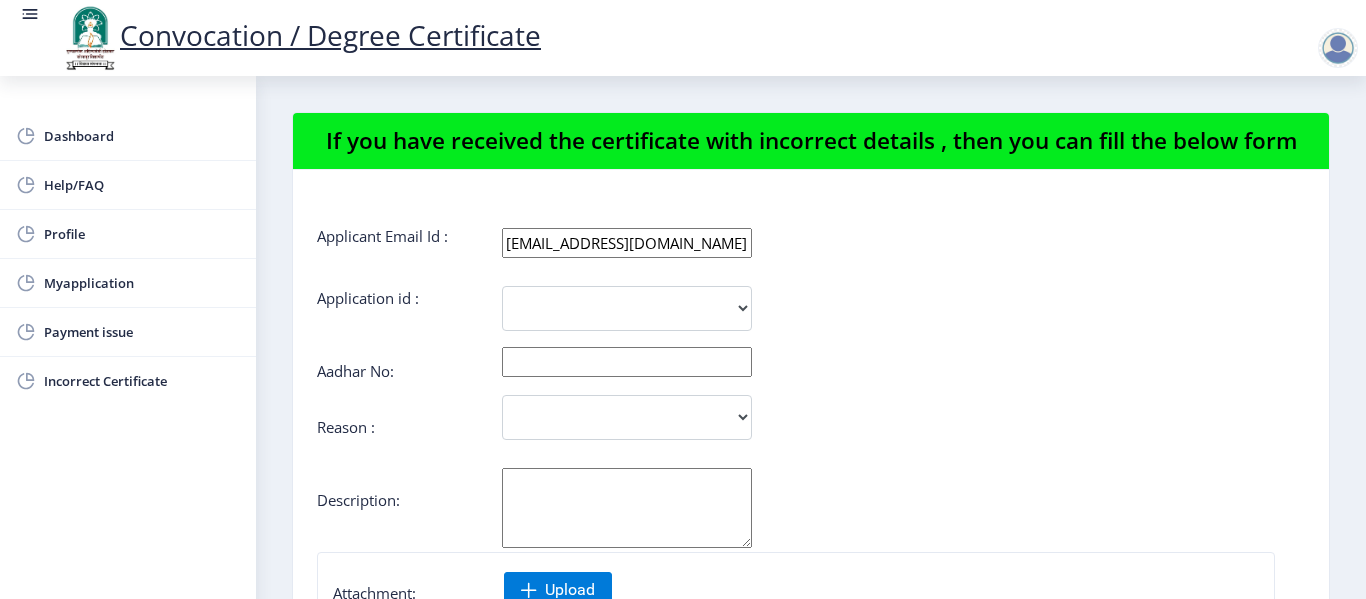 click 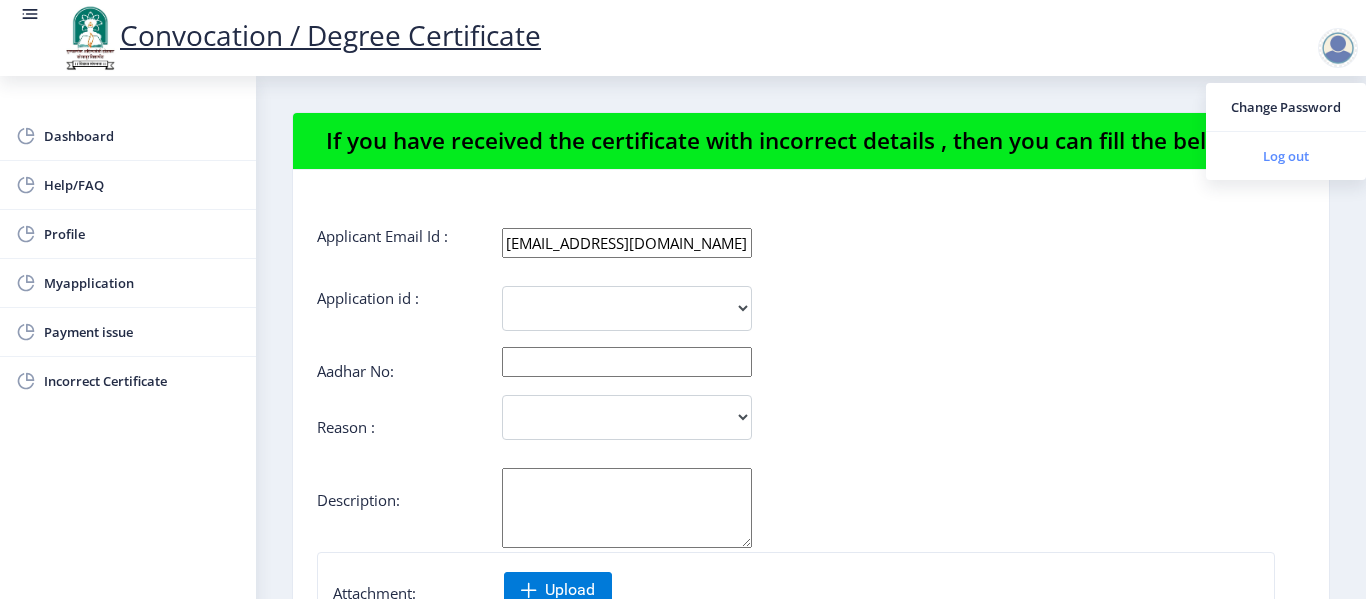 click on "Log out" at bounding box center (1286, 156) 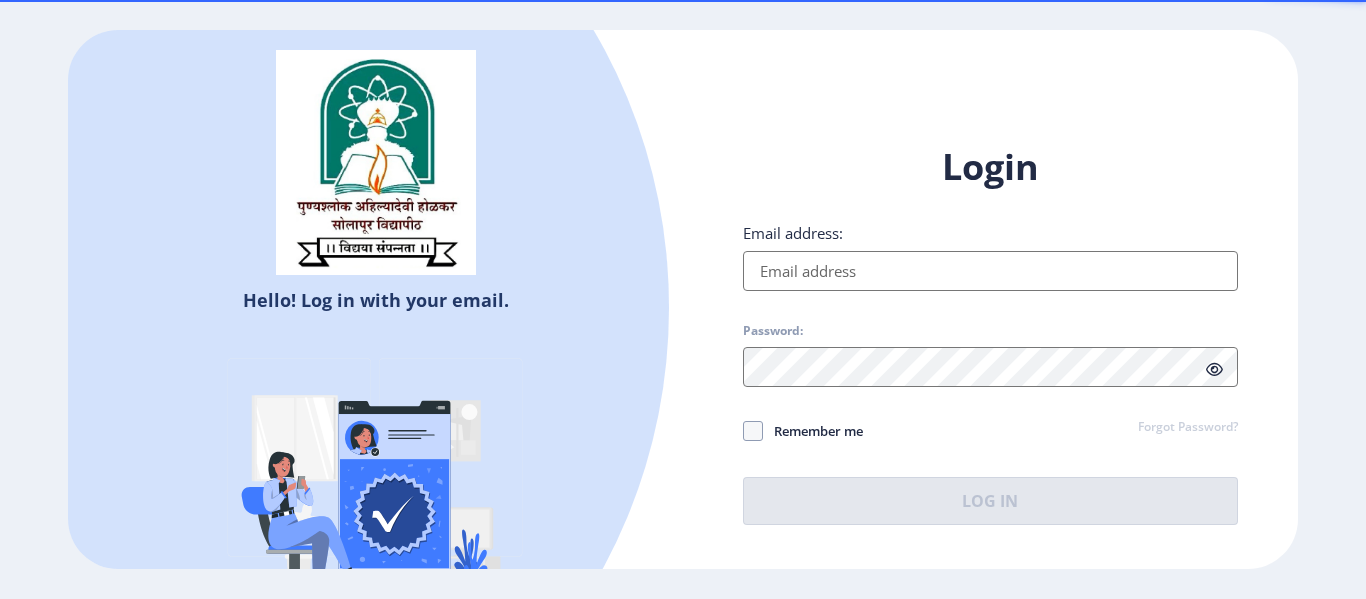 type on "[EMAIL_ADDRESS][DOMAIN_NAME]" 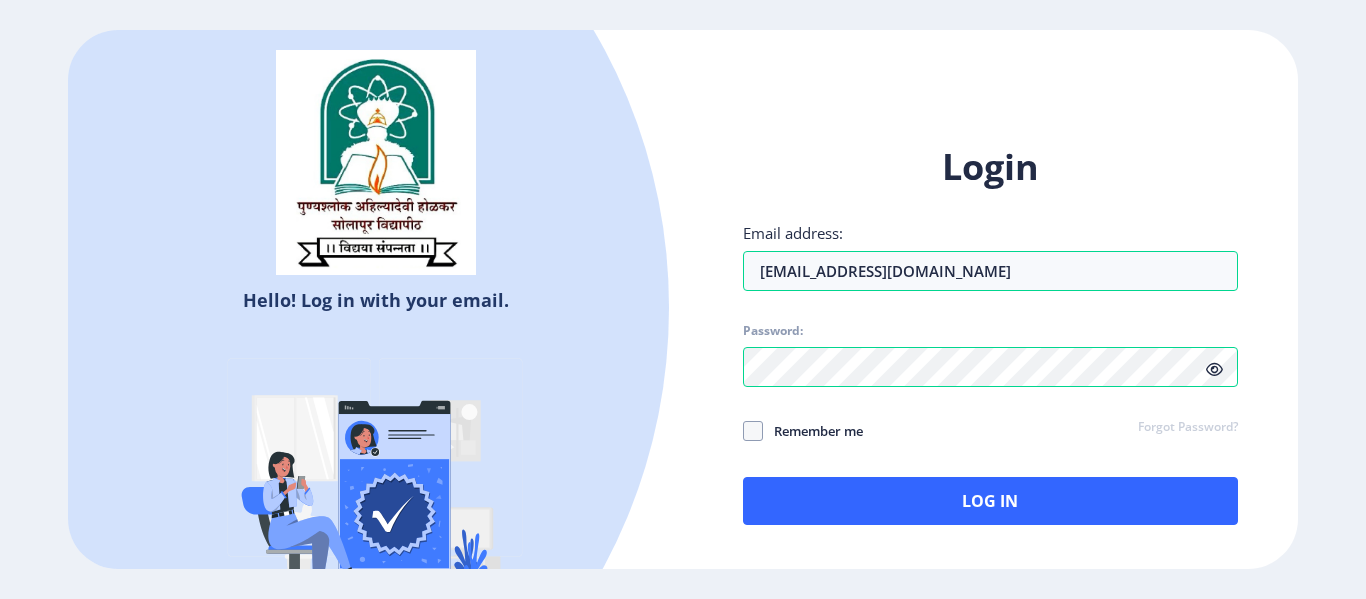 click on "Remember me" 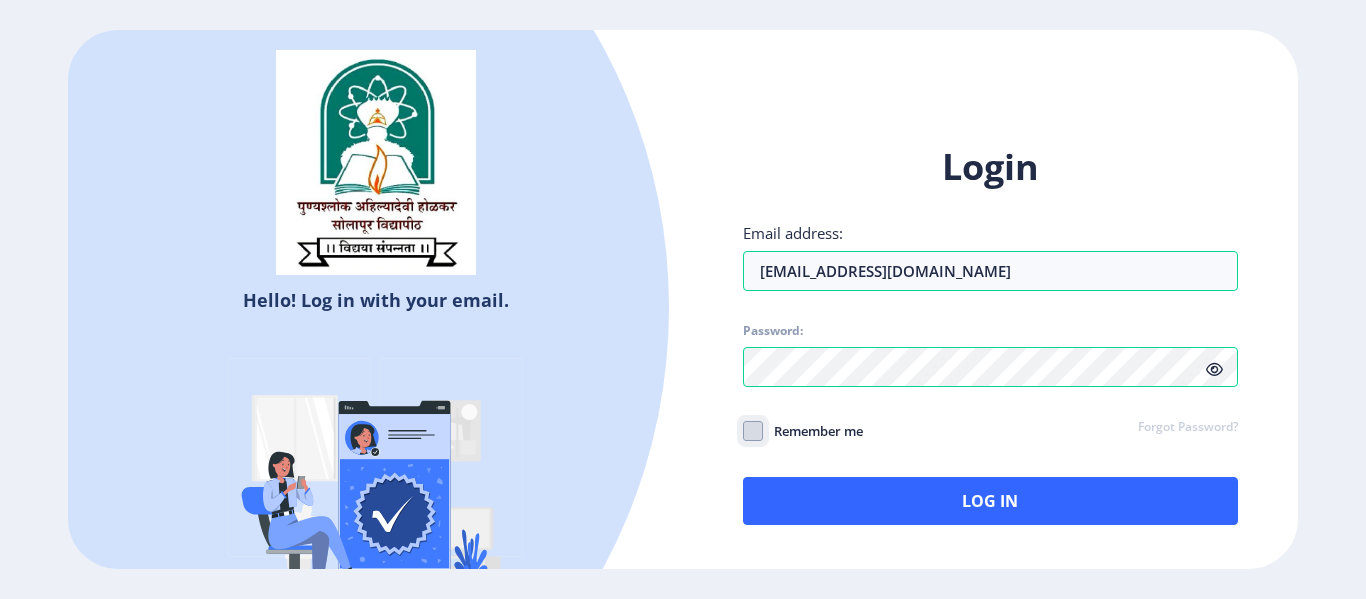 click on "Remember me" 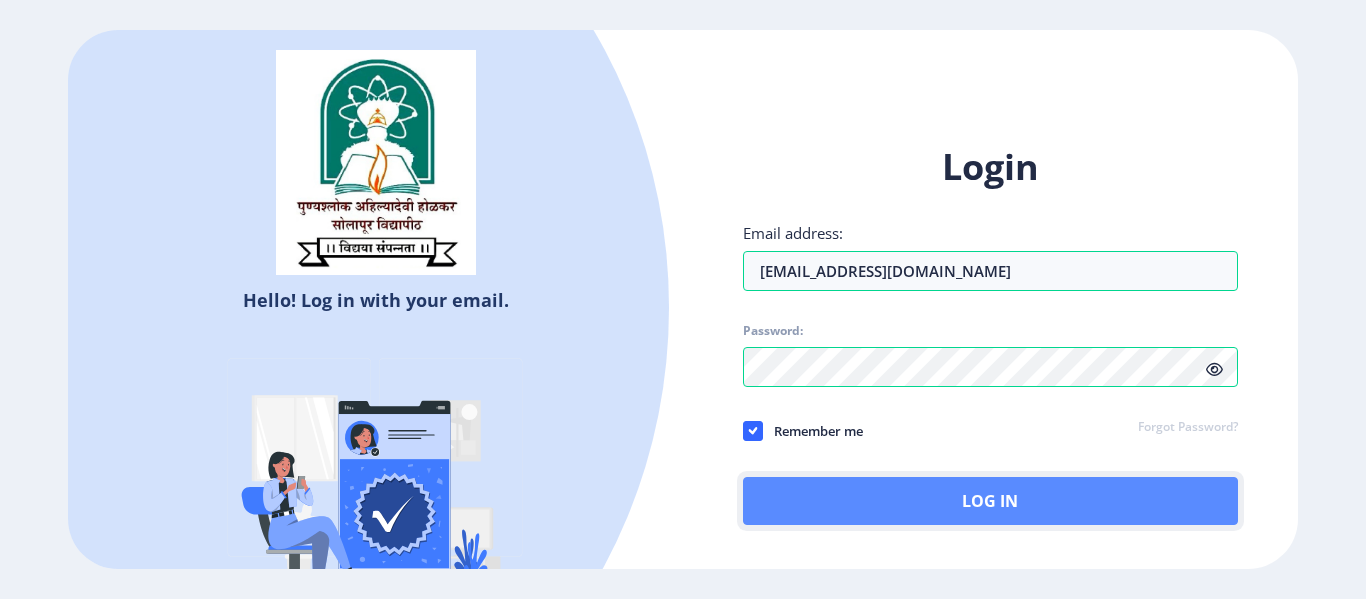 click on "Log In" 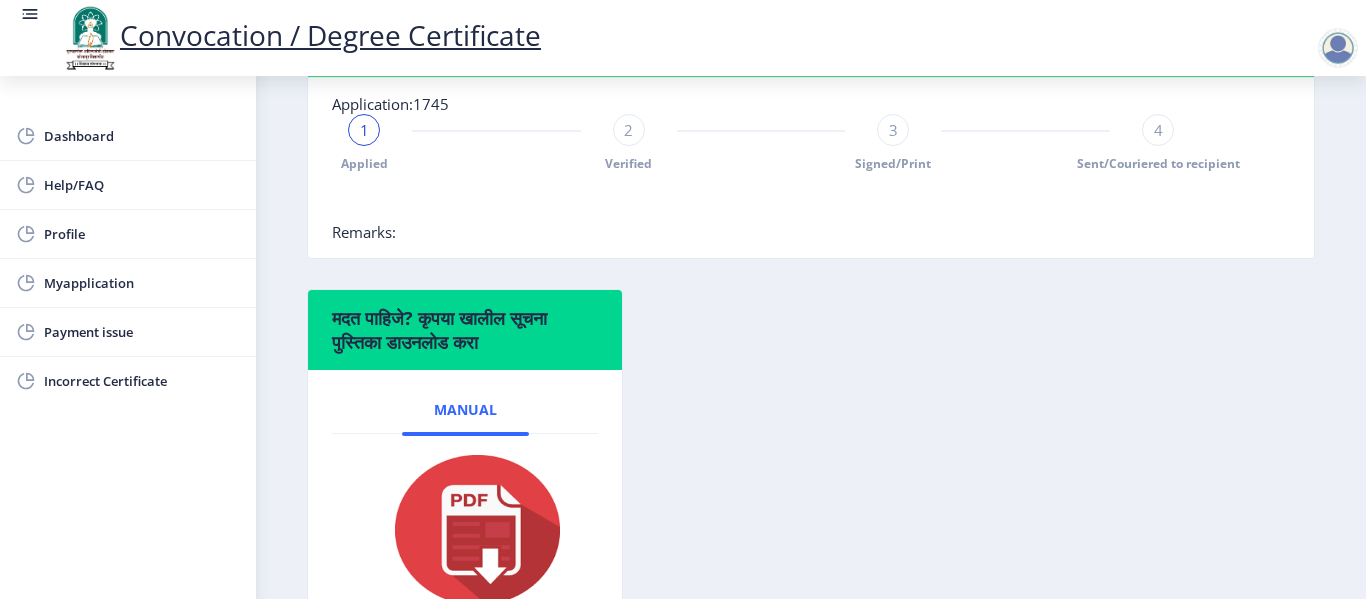 scroll, scrollTop: 510, scrollLeft: 0, axis: vertical 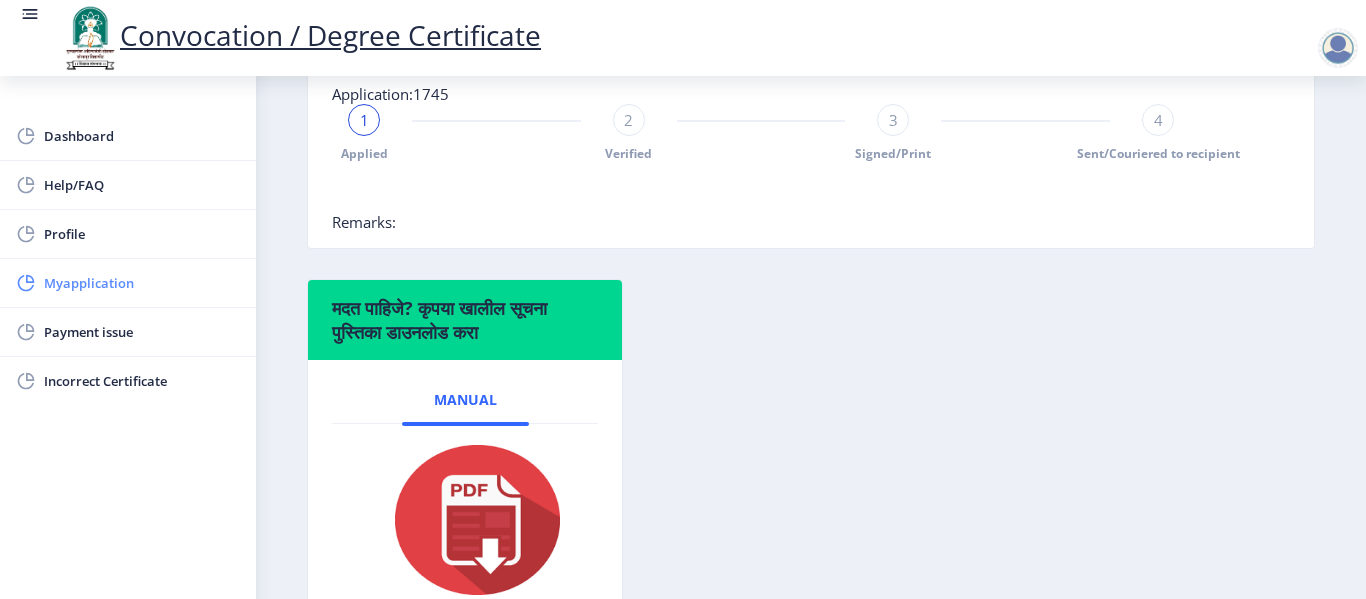 click on "Myapplication" 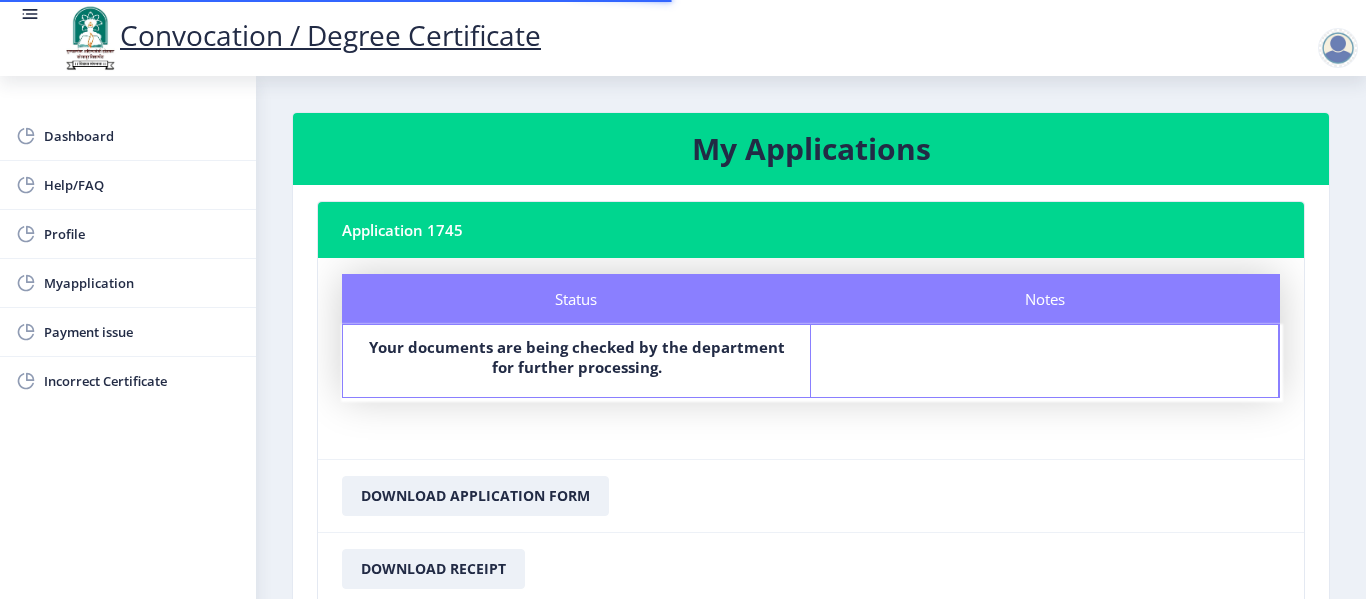 scroll, scrollTop: 157, scrollLeft: 0, axis: vertical 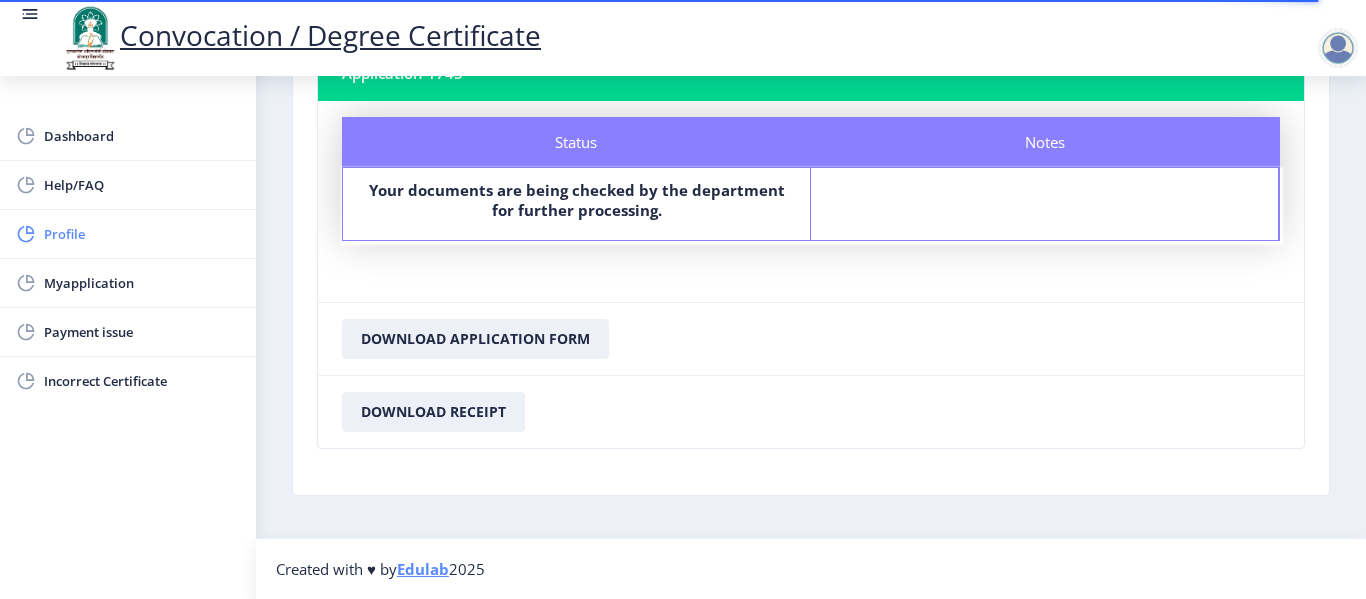 click on "Profile" 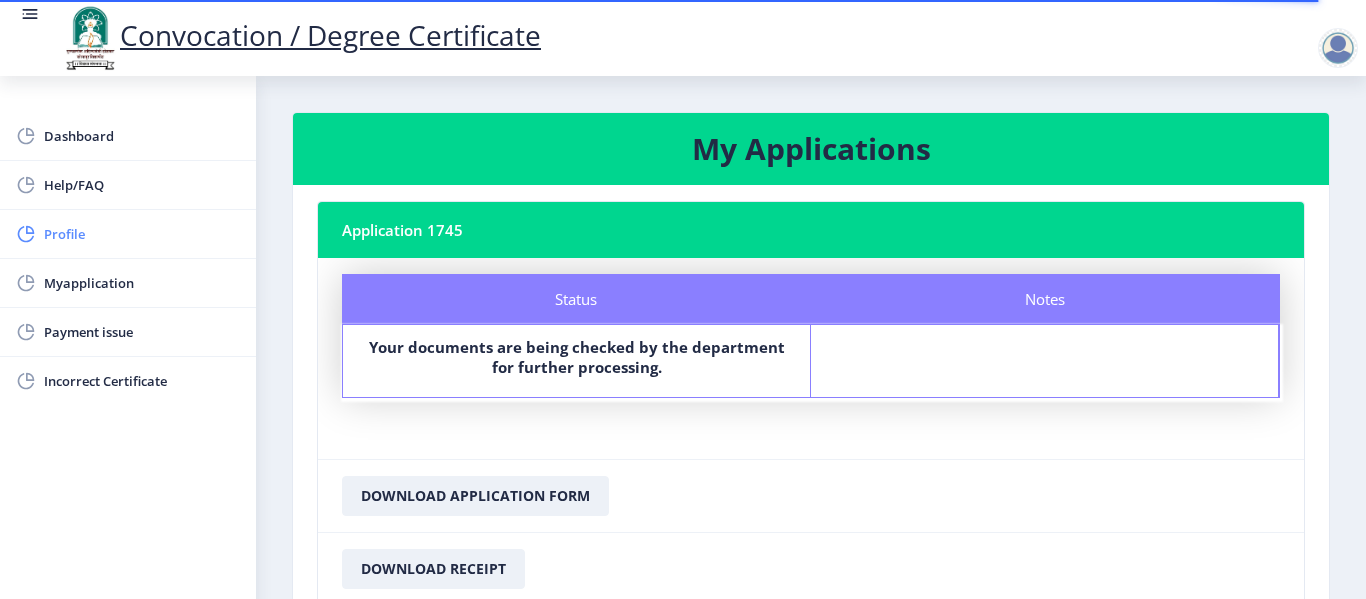 select on "[DEMOGRAPHIC_DATA]" 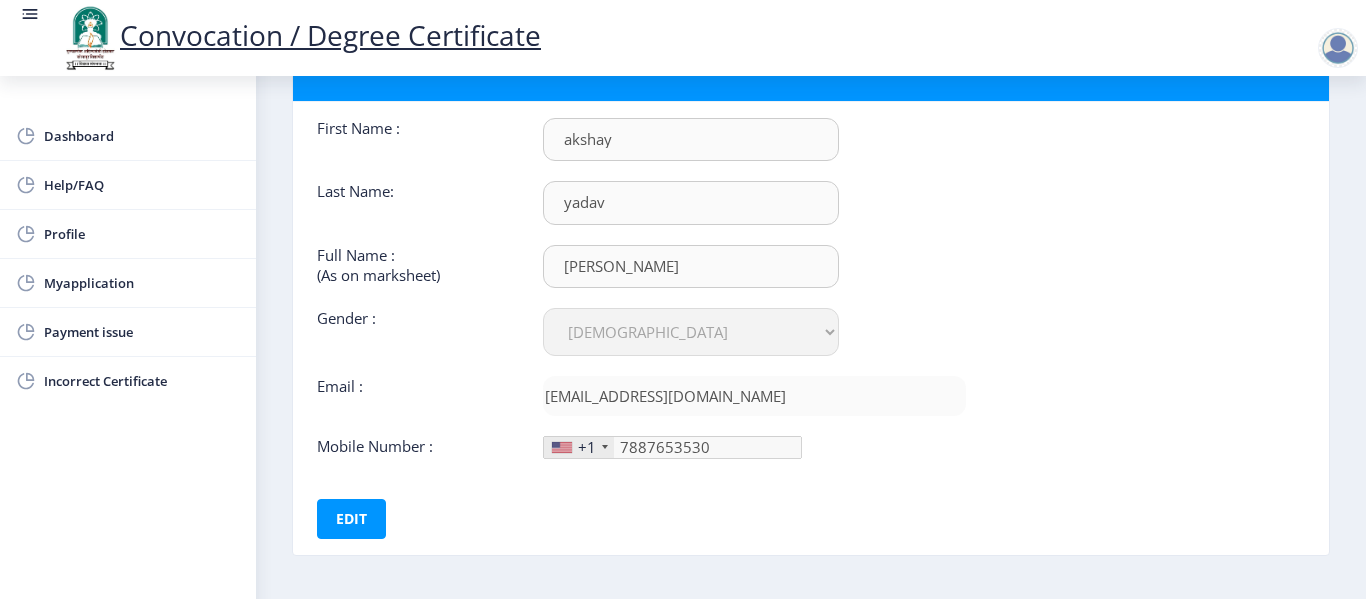 scroll, scrollTop: 192, scrollLeft: 0, axis: vertical 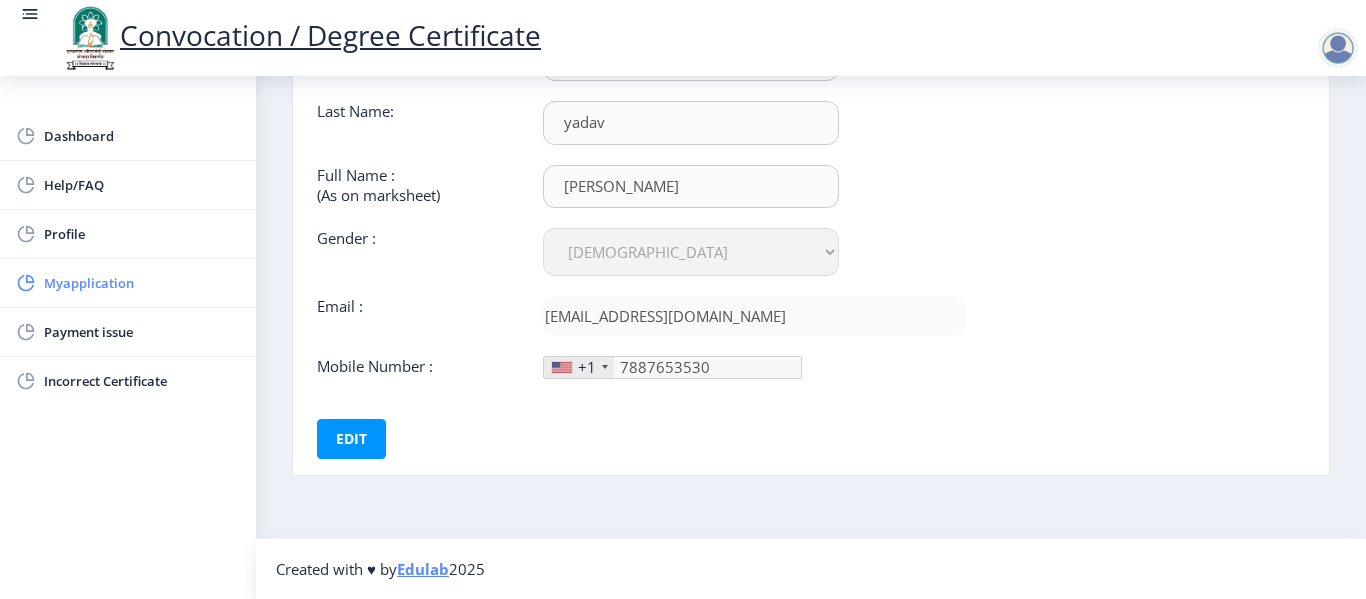 click on "Myapplication" 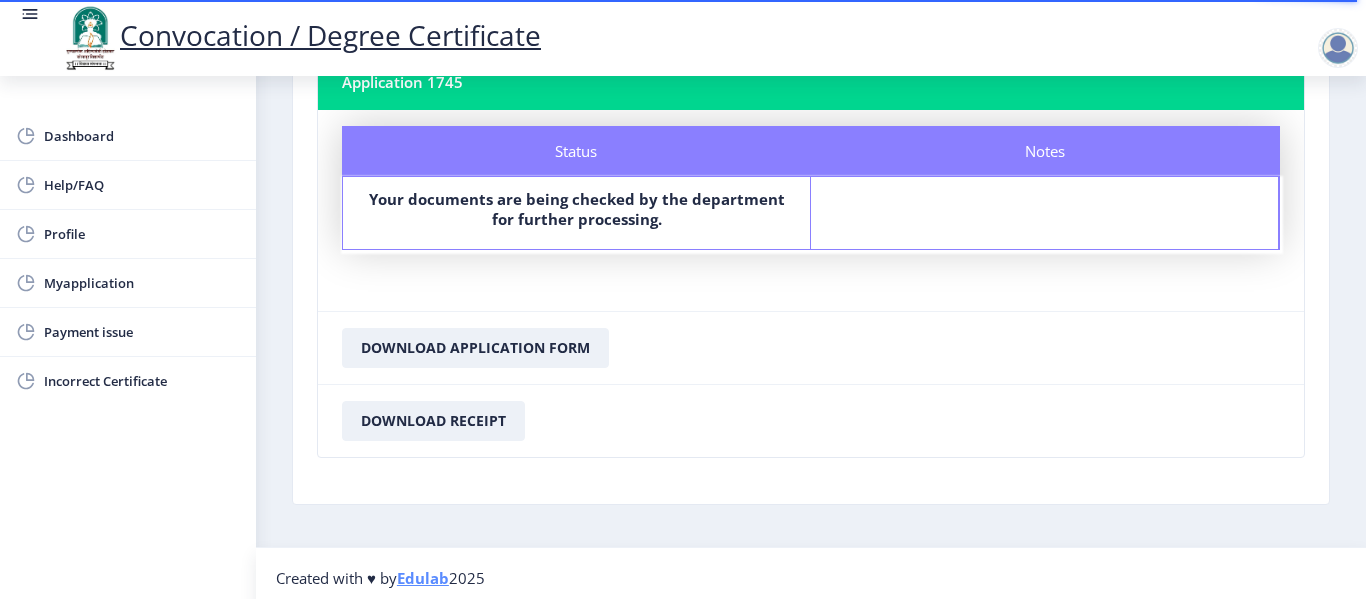 scroll, scrollTop: 157, scrollLeft: 0, axis: vertical 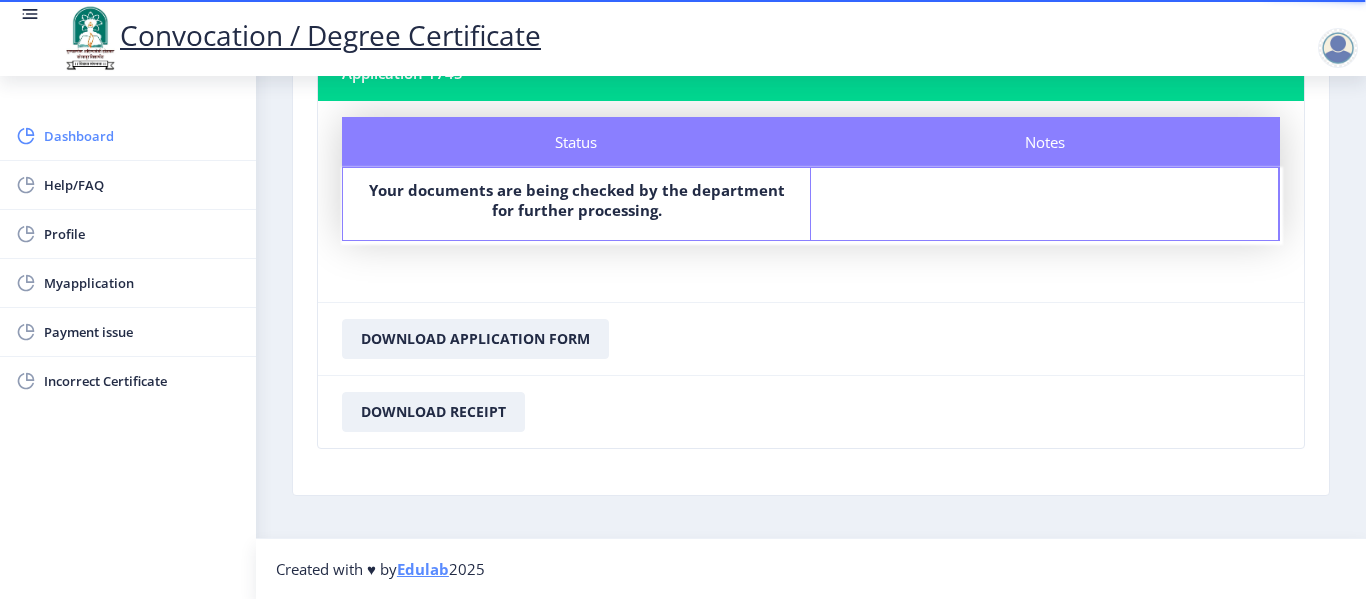 click on "Dashboard" 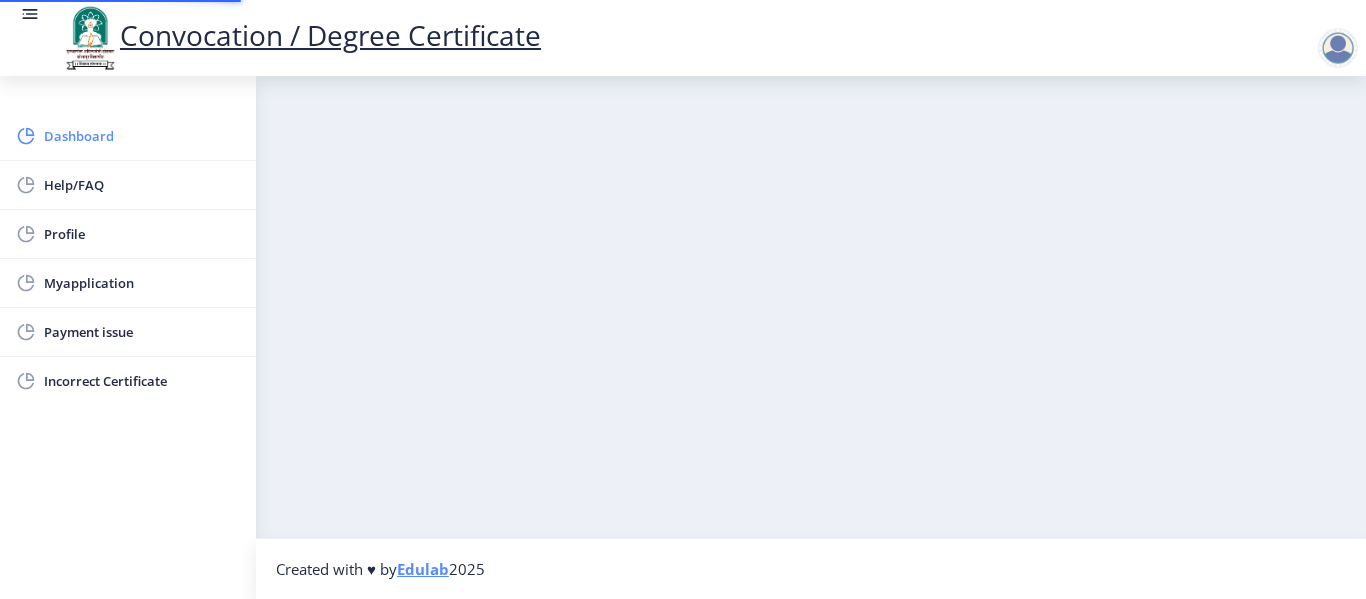 scroll, scrollTop: 0, scrollLeft: 0, axis: both 